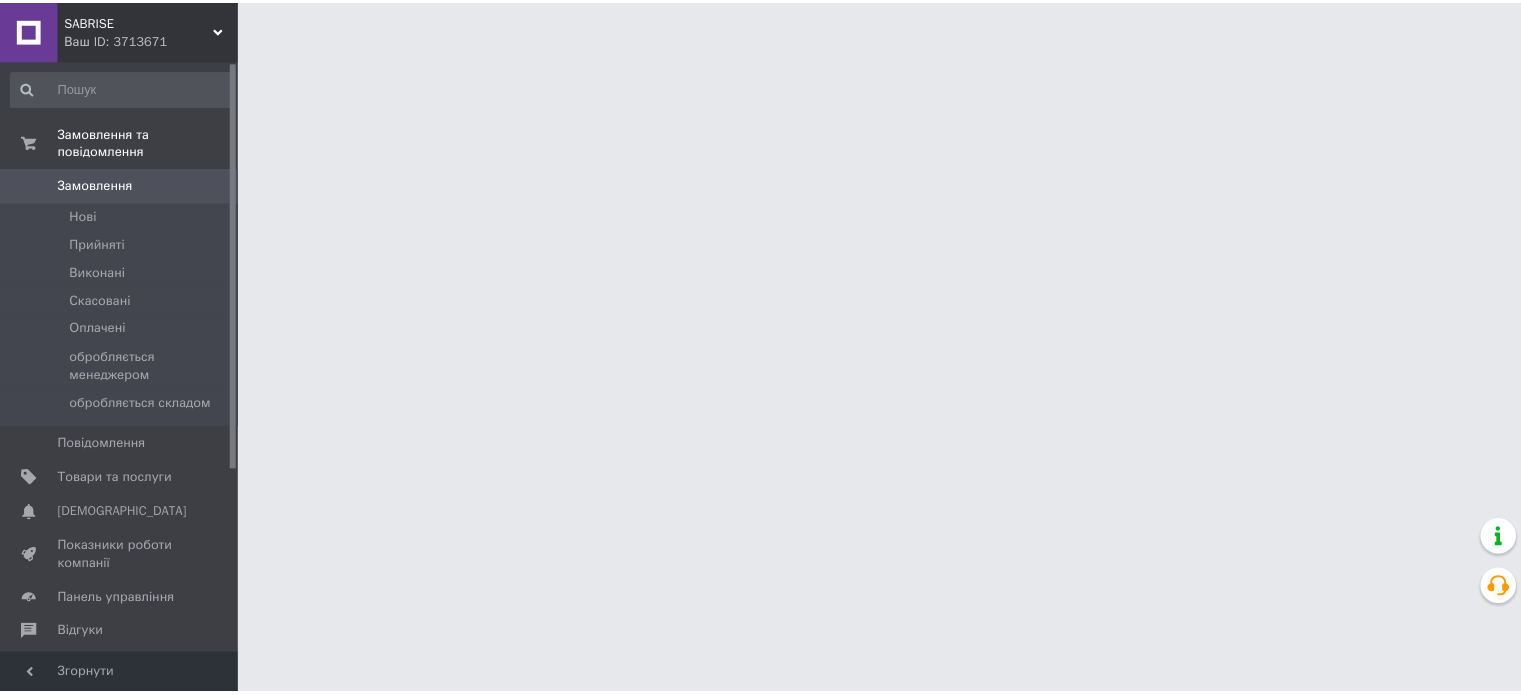 scroll, scrollTop: 0, scrollLeft: 0, axis: both 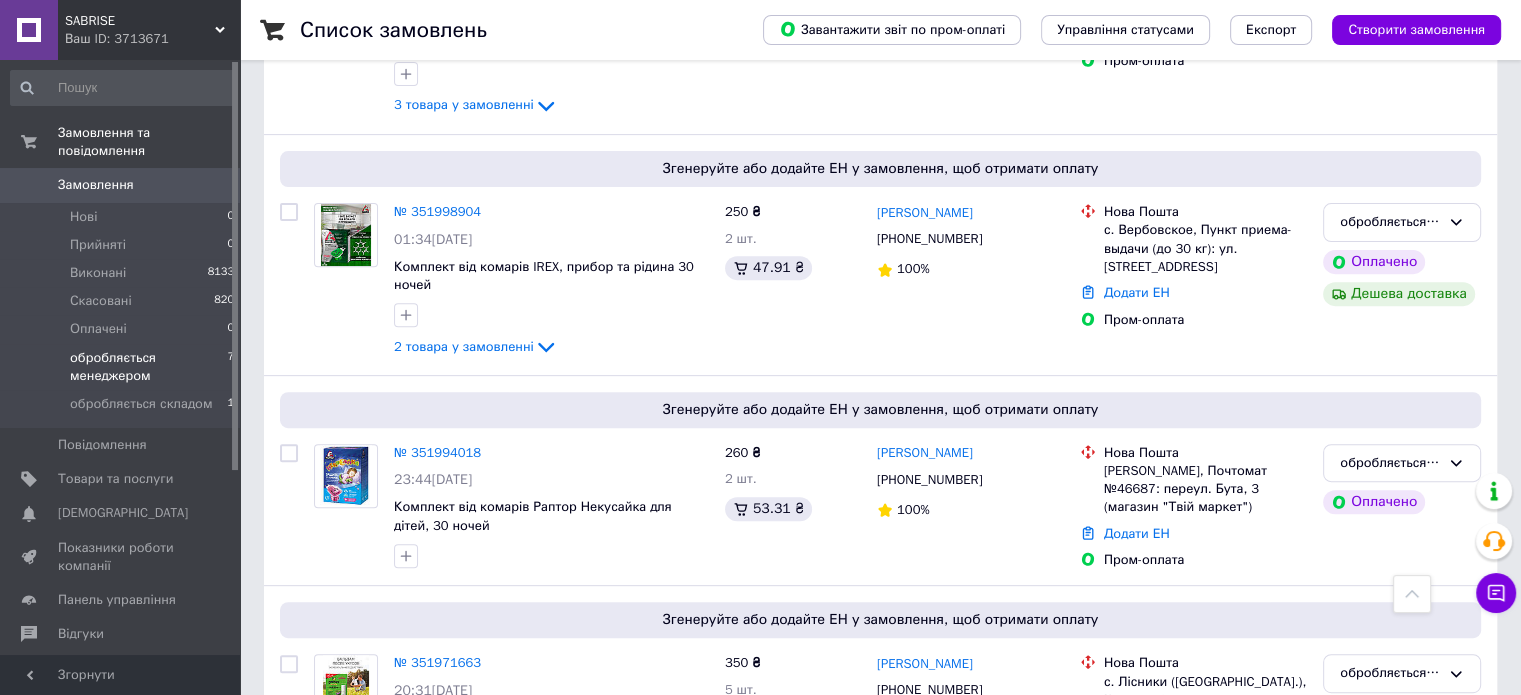click on "обробляється менеджером" at bounding box center [148, 367] 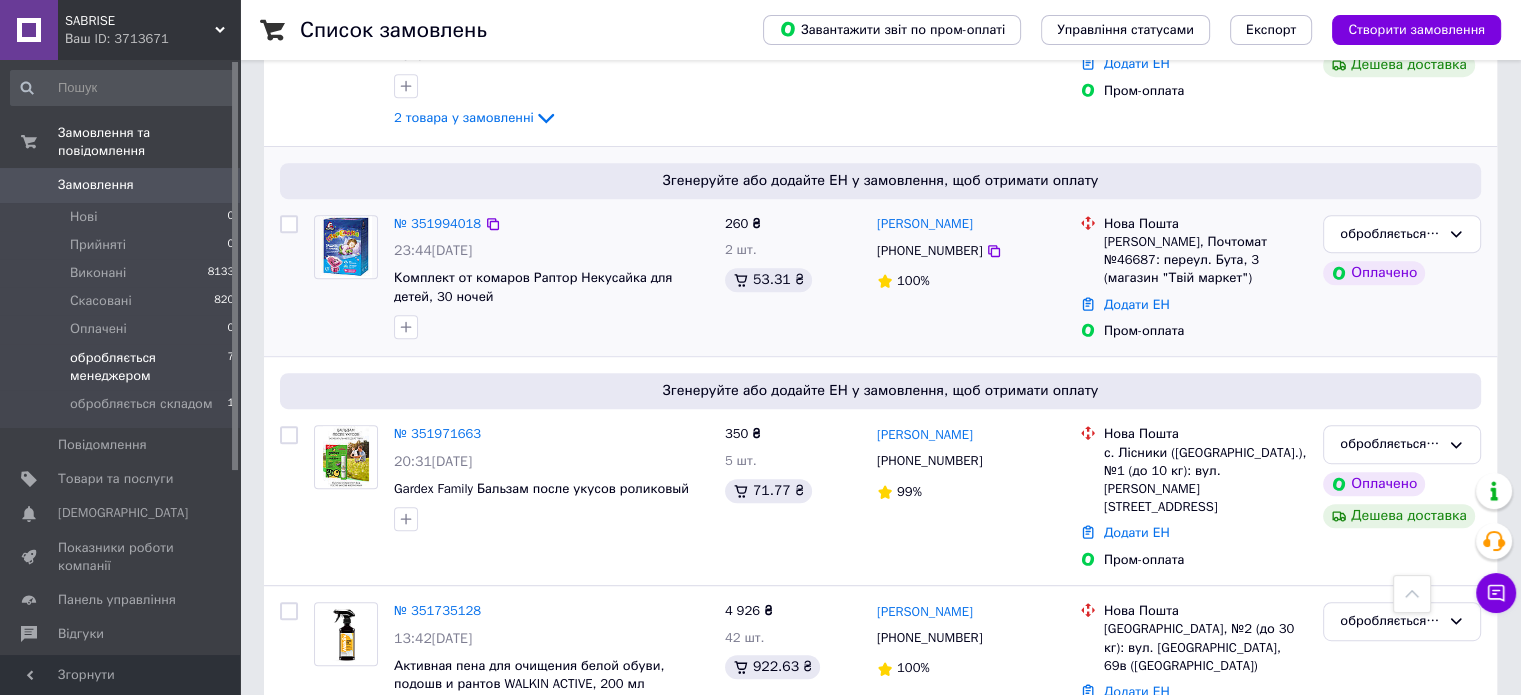 scroll, scrollTop: 1045, scrollLeft: 0, axis: vertical 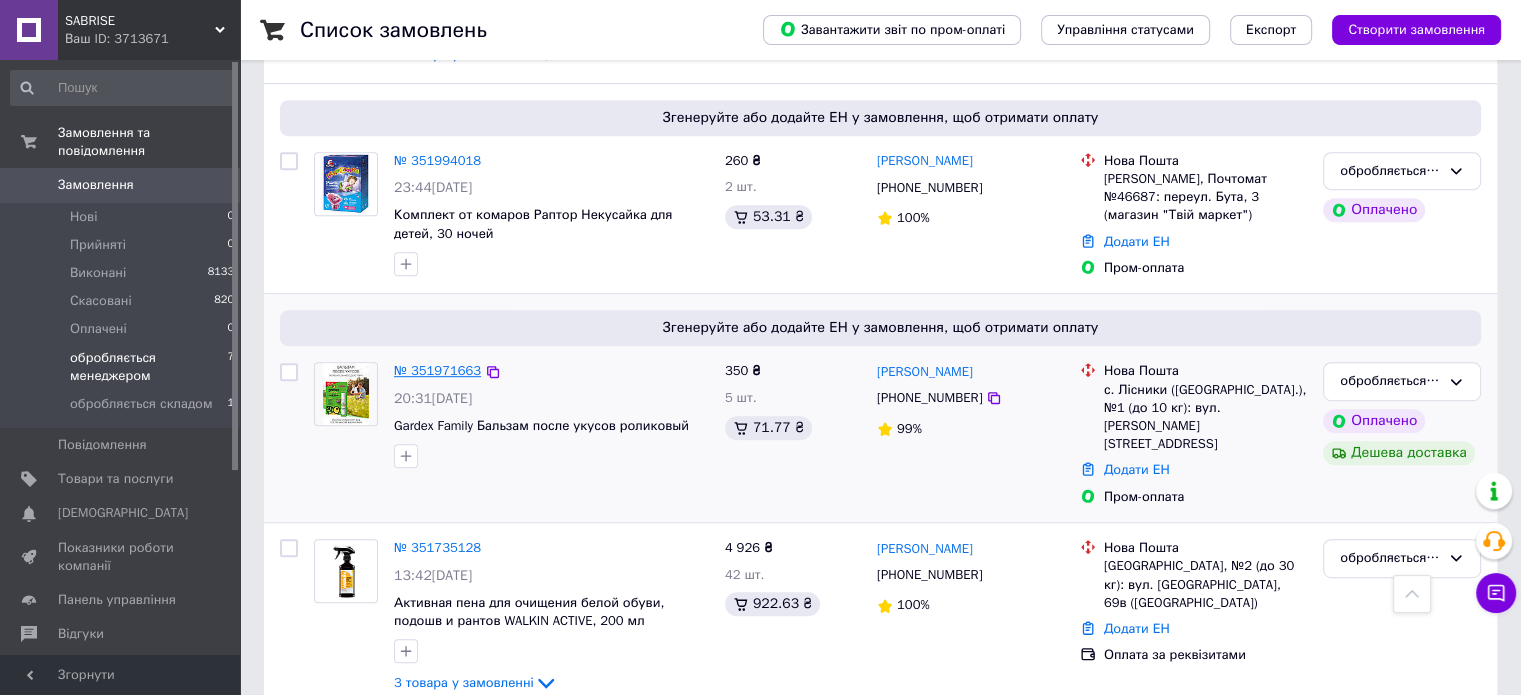 click on "№ 351971663" at bounding box center [437, 370] 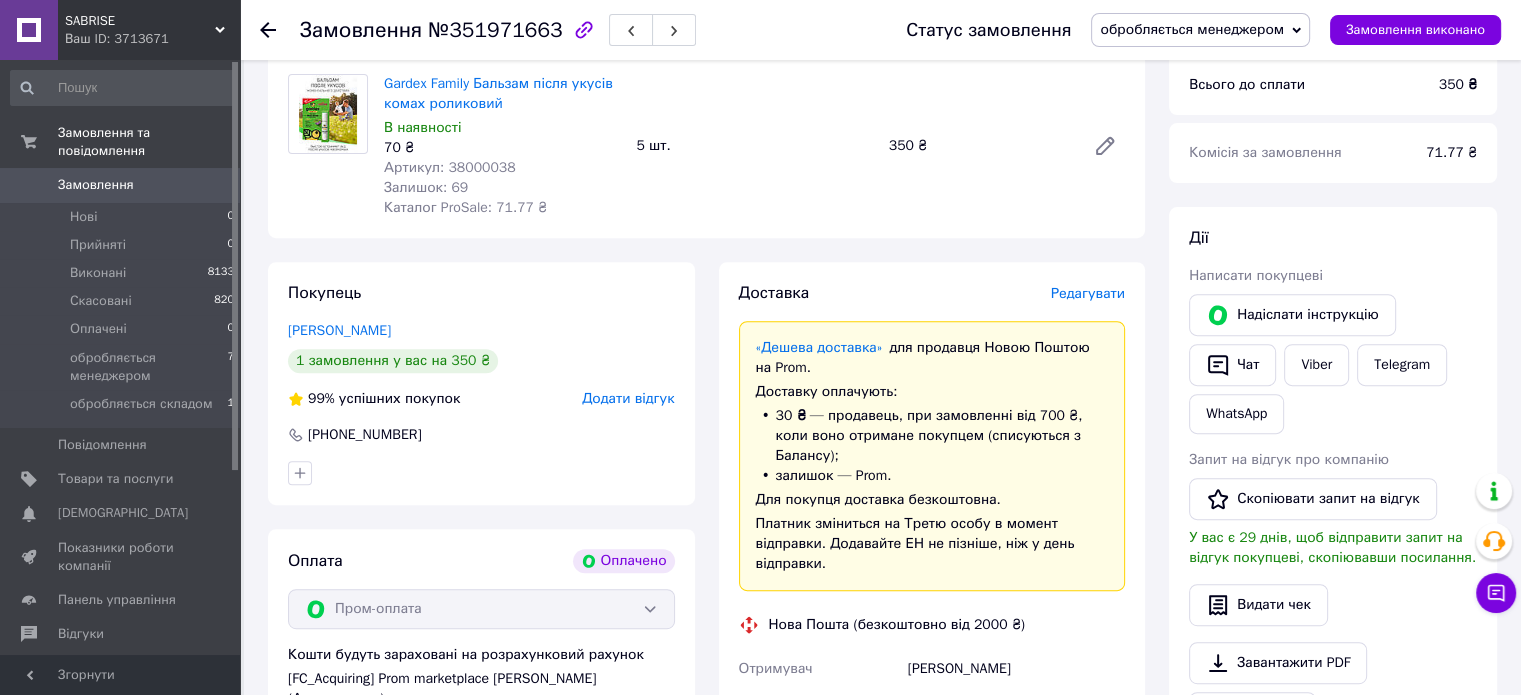 scroll, scrollTop: 600, scrollLeft: 0, axis: vertical 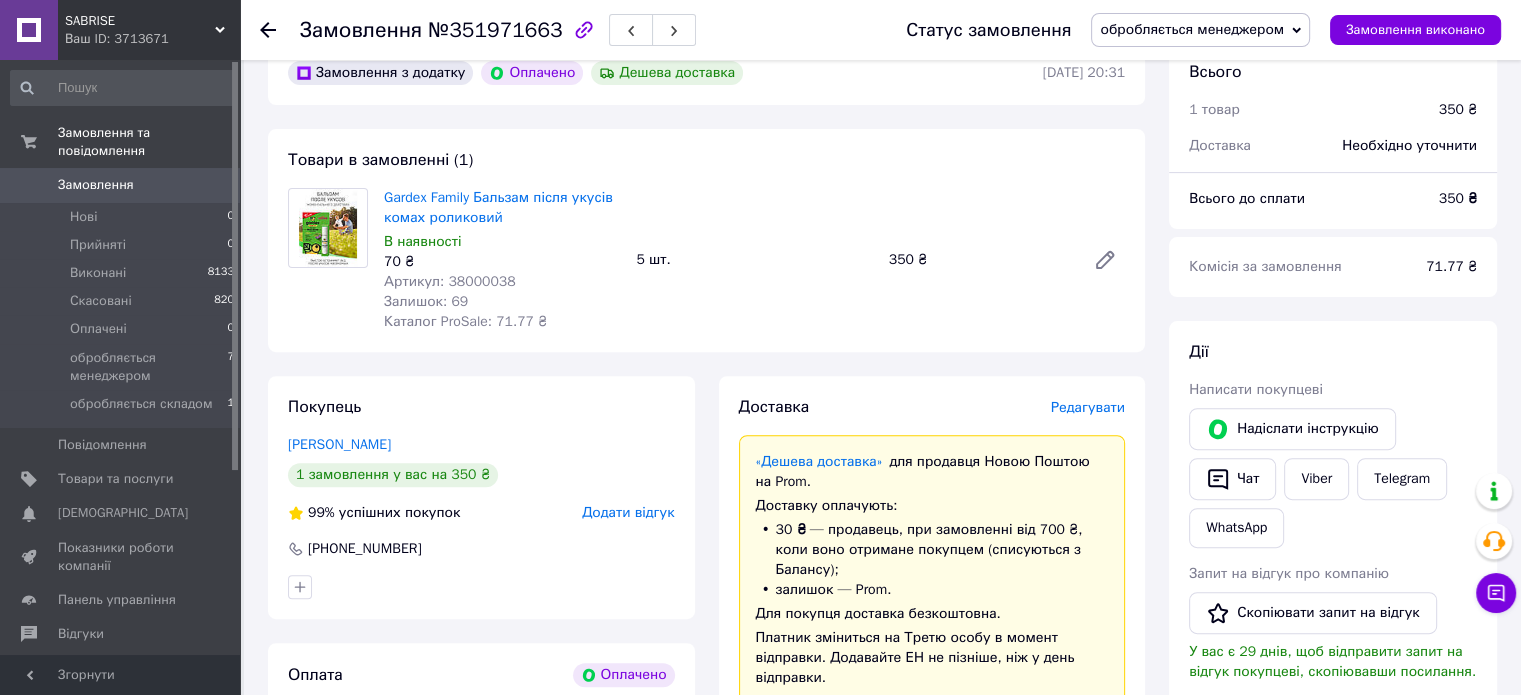 click on "обробляється менеджером" at bounding box center [1192, 29] 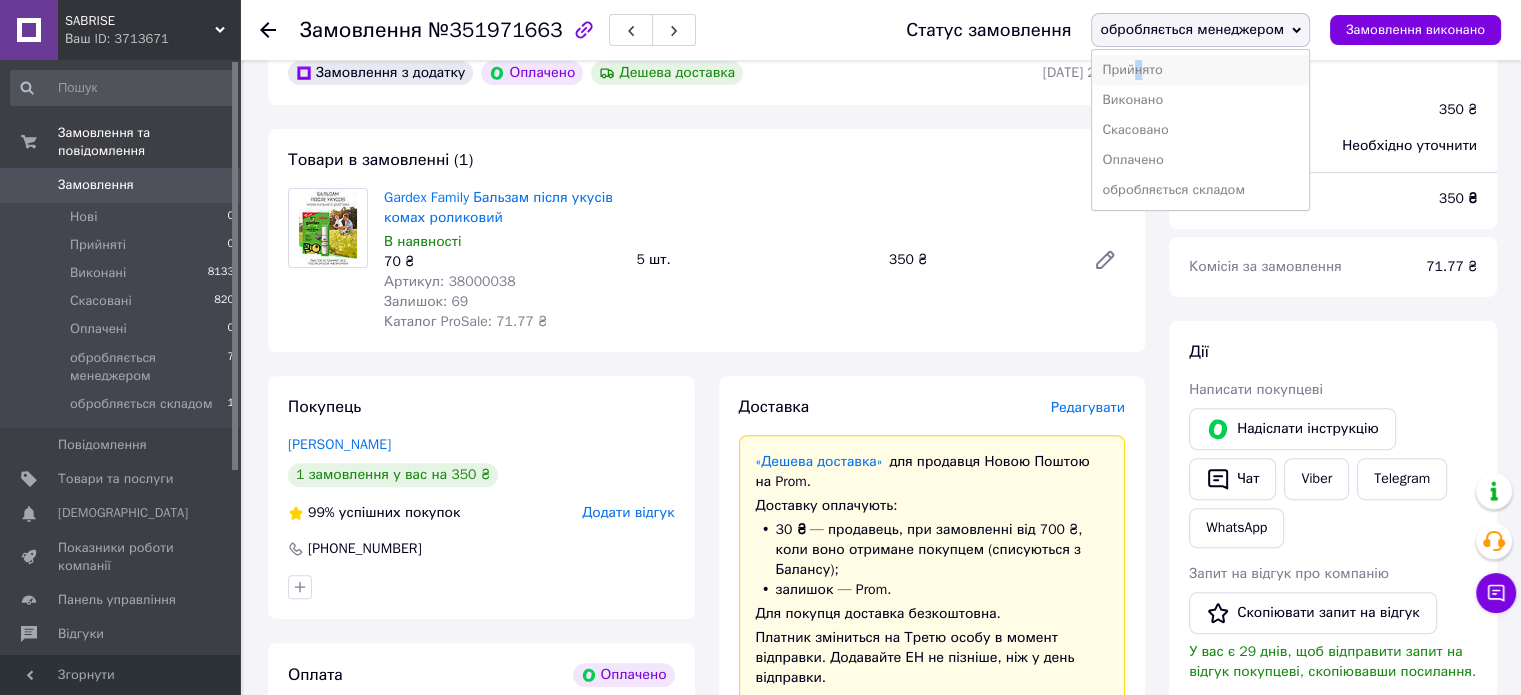 click on "Прийнято" at bounding box center (1200, 70) 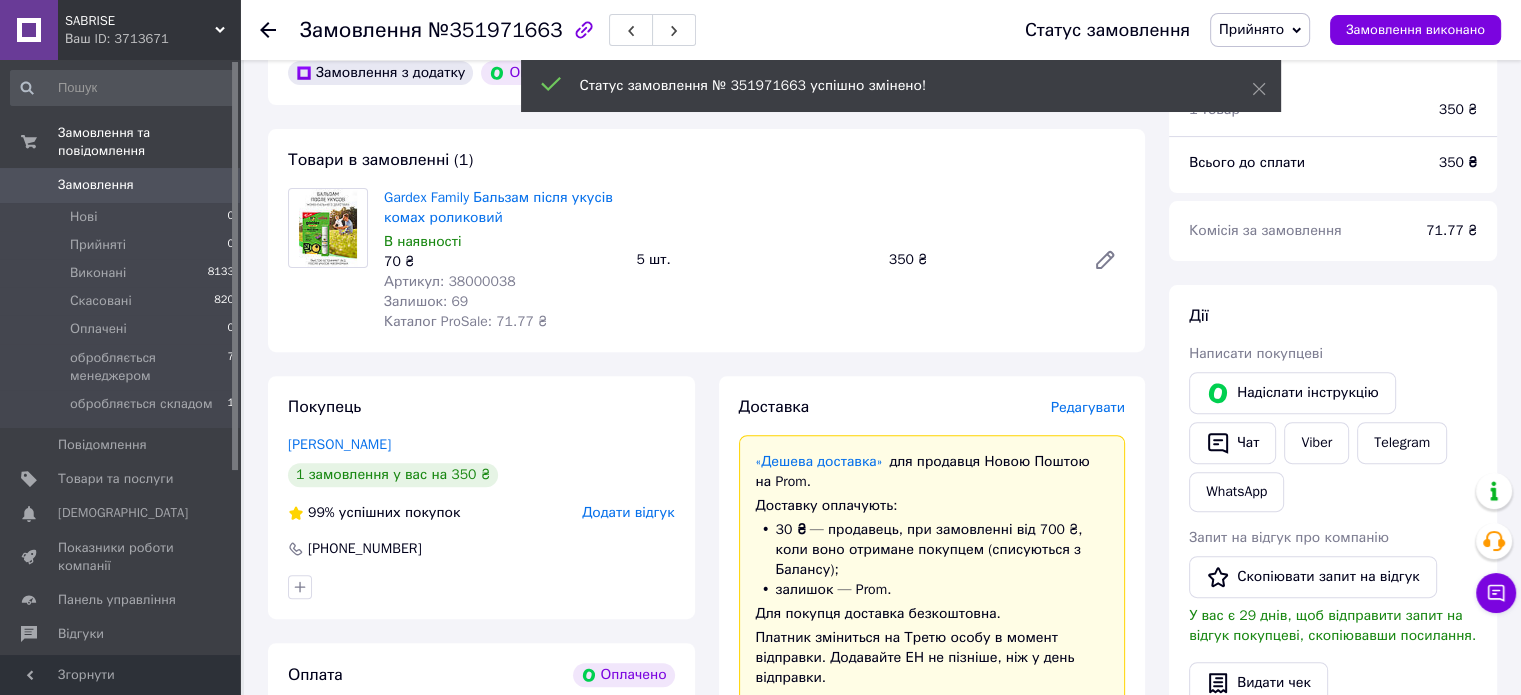 click 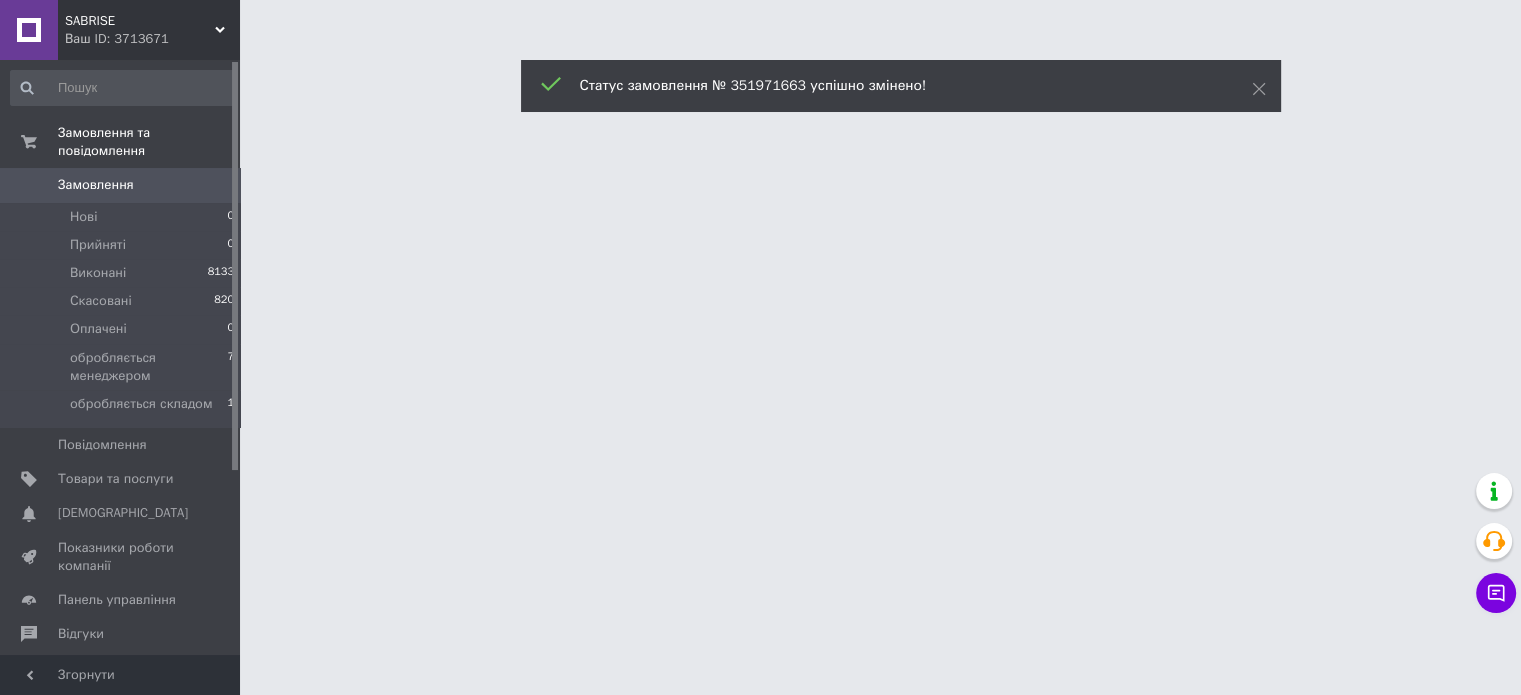 scroll, scrollTop: 0, scrollLeft: 0, axis: both 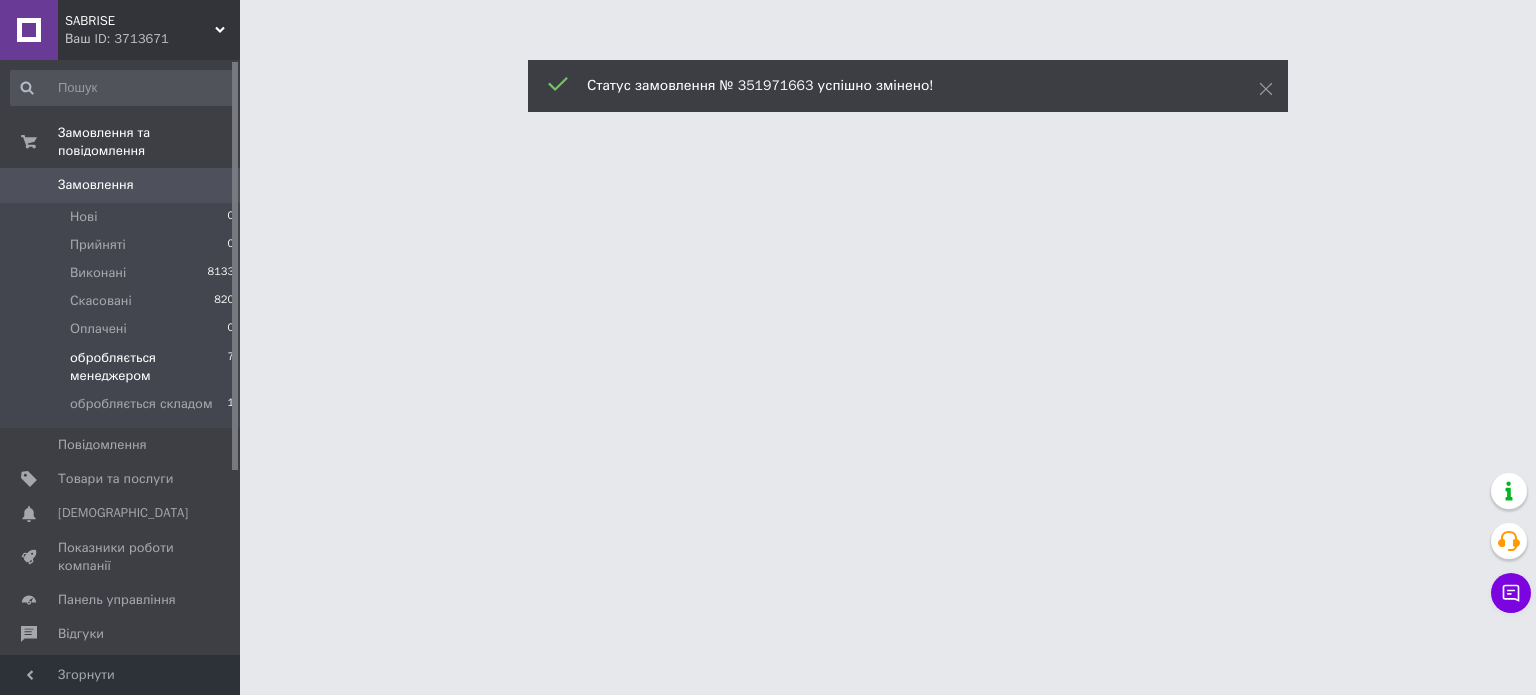 click on "обробляється менеджером" at bounding box center [148, 367] 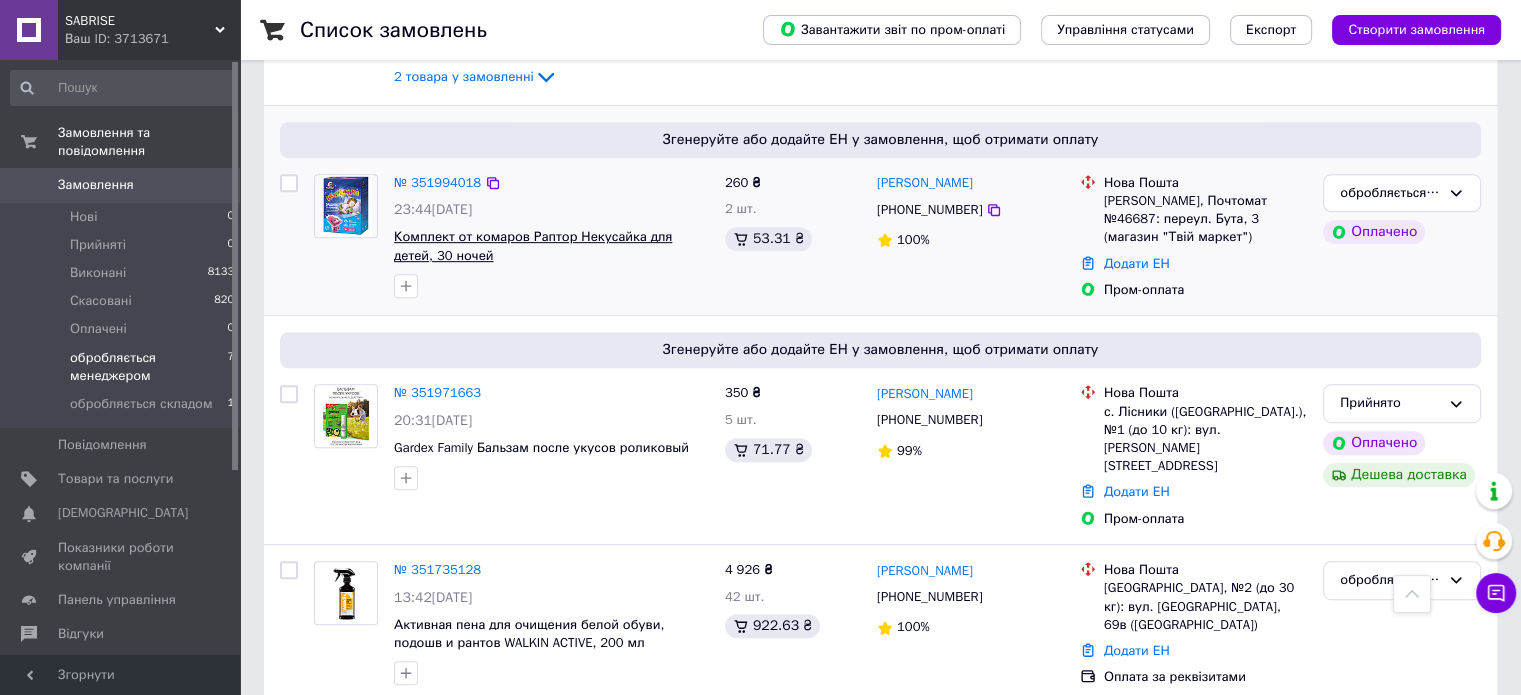 scroll, scrollTop: 1045, scrollLeft: 0, axis: vertical 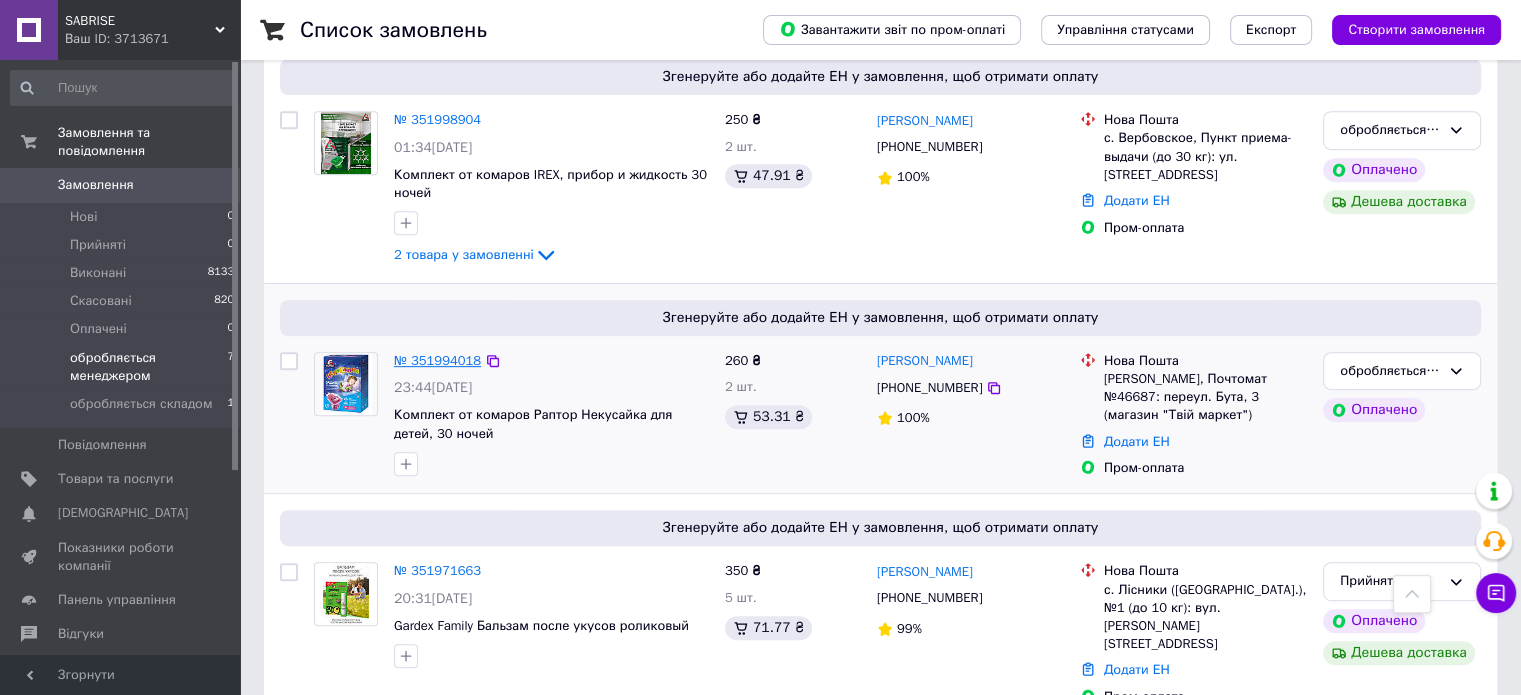 click on "№ 351994018" at bounding box center (437, 360) 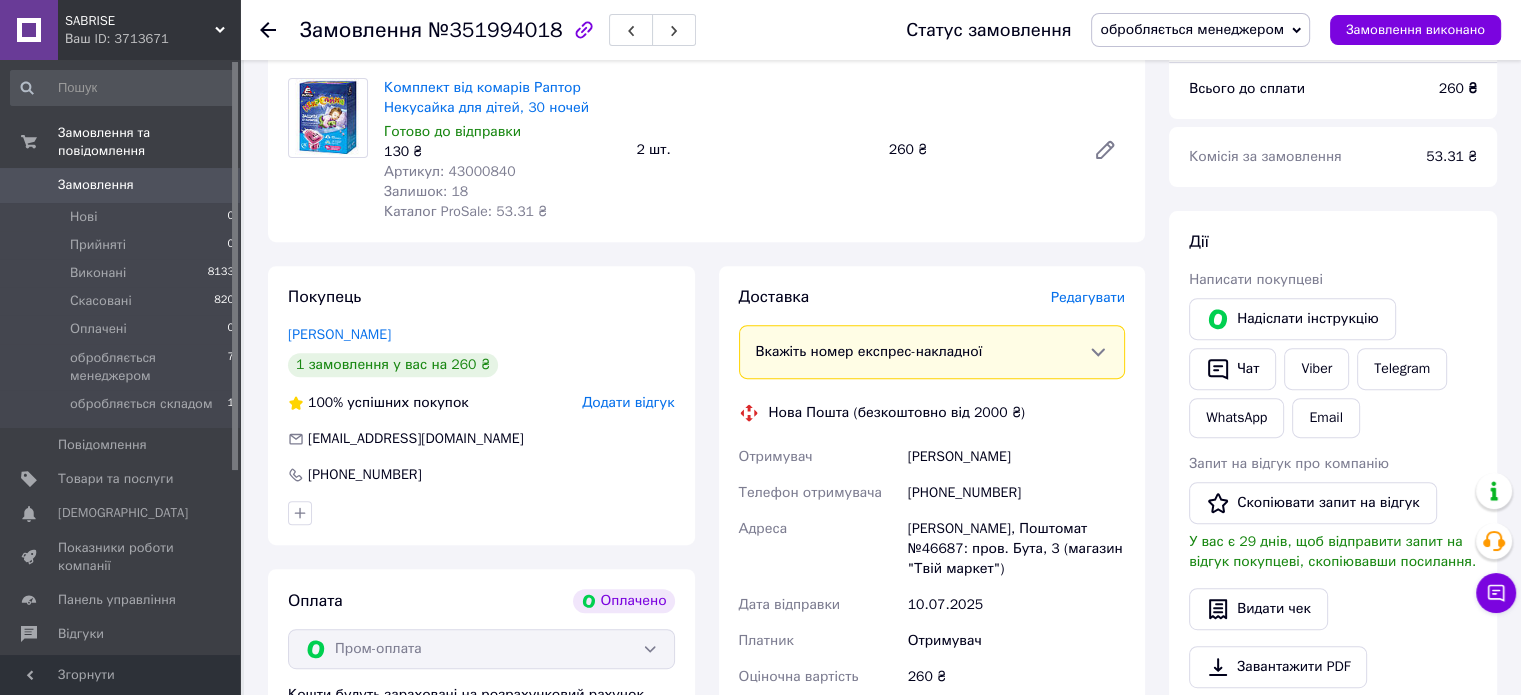 scroll, scrollTop: 645, scrollLeft: 0, axis: vertical 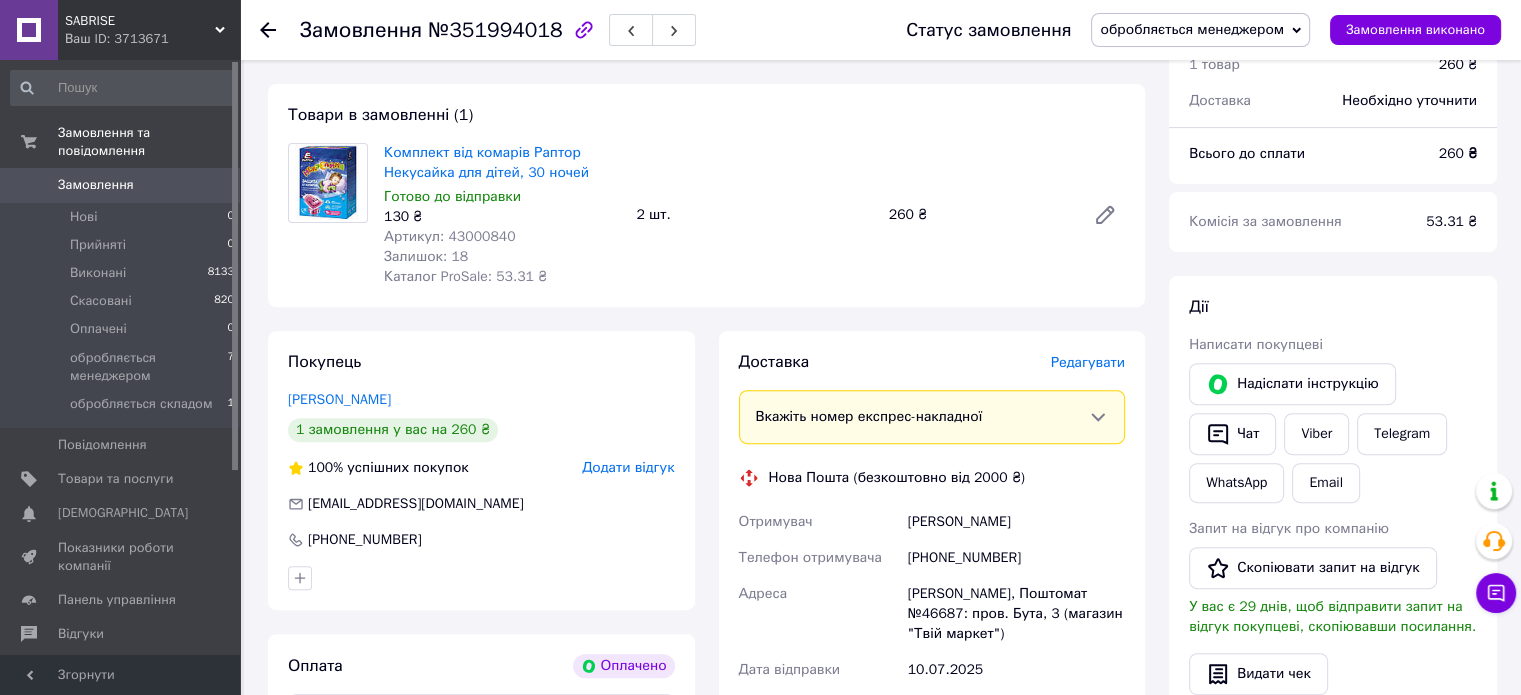 click on "обробляється менеджером" at bounding box center [1192, 29] 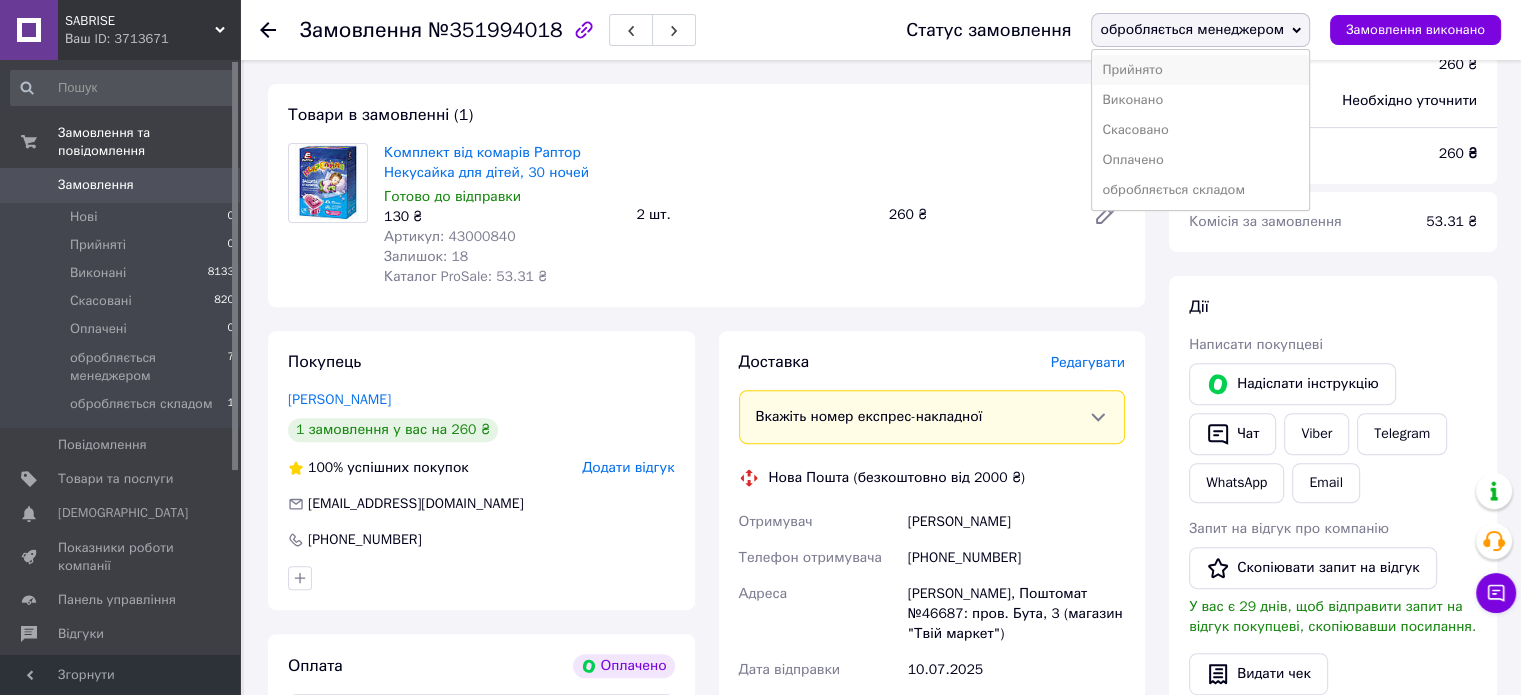 click on "Прийнято" at bounding box center (1200, 70) 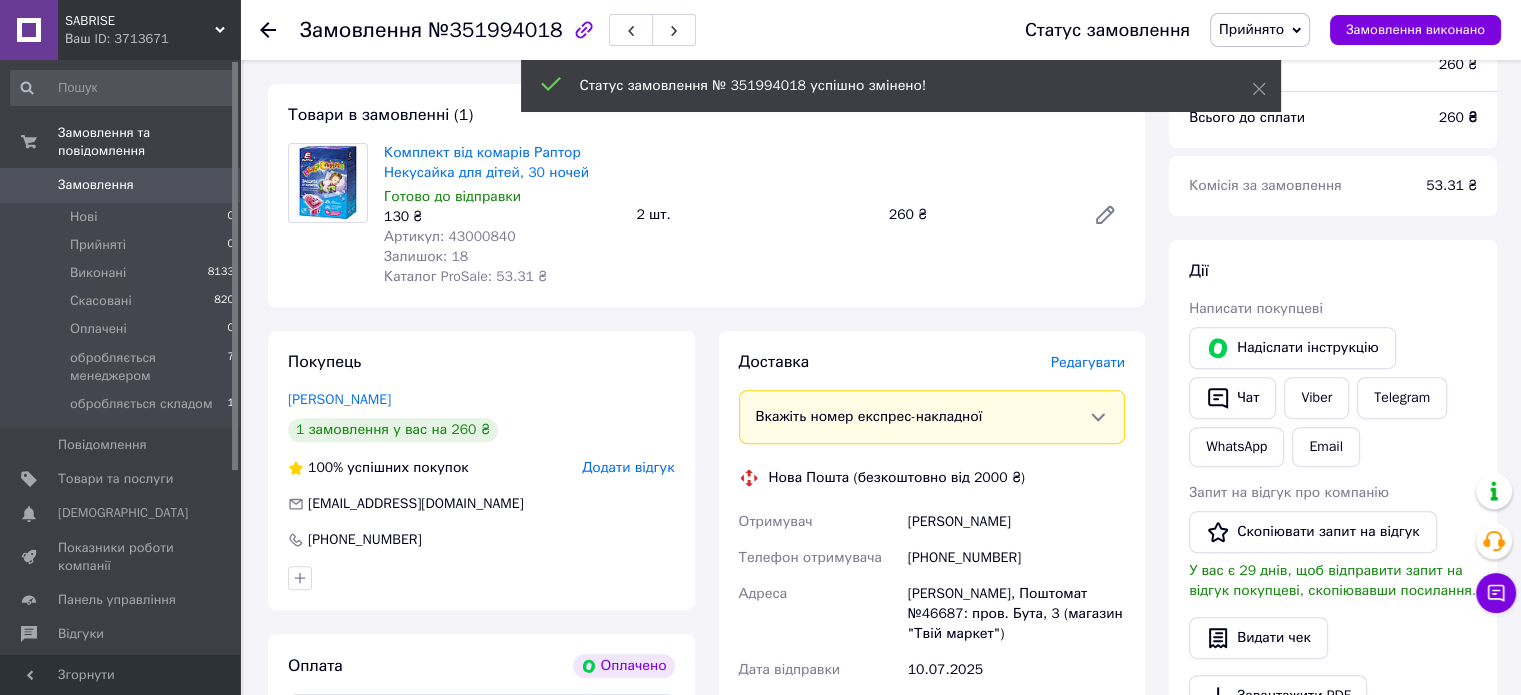 click 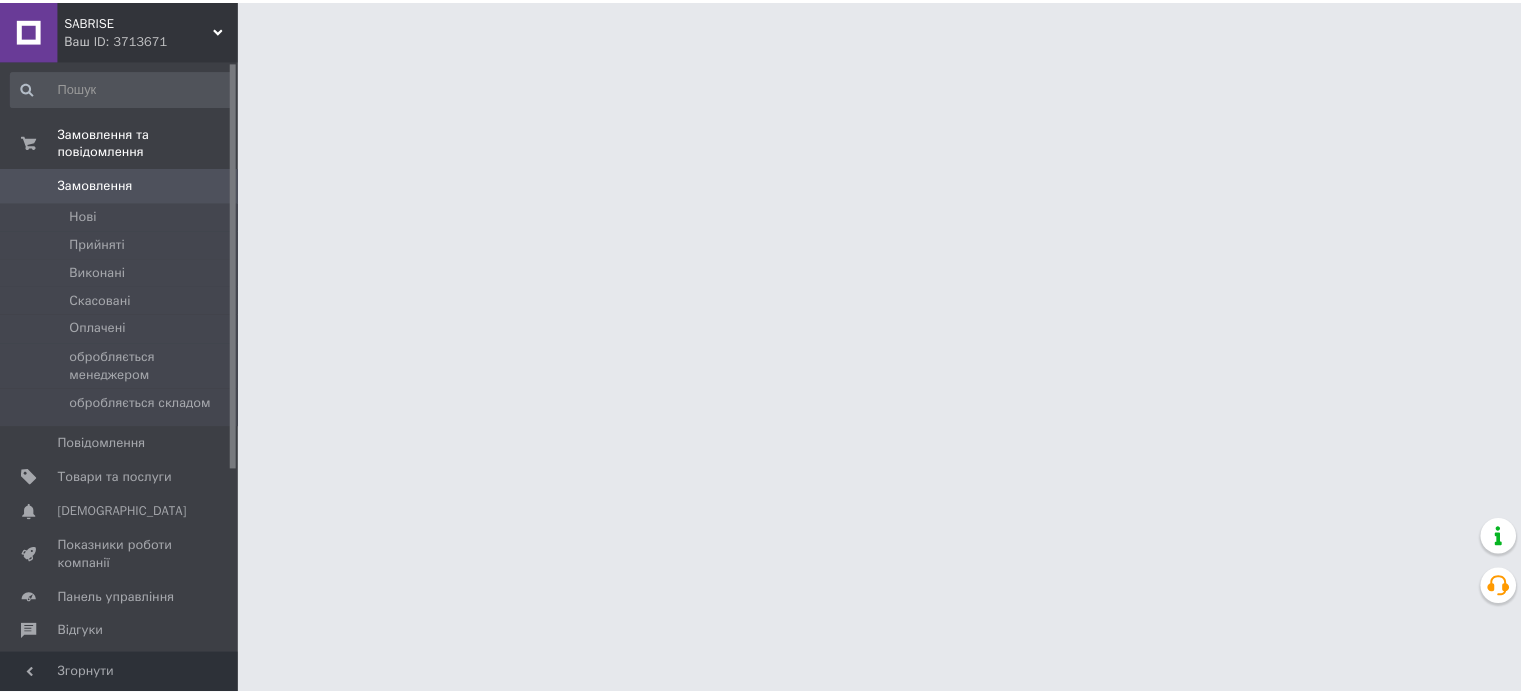 scroll, scrollTop: 0, scrollLeft: 0, axis: both 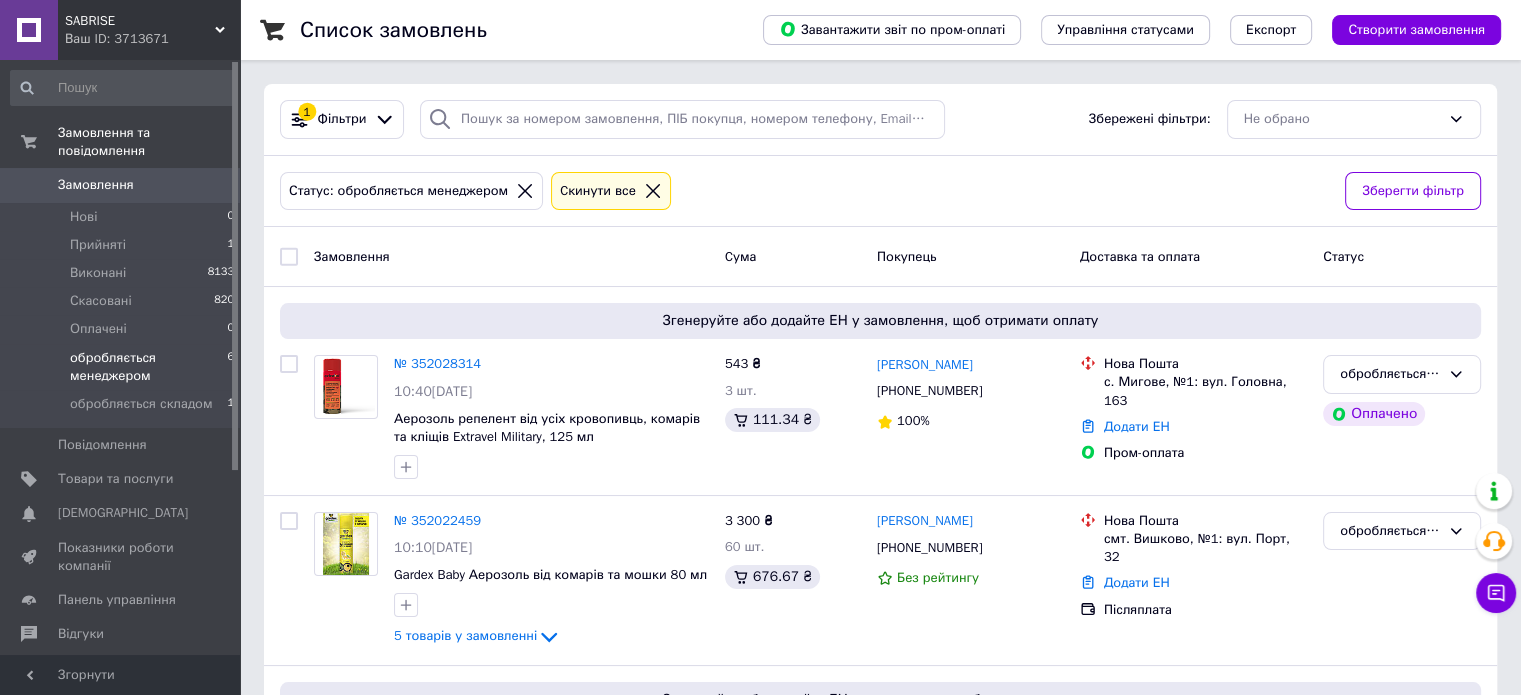 click on "обробляється менеджером" at bounding box center (148, 367) 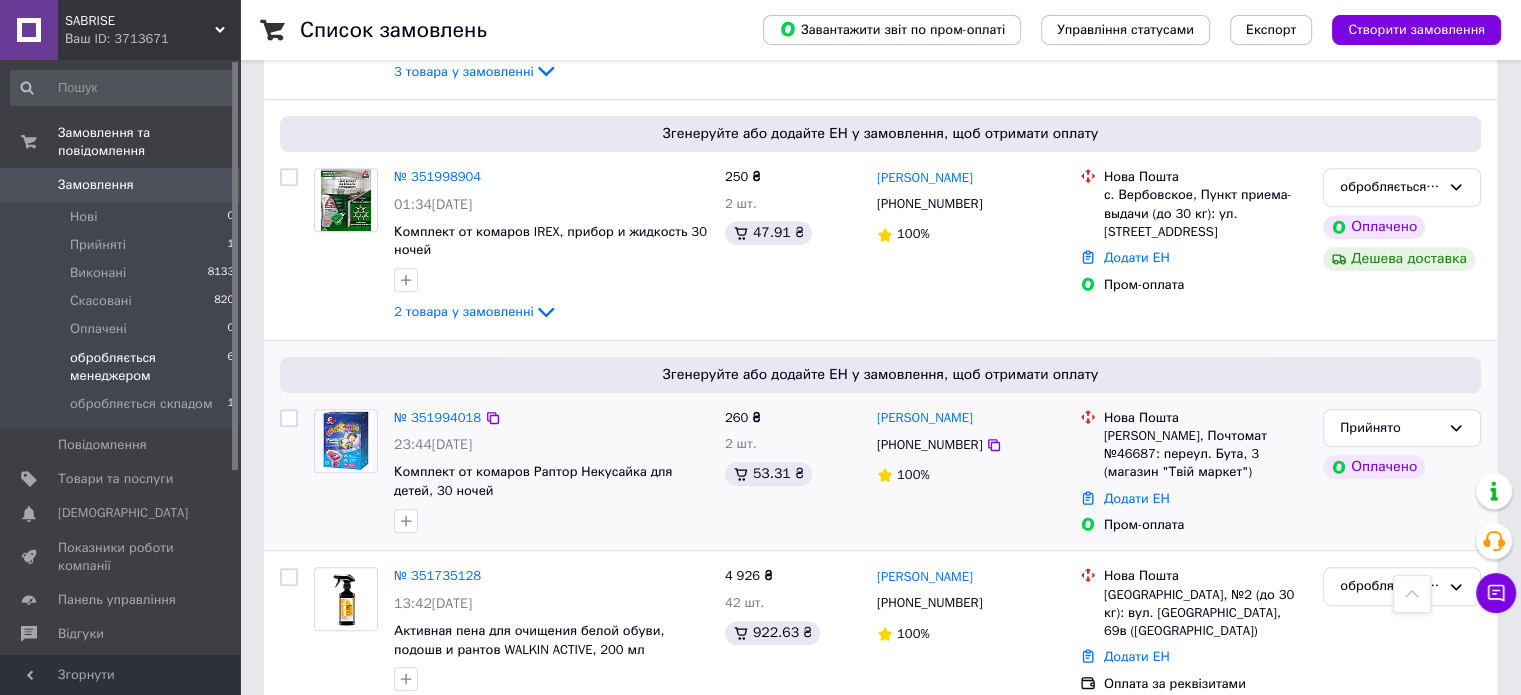 scroll, scrollTop: 753, scrollLeft: 0, axis: vertical 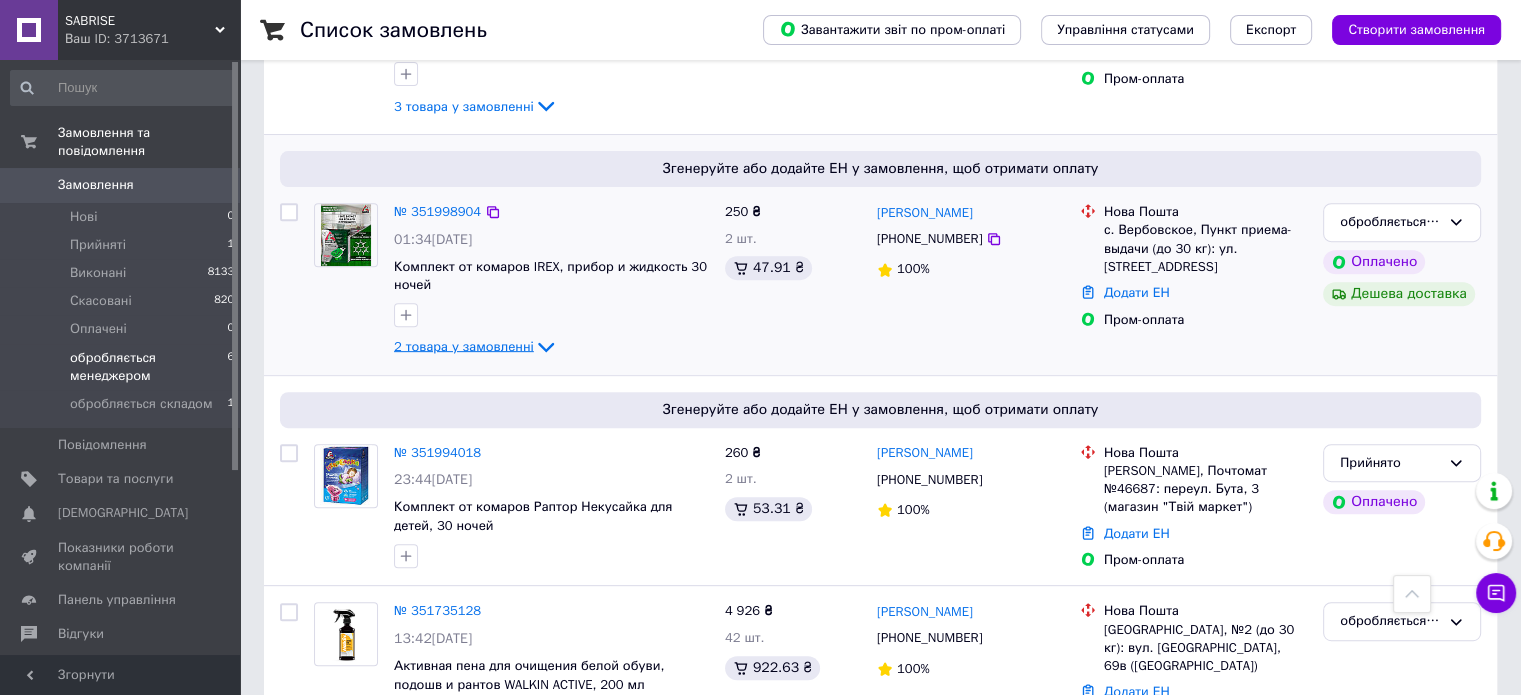 click on "2 товара у замовленні" at bounding box center [464, 346] 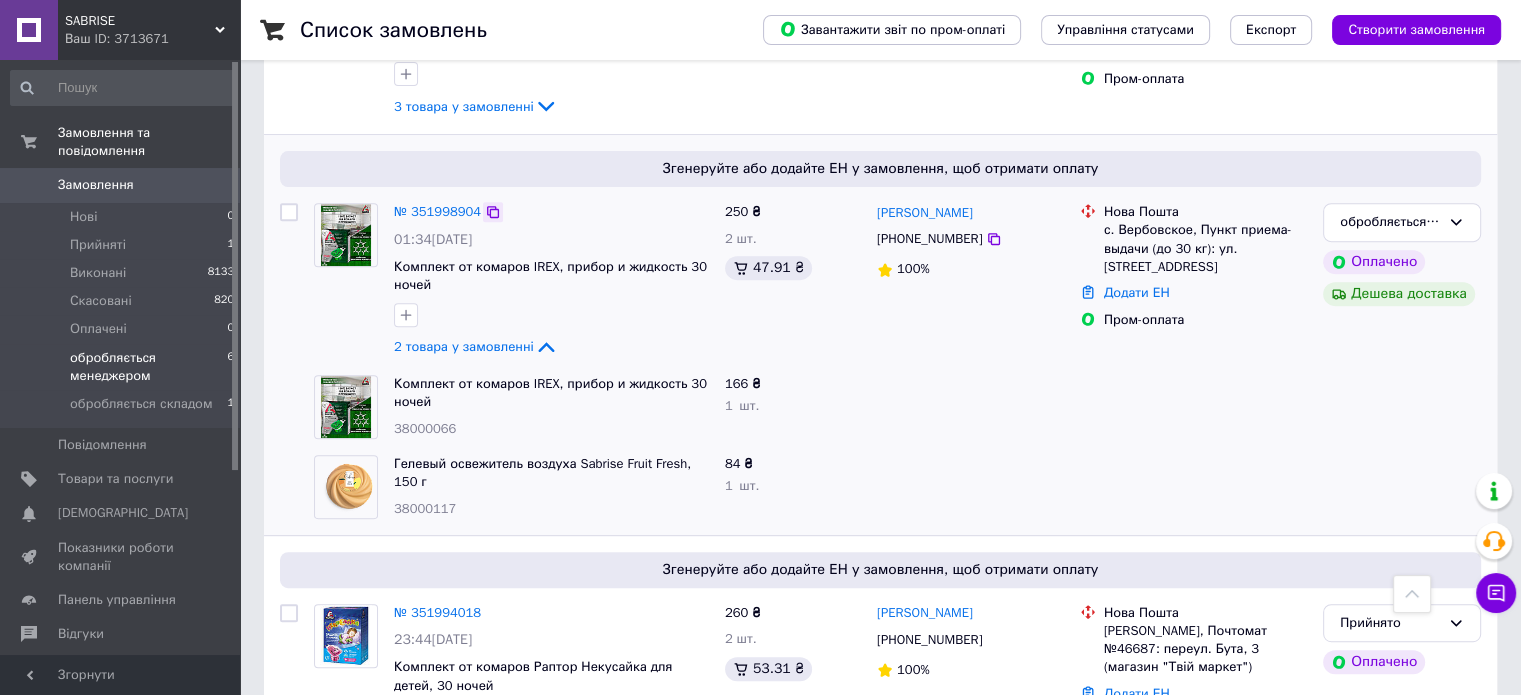 click 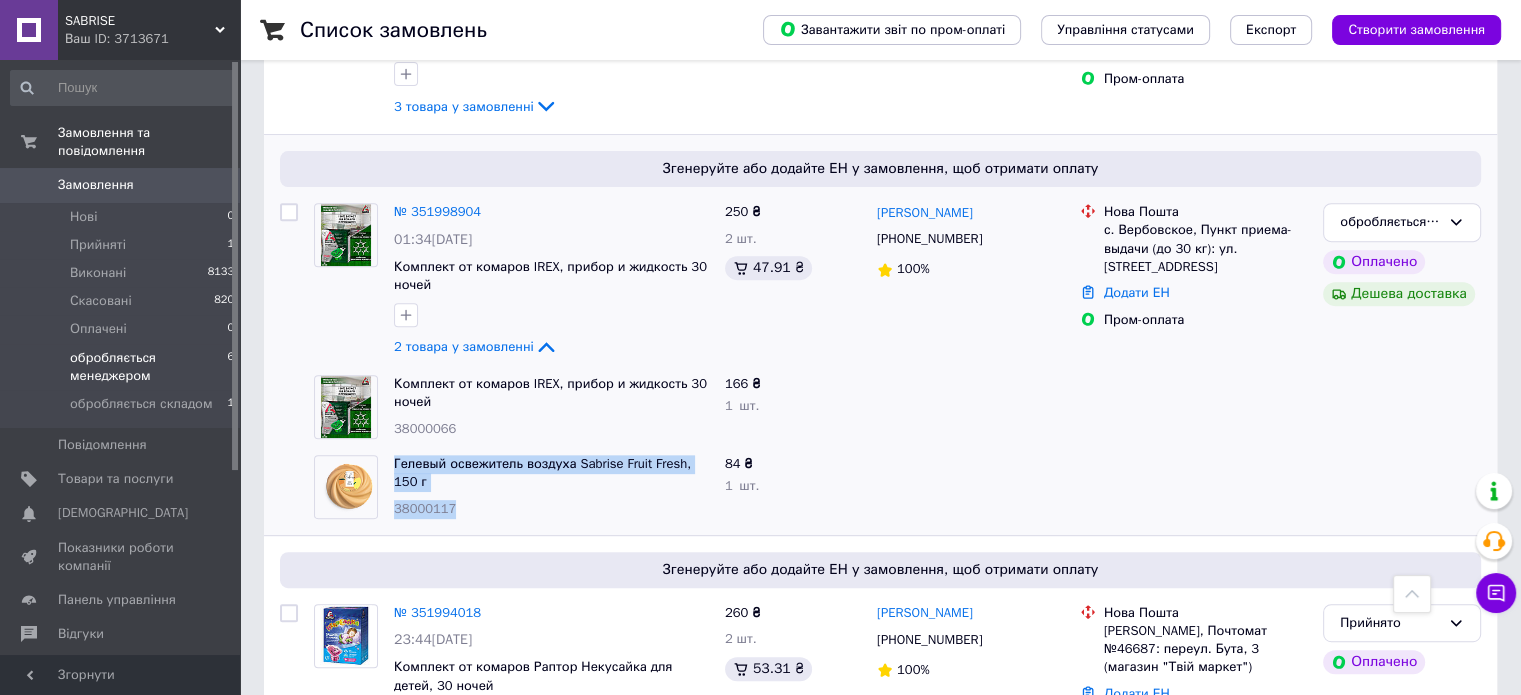 drag, startPoint x: 384, startPoint y: 504, endPoint x: 472, endPoint y: 504, distance: 88 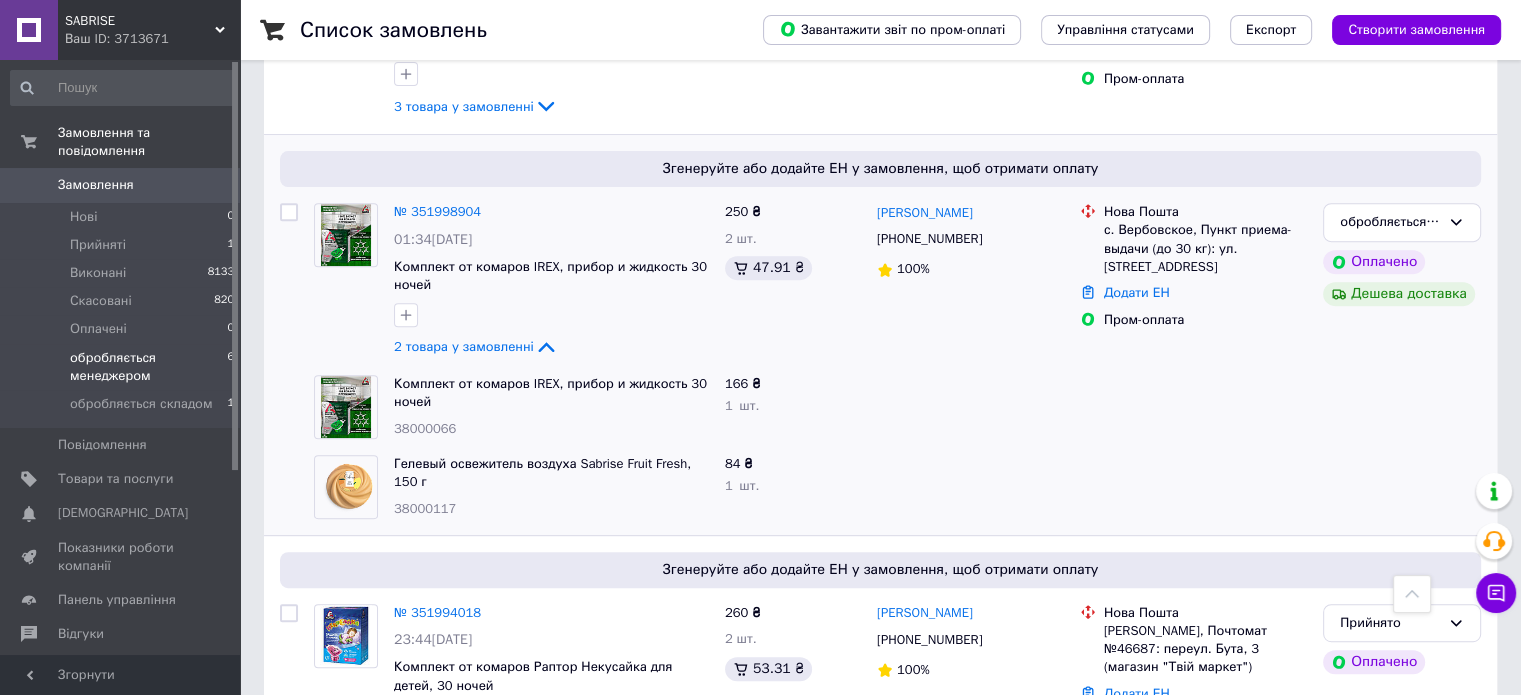 drag, startPoint x: 944, startPoint y: 433, endPoint x: 899, endPoint y: 437, distance: 45.17743 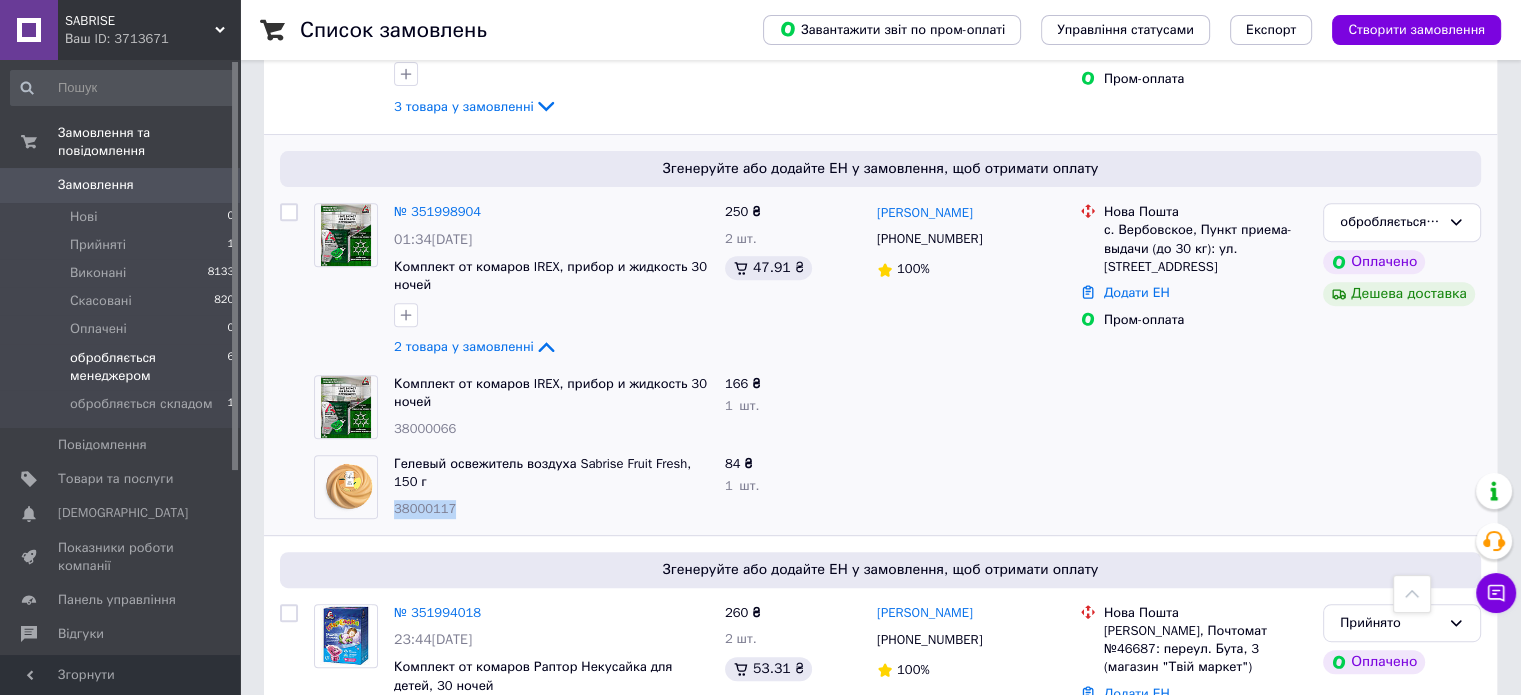 drag, startPoint x: 395, startPoint y: 501, endPoint x: 464, endPoint y: 503, distance: 69.02898 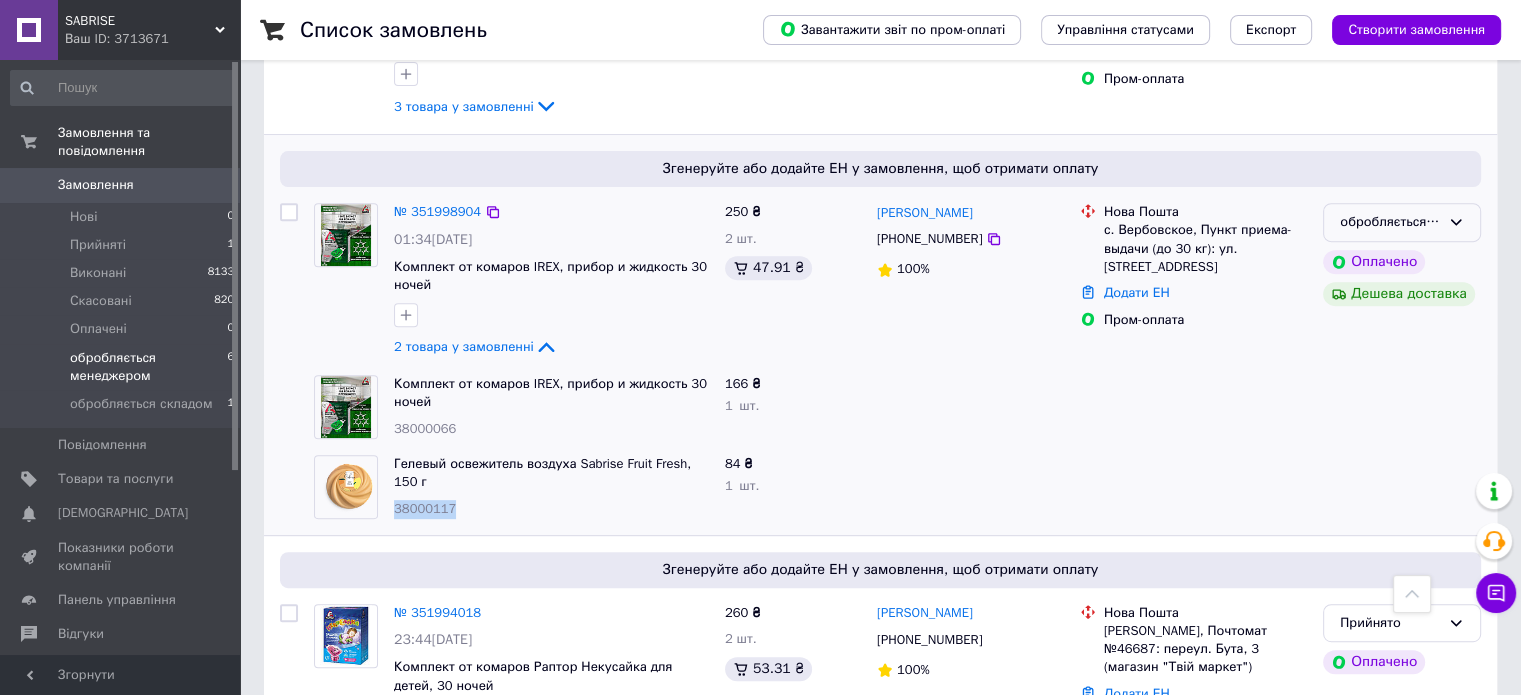 click 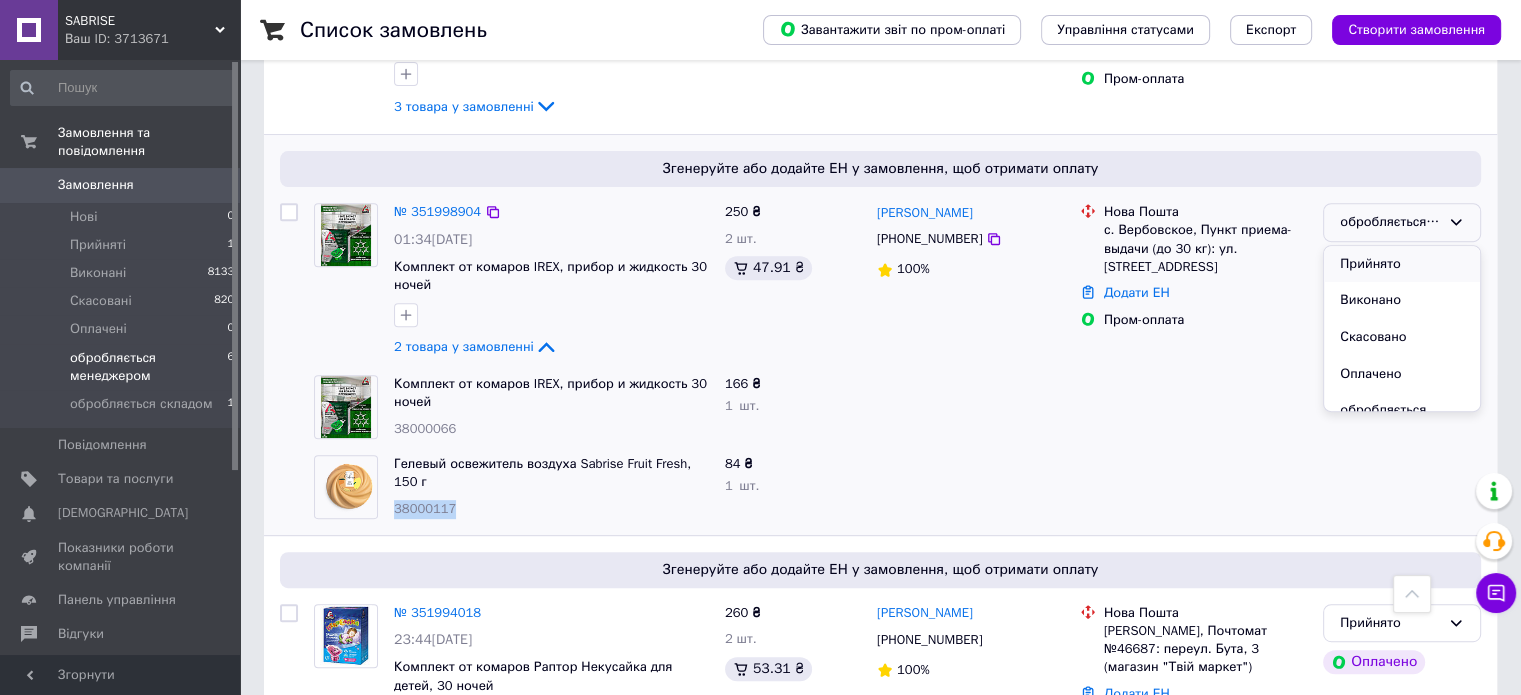 click on "Прийнято" at bounding box center (1402, 264) 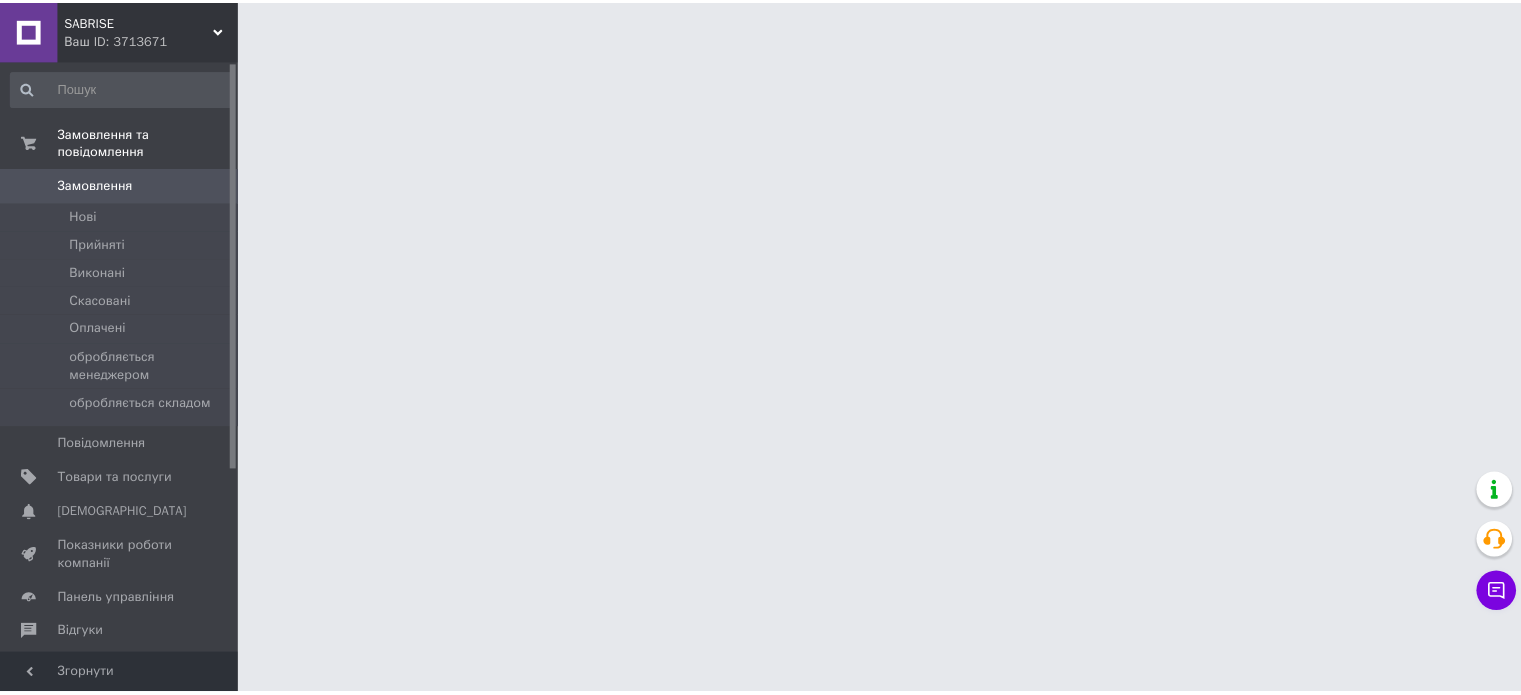 scroll, scrollTop: 0, scrollLeft: 0, axis: both 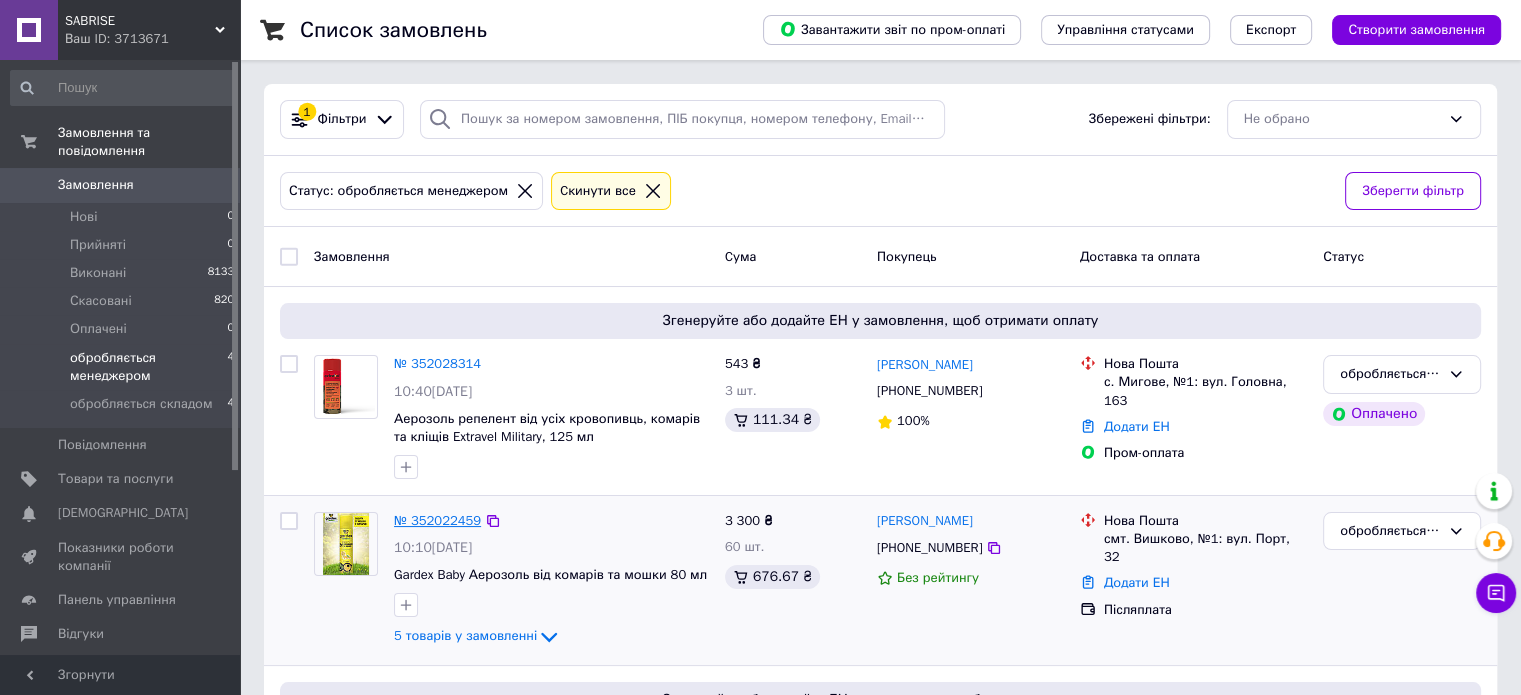 click on "№ 352022459" at bounding box center [437, 520] 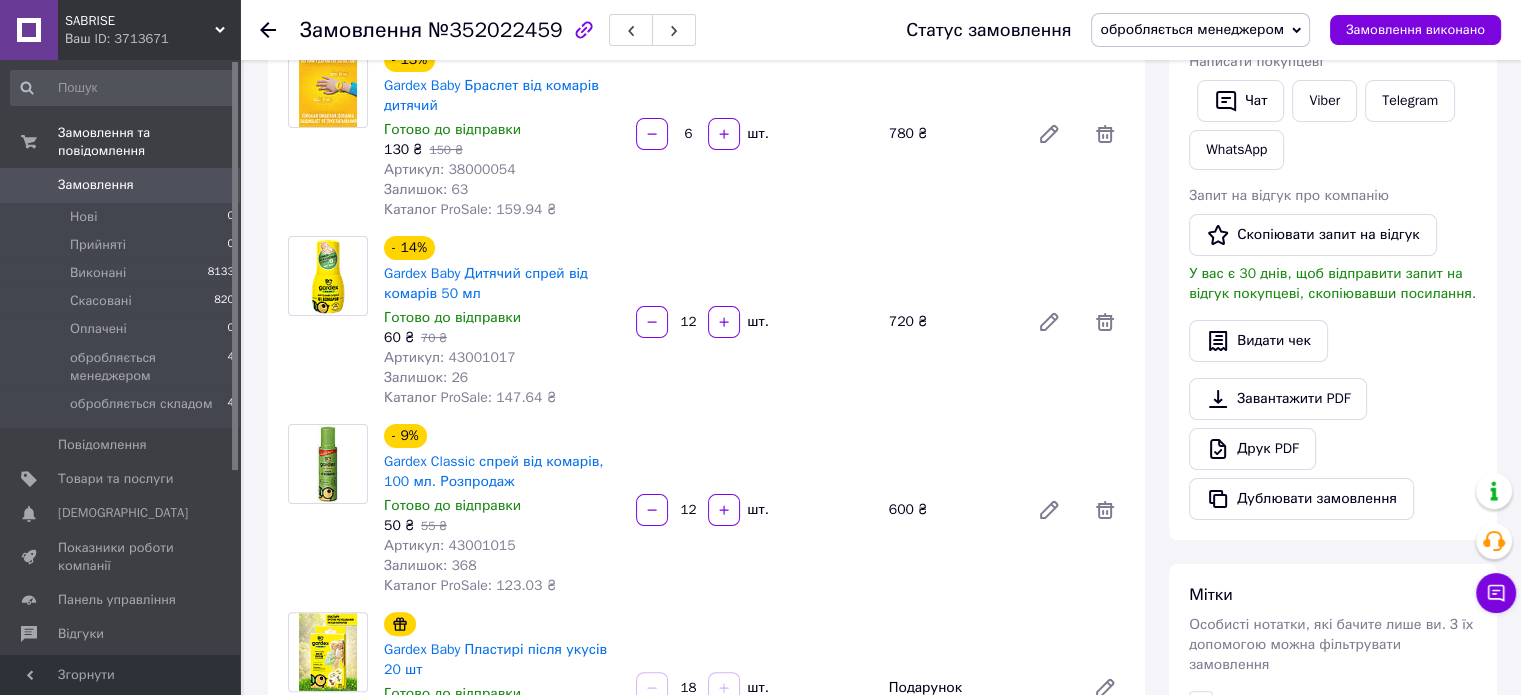 scroll, scrollTop: 398, scrollLeft: 0, axis: vertical 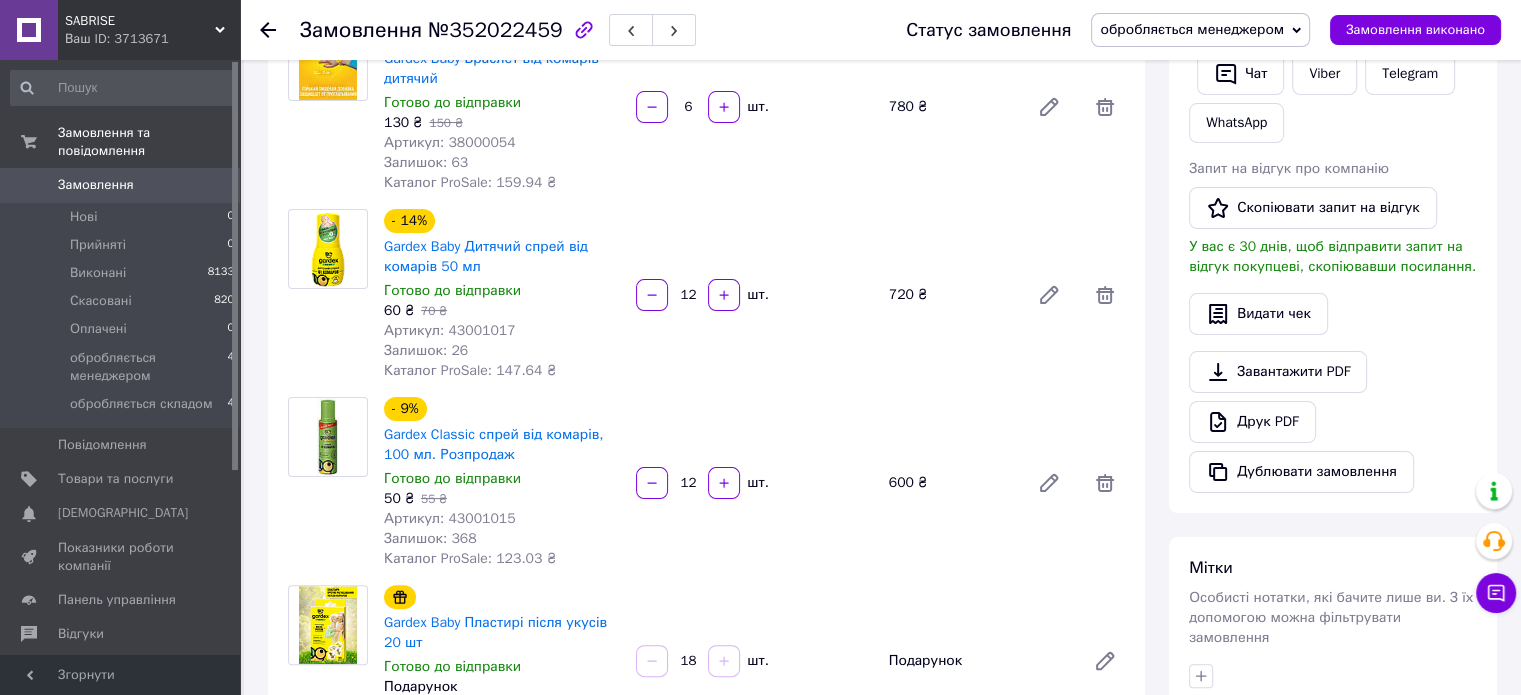 click 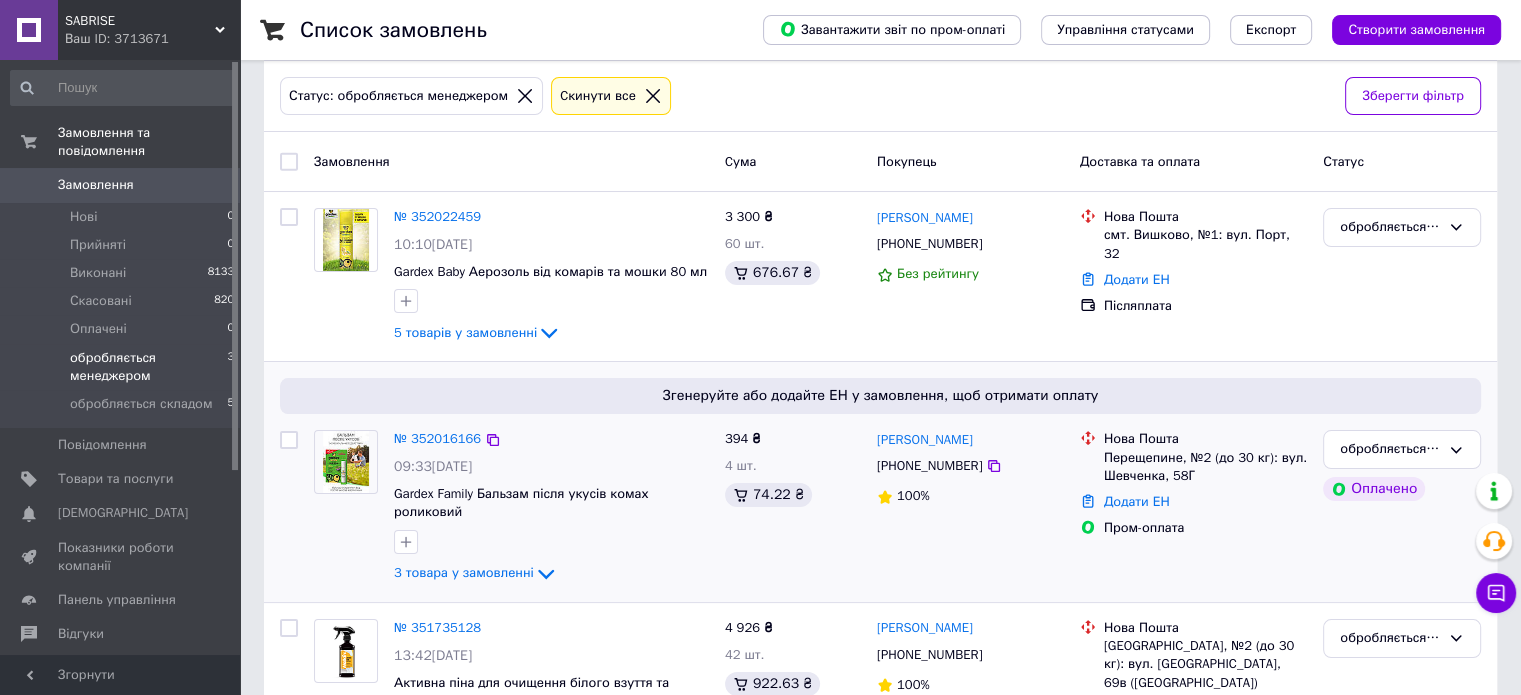 scroll, scrollTop: 94, scrollLeft: 0, axis: vertical 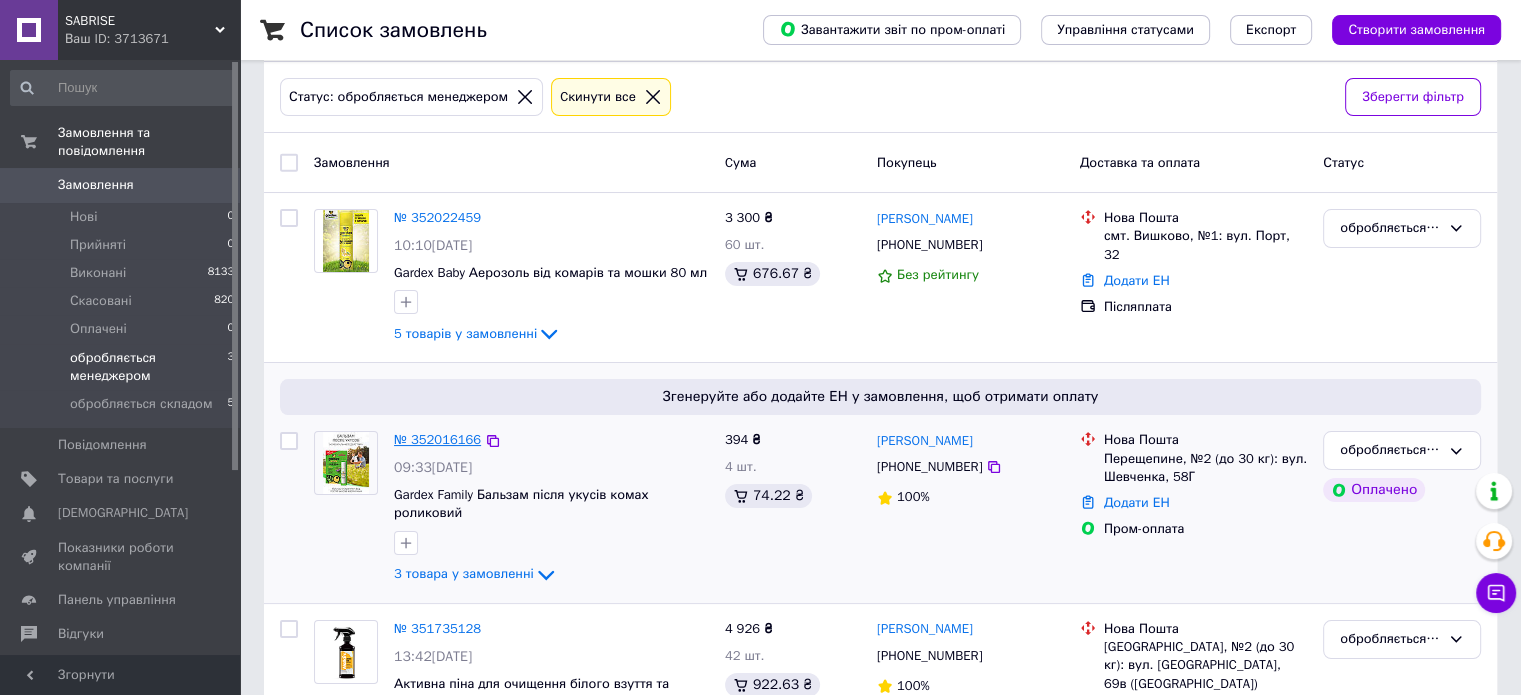 click on "№ 352016166" at bounding box center (437, 439) 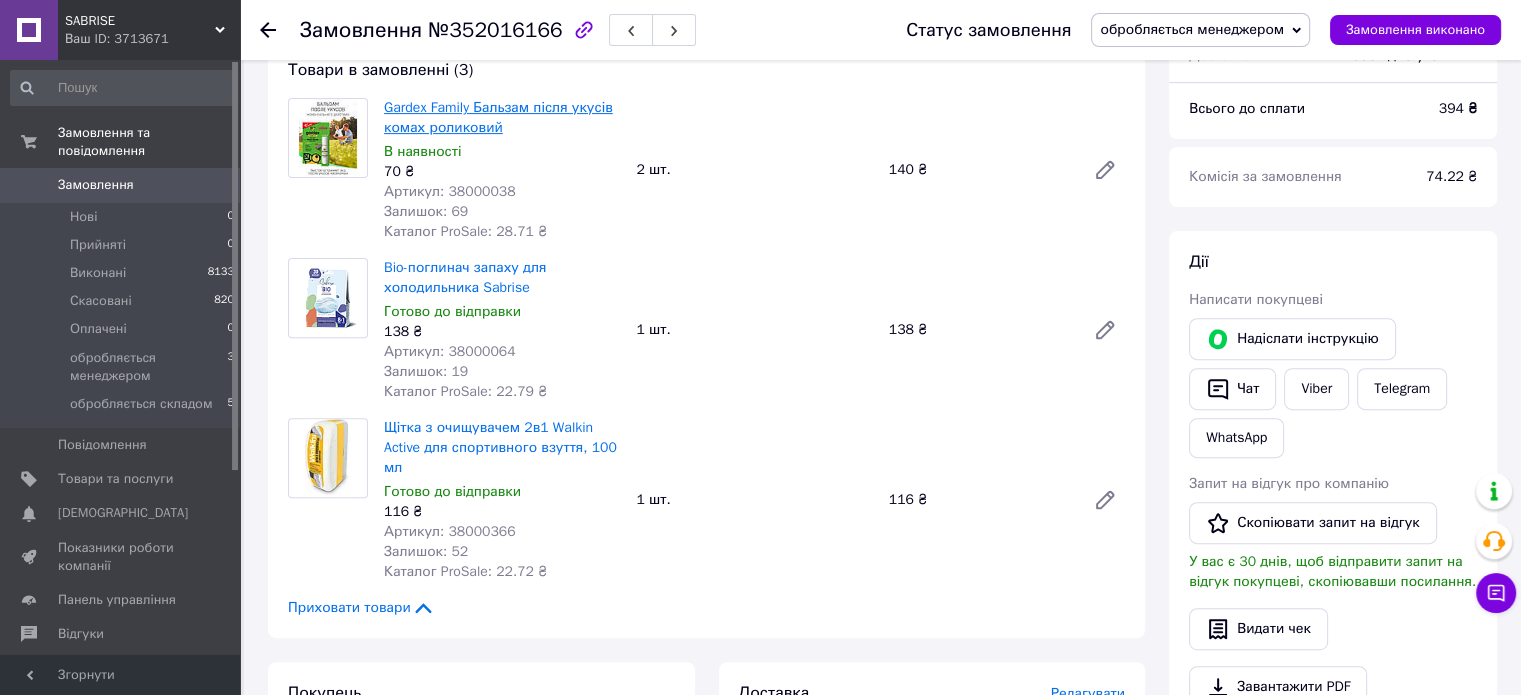 scroll, scrollTop: 694, scrollLeft: 0, axis: vertical 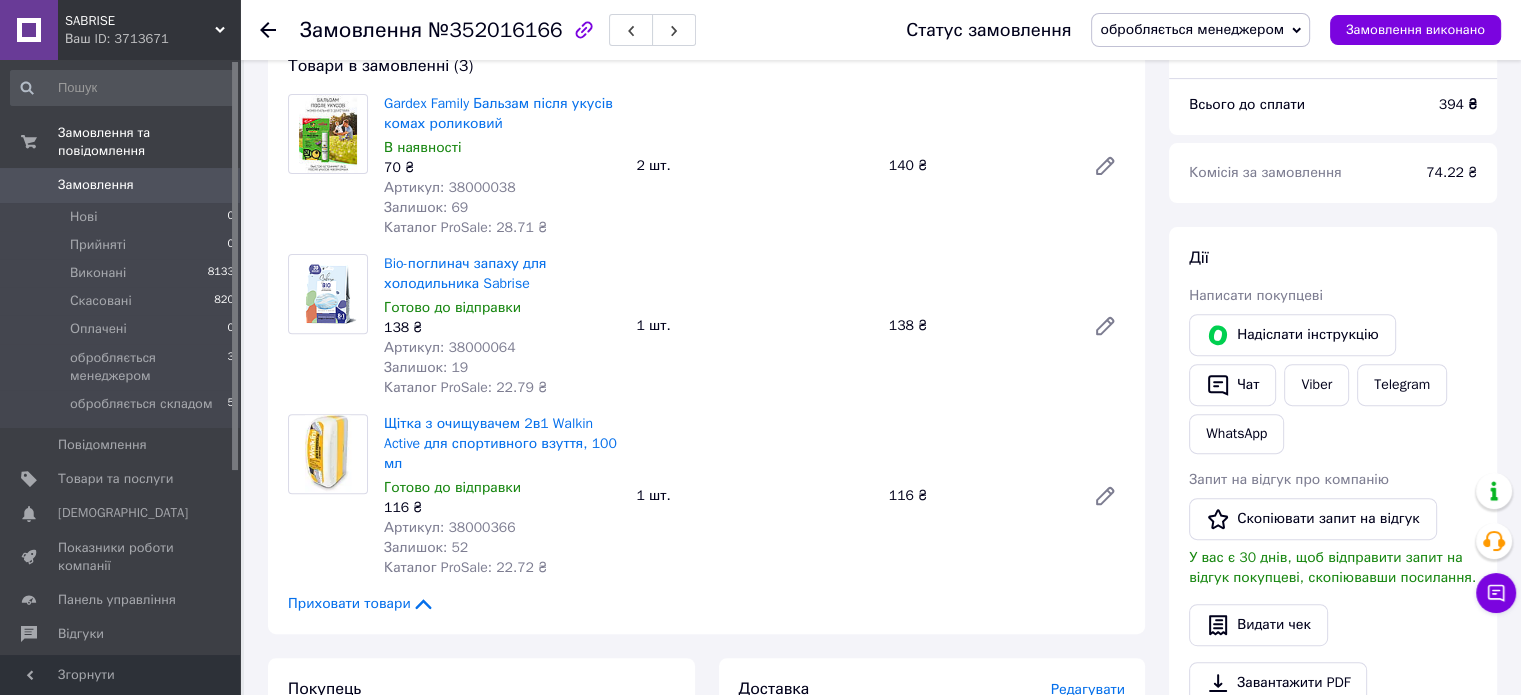 click on "обробляється менеджером" at bounding box center (1192, 29) 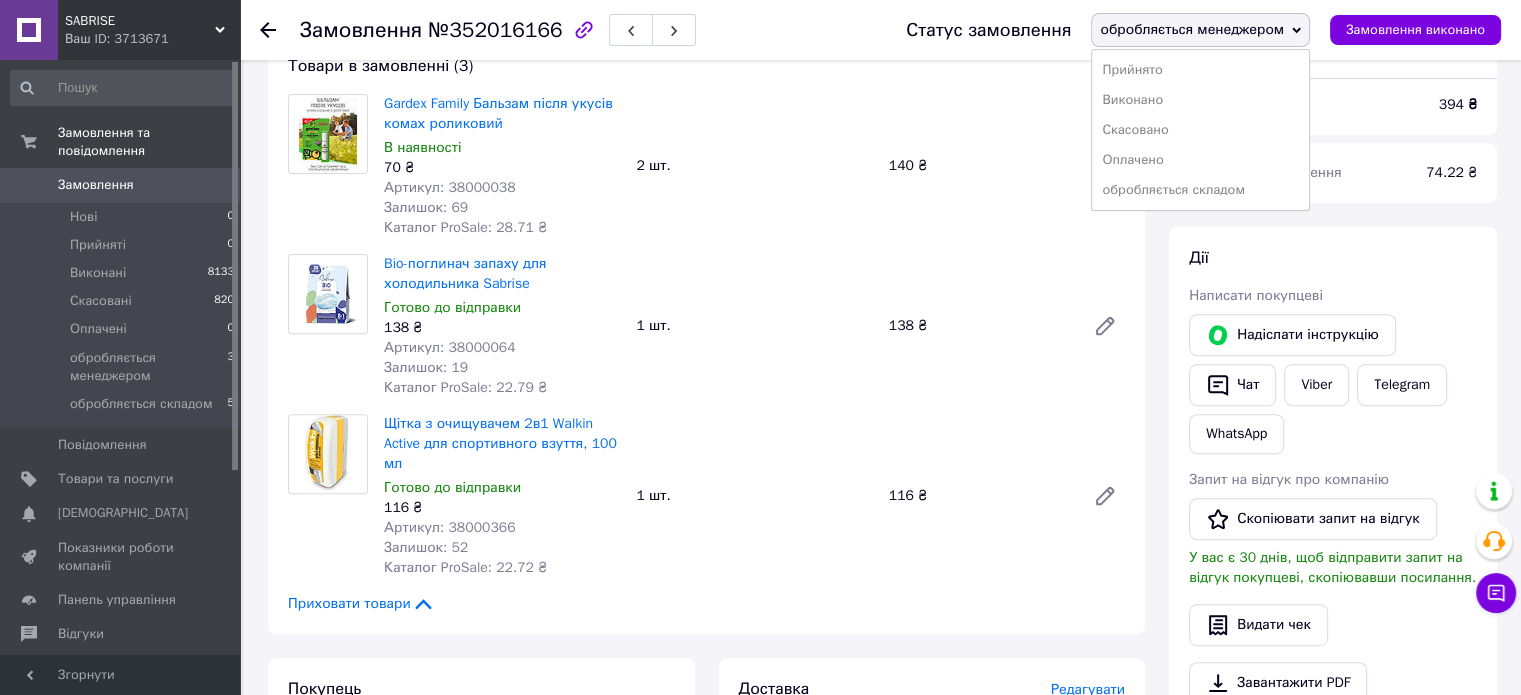 click on "Прийнято" at bounding box center (1200, 70) 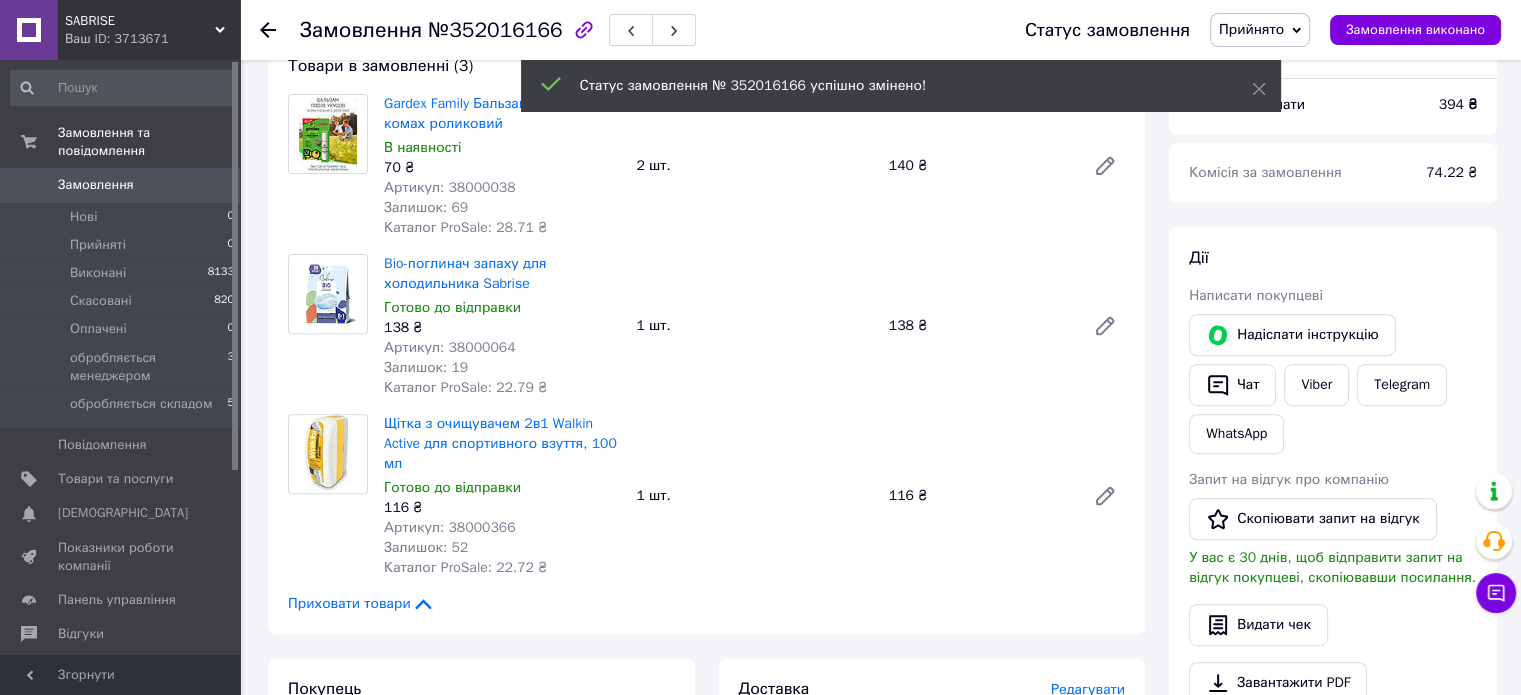 click 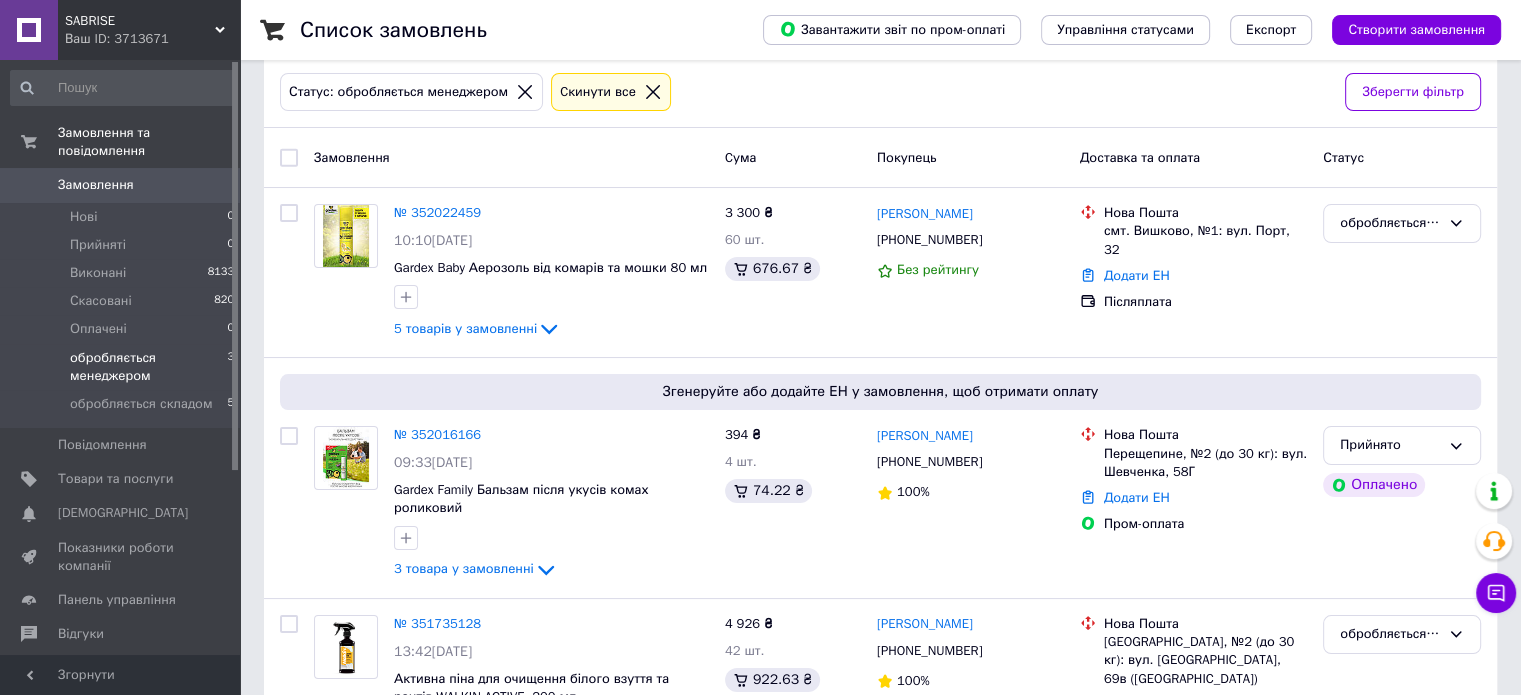 scroll, scrollTop: 100, scrollLeft: 0, axis: vertical 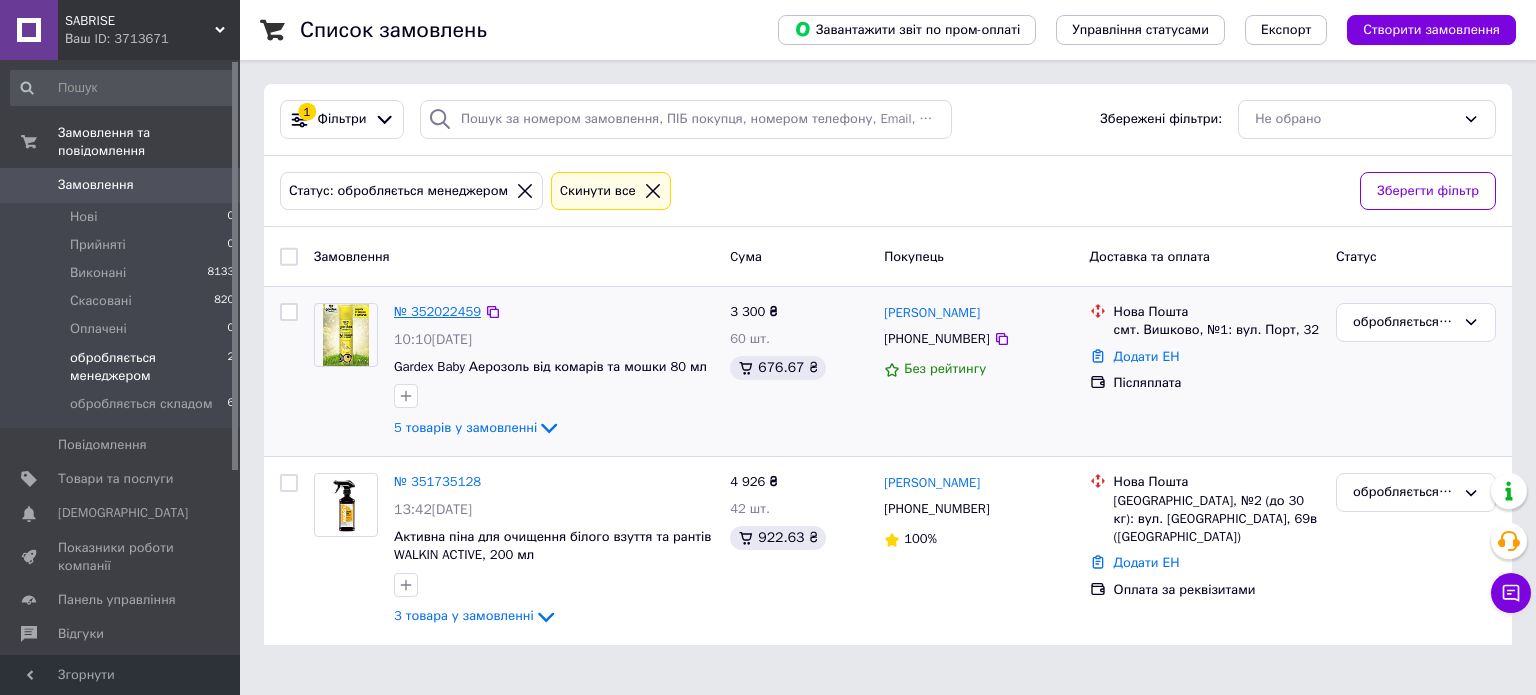 click on "№ 352022459" at bounding box center (437, 311) 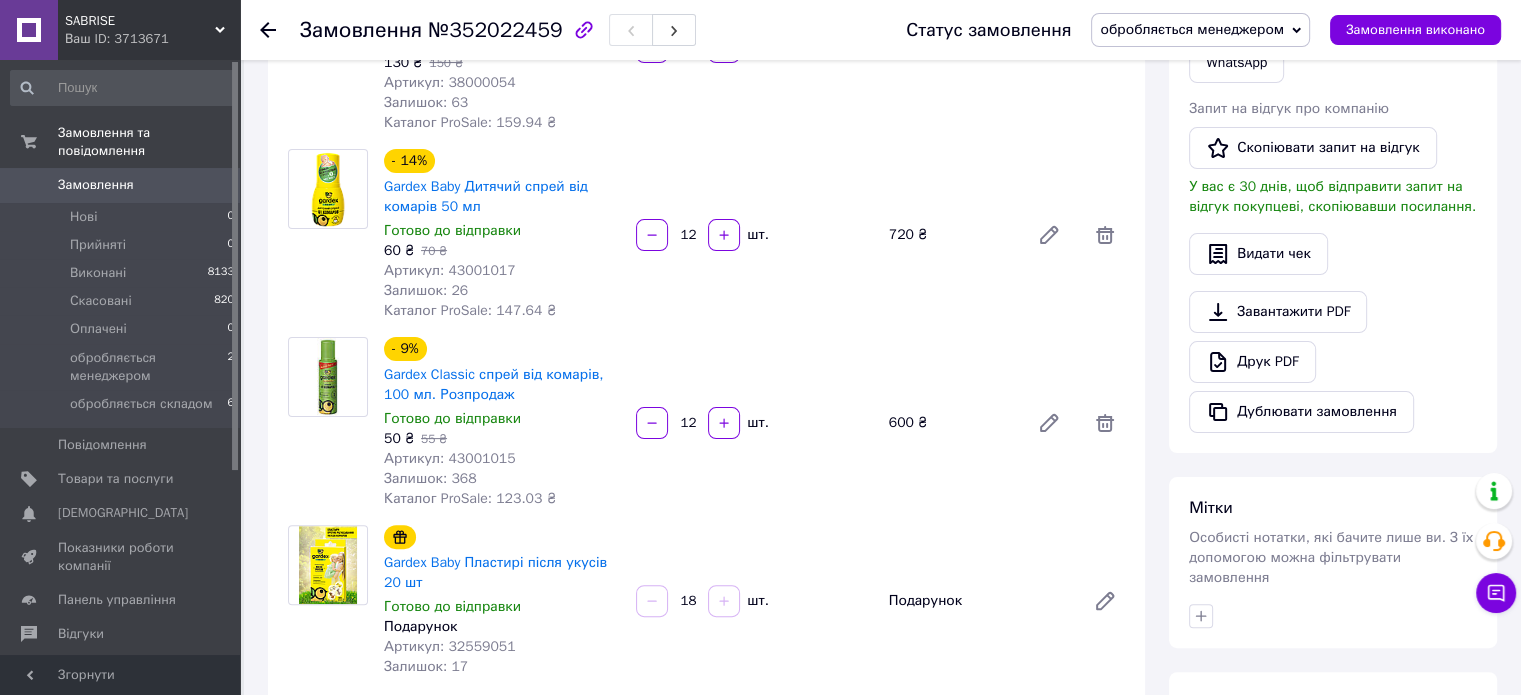 scroll, scrollTop: 500, scrollLeft: 0, axis: vertical 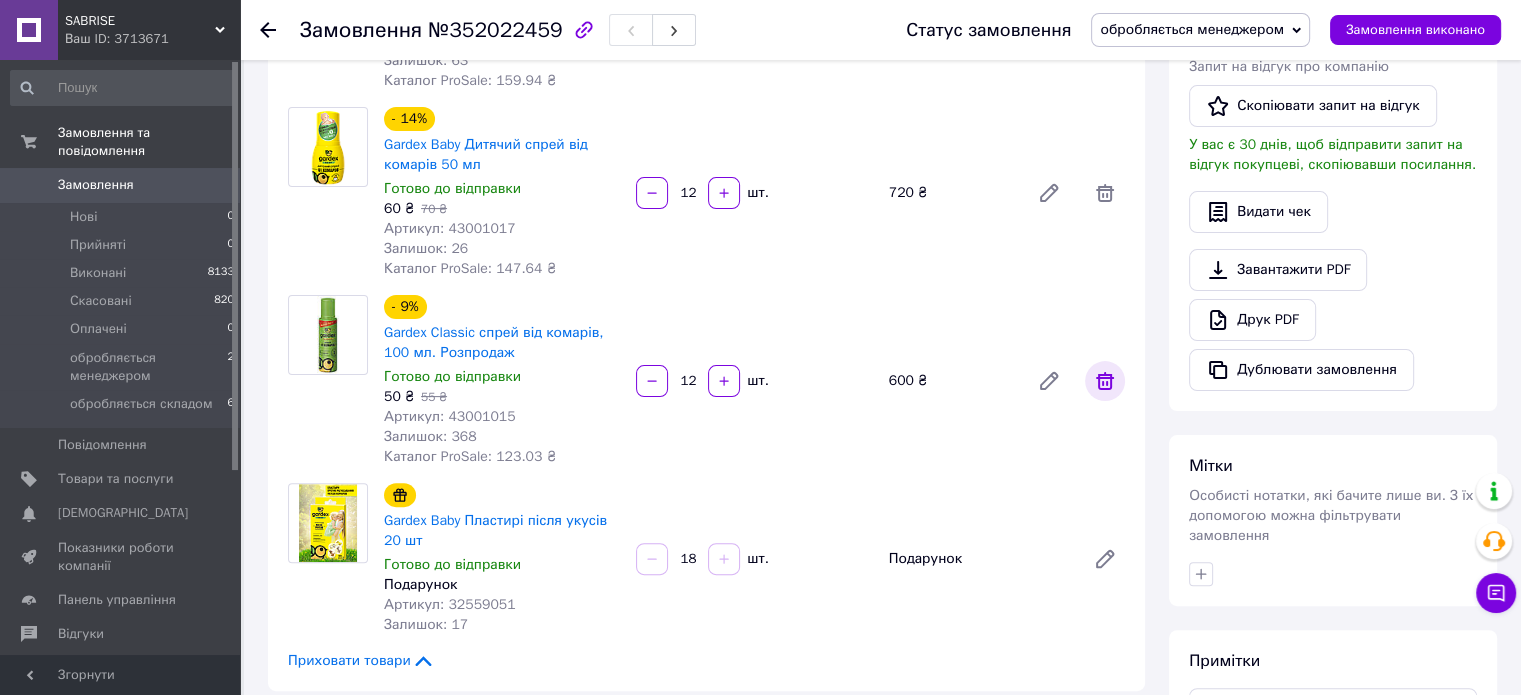click 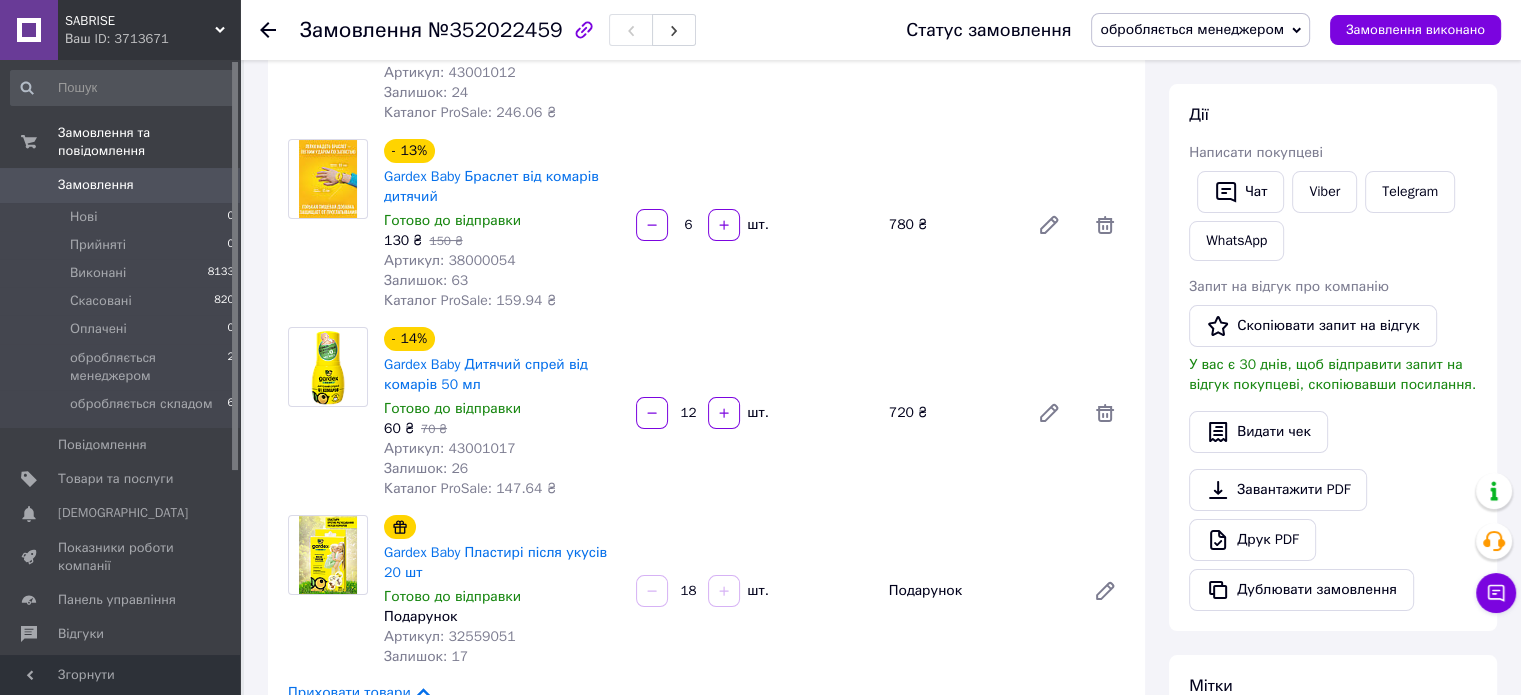 scroll, scrollTop: 400, scrollLeft: 0, axis: vertical 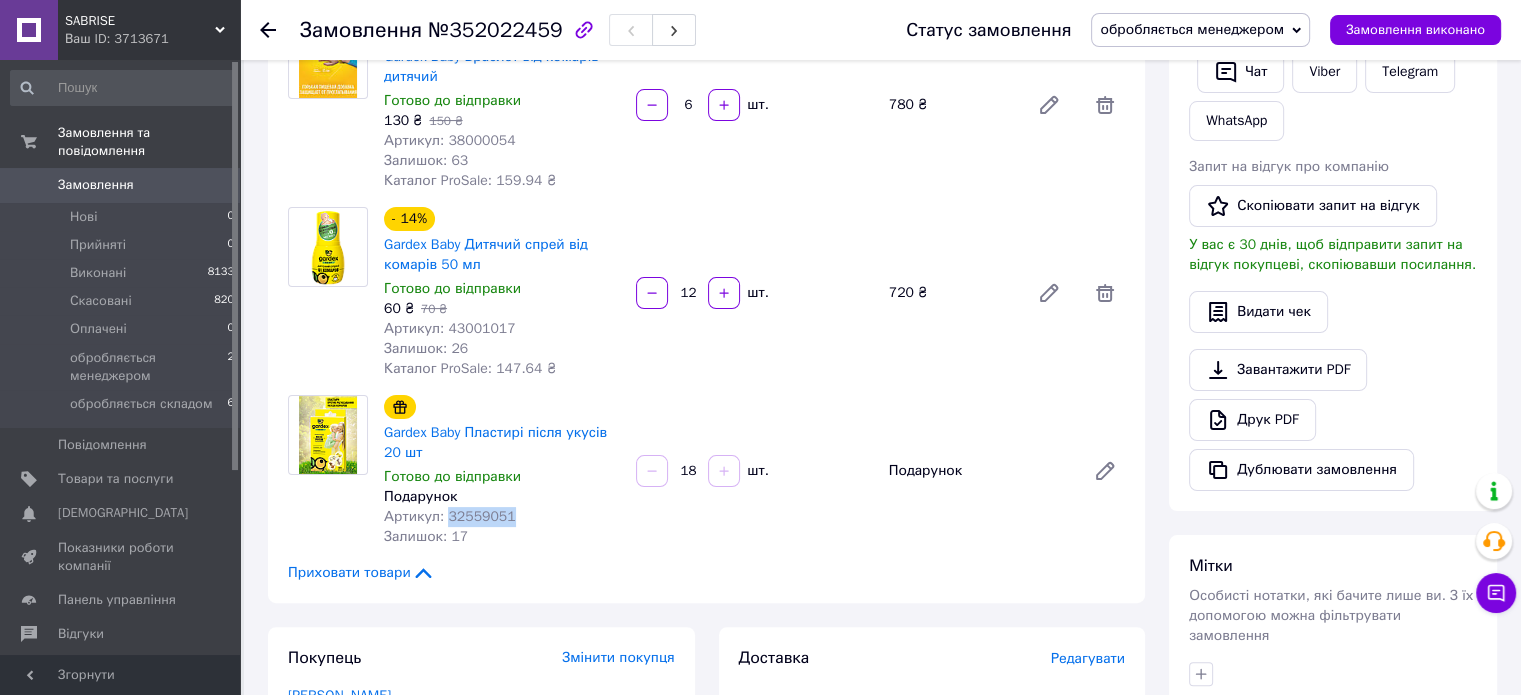 drag, startPoint x: 442, startPoint y: 519, endPoint x: 542, endPoint y: 517, distance: 100.02 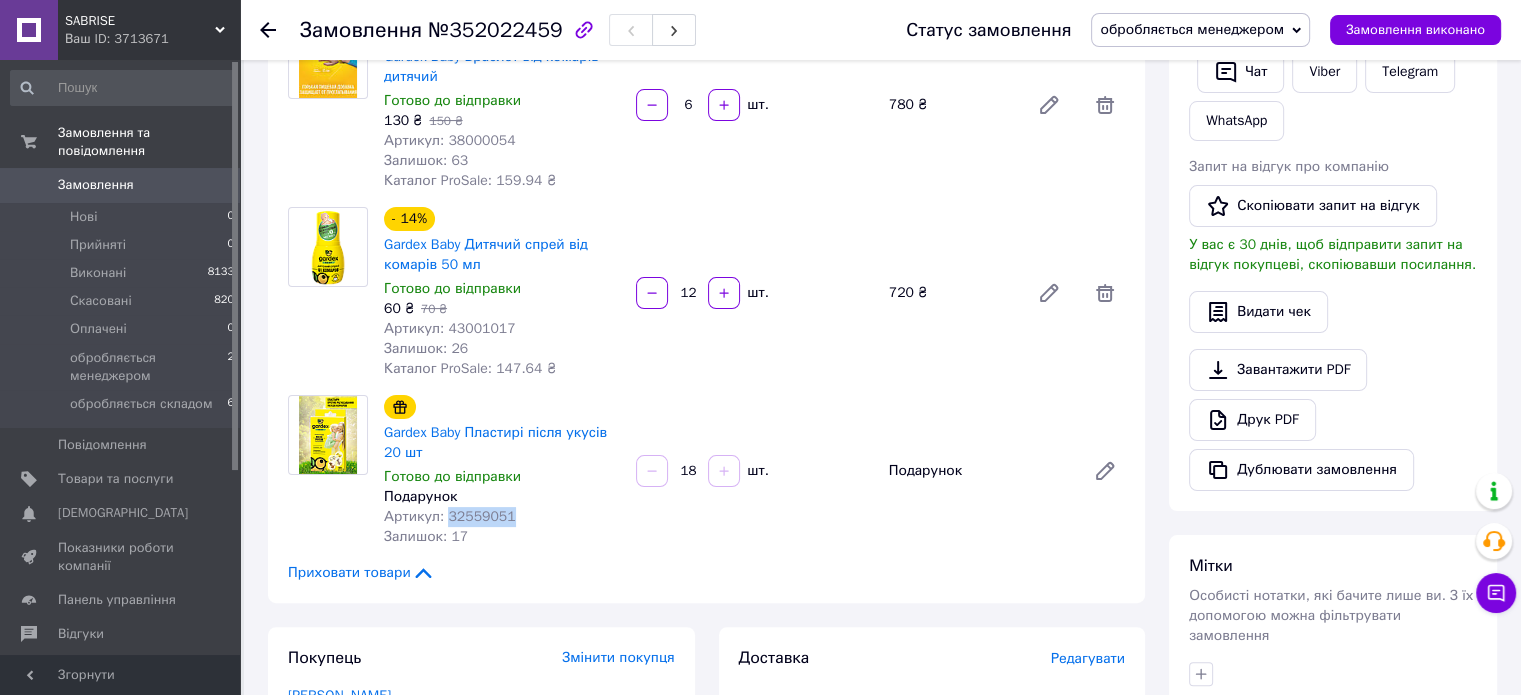 copy on "32559051" 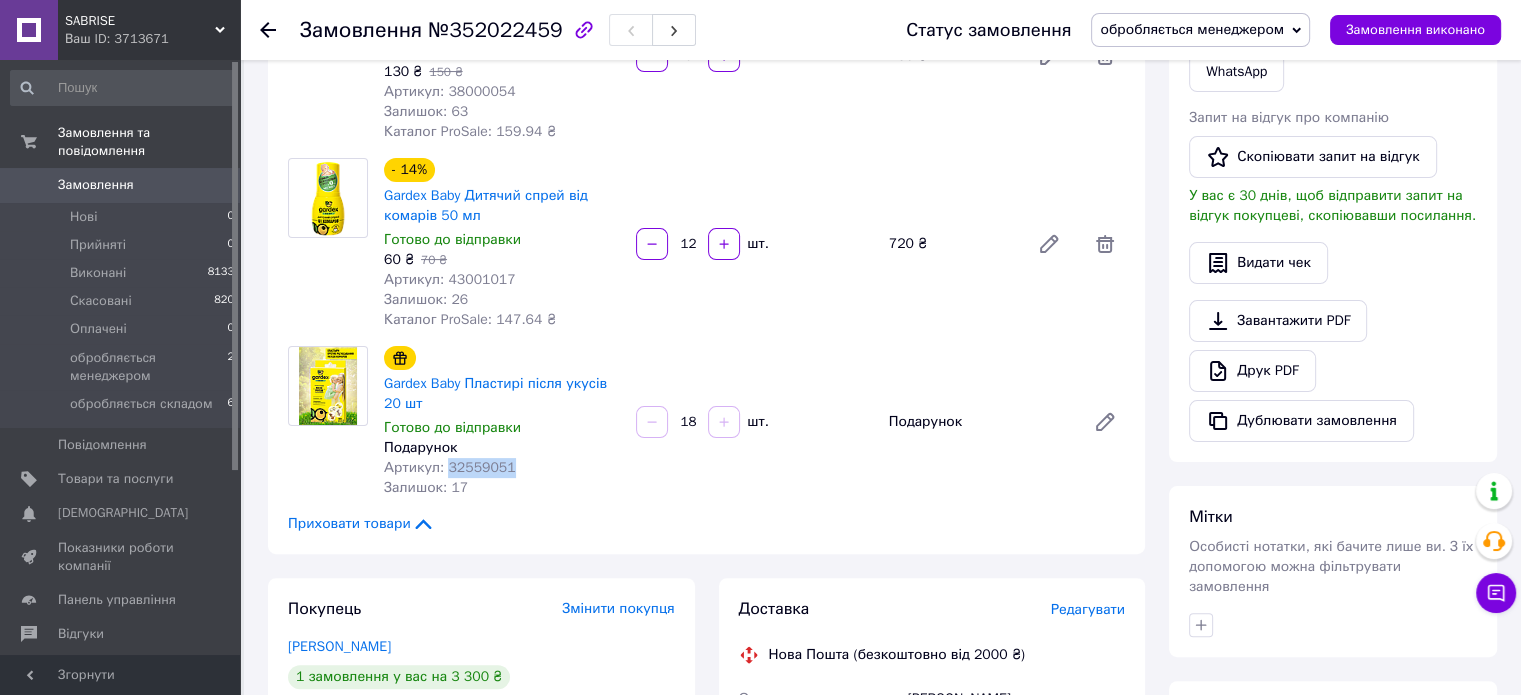 scroll, scrollTop: 200, scrollLeft: 0, axis: vertical 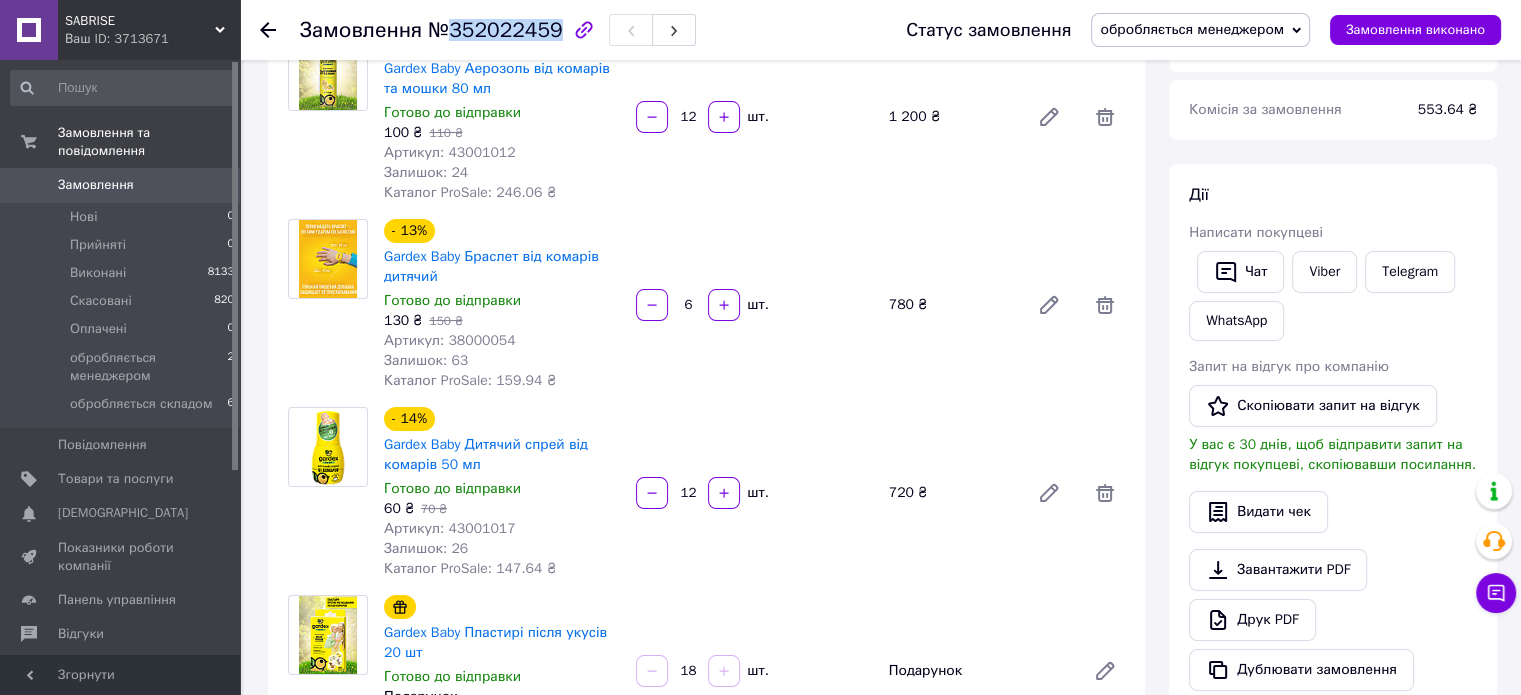 drag, startPoint x: 448, startPoint y: 30, endPoint x: 546, endPoint y: 31, distance: 98.005104 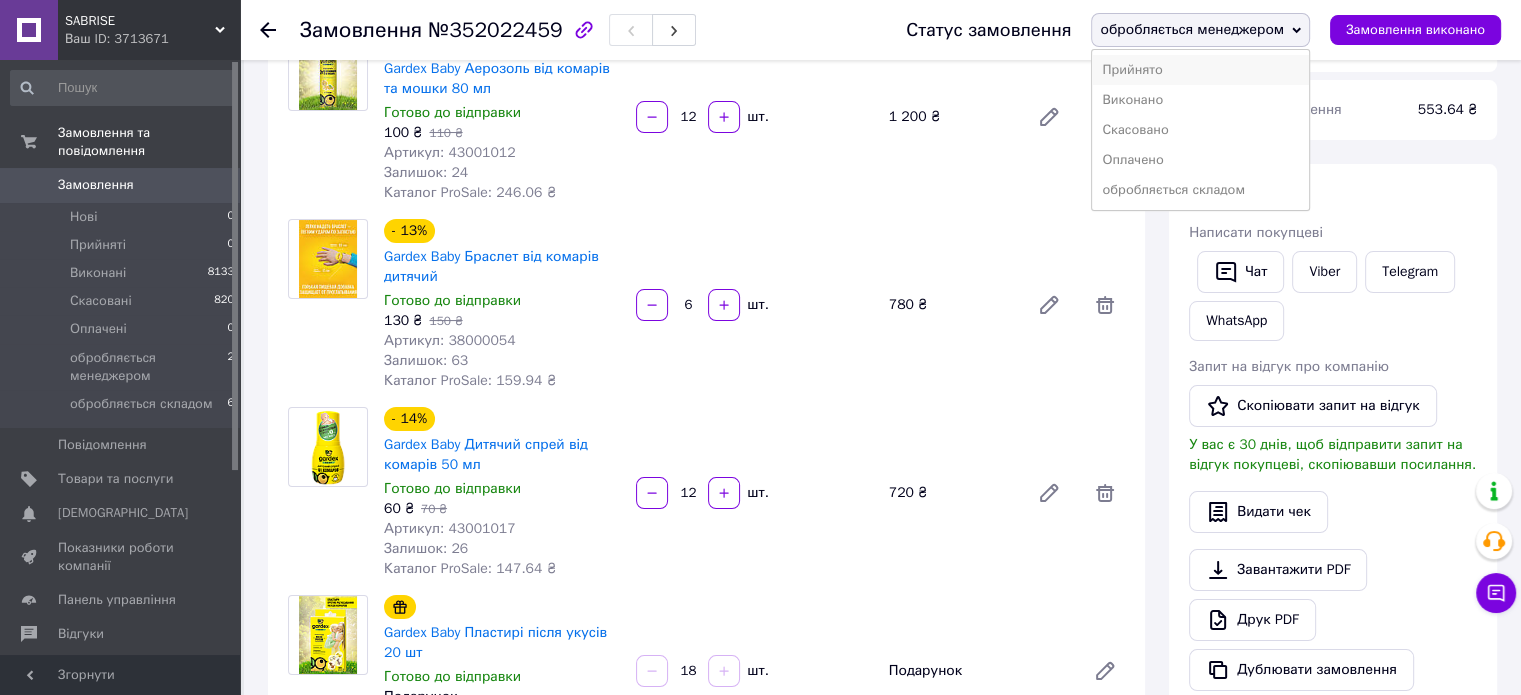 click on "Прийнято" at bounding box center (1200, 70) 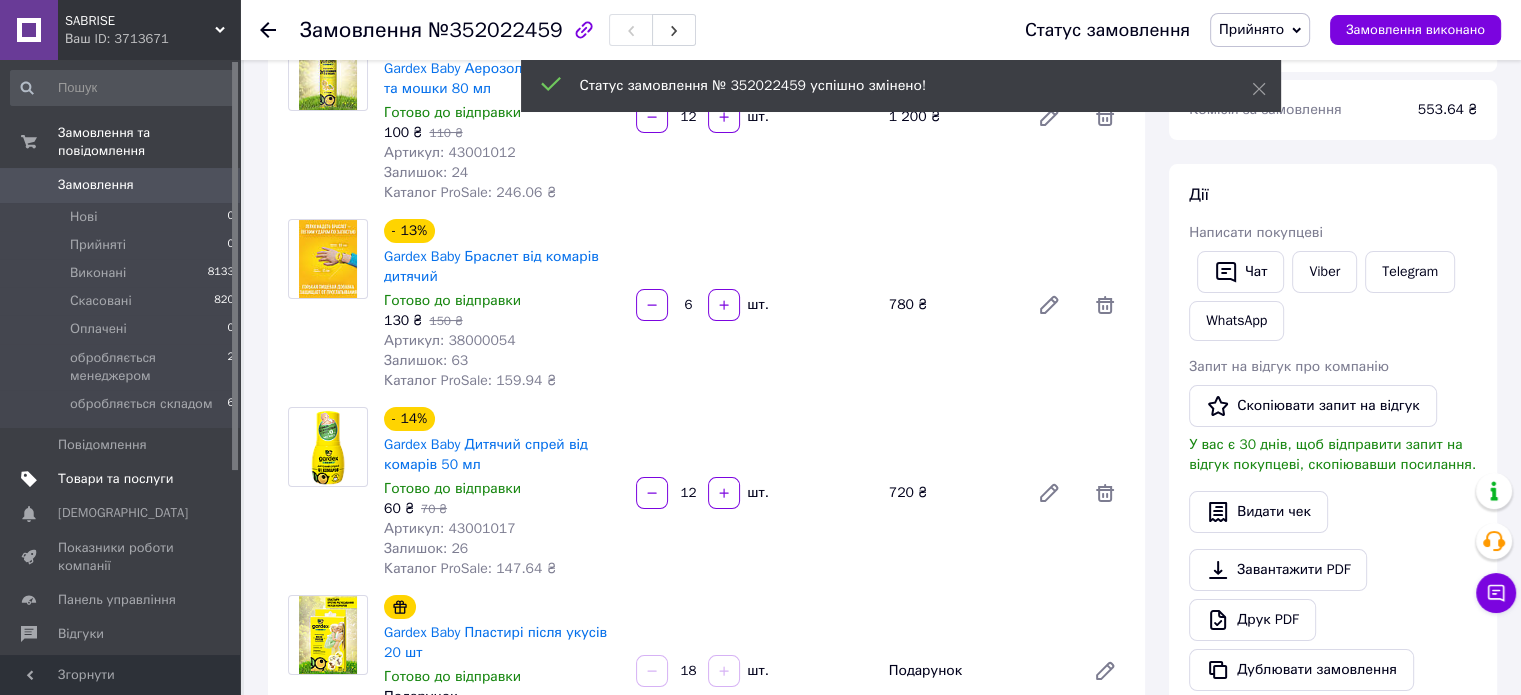 click on "Товари та послуги" at bounding box center (115, 479) 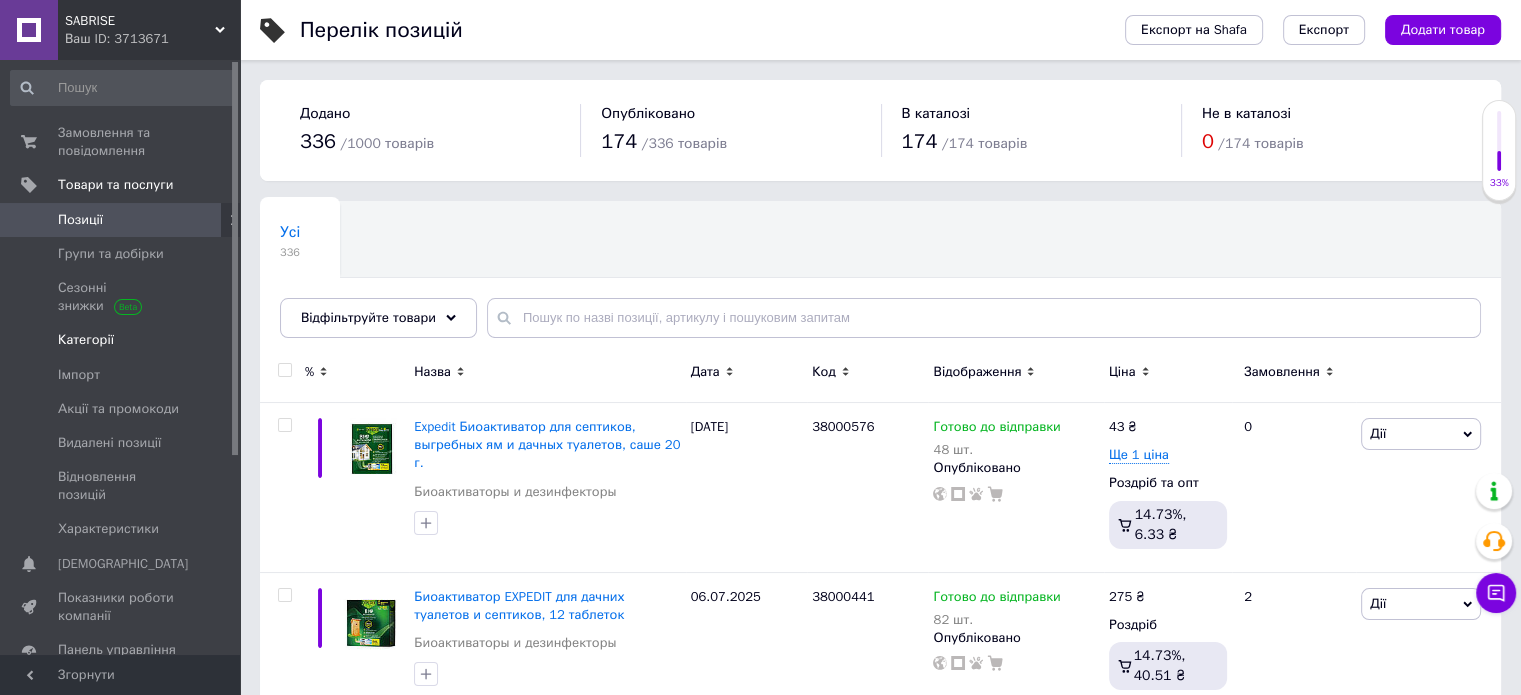 click on "Категорії" at bounding box center [121, 340] 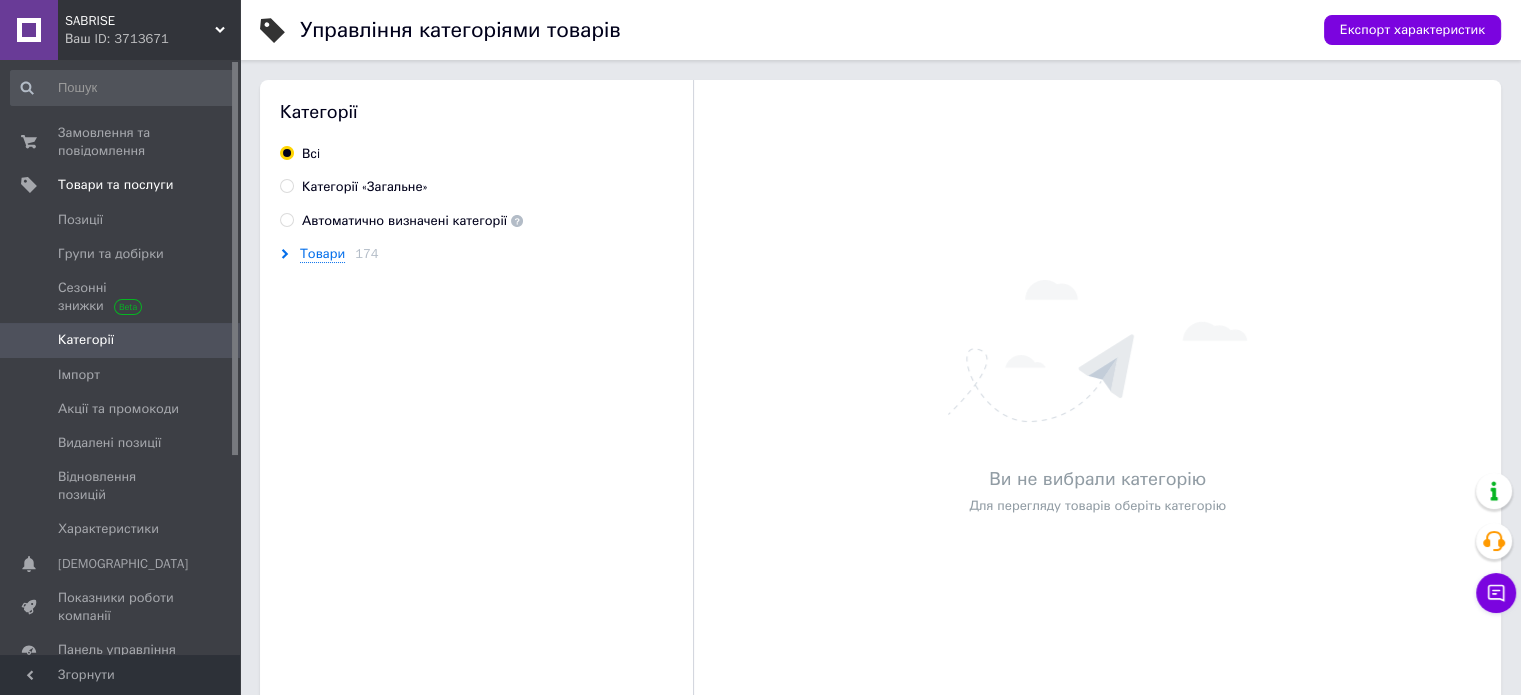 click on "Категорії «Загальне»" at bounding box center [365, 187] 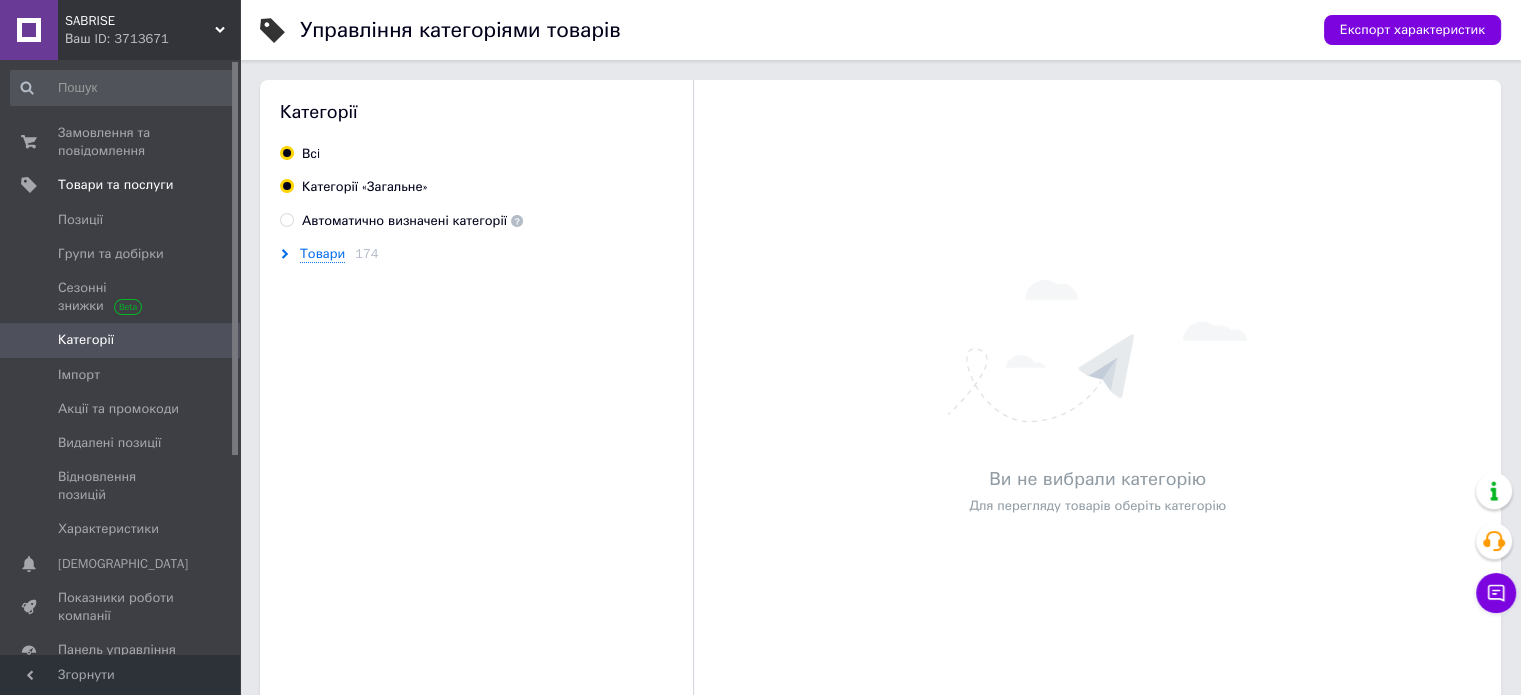 radio on "true" 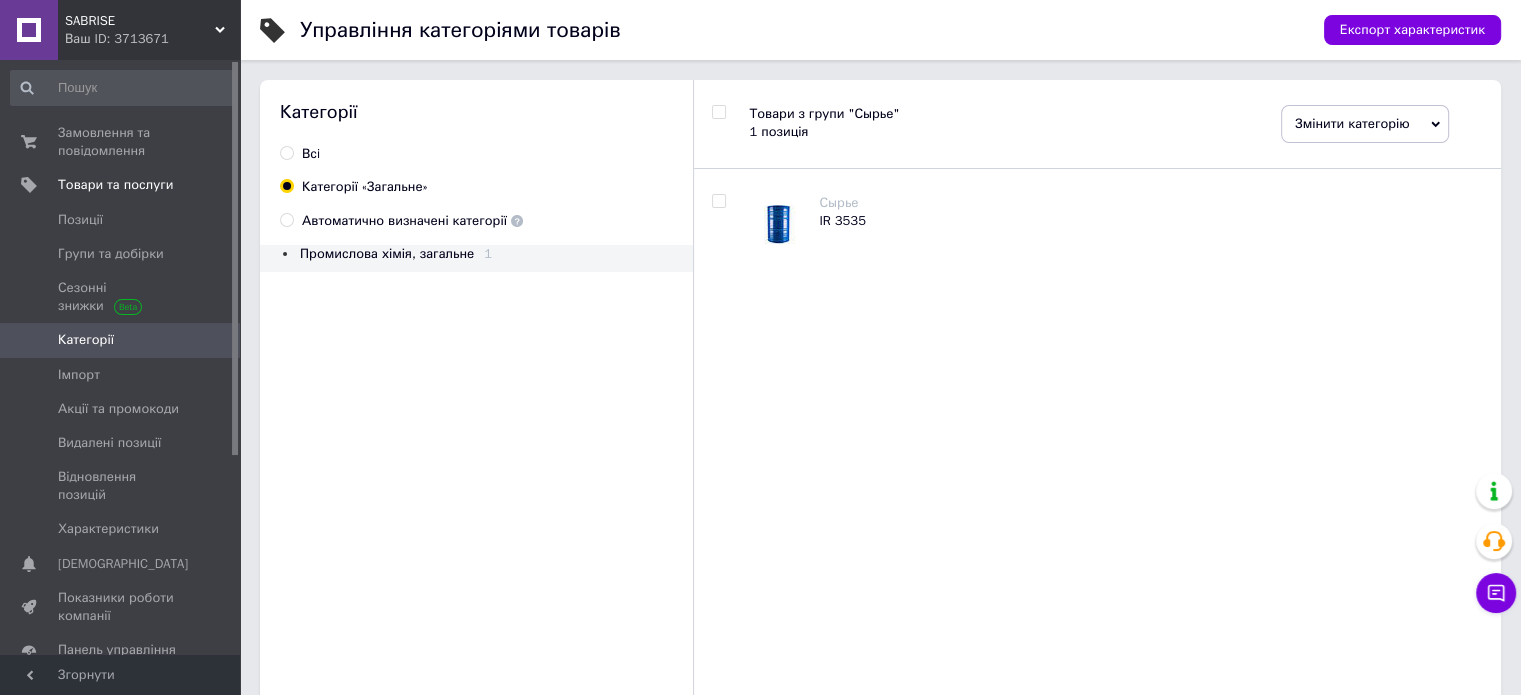 click on "Автоматично визначені категорії" at bounding box center (412, 221) 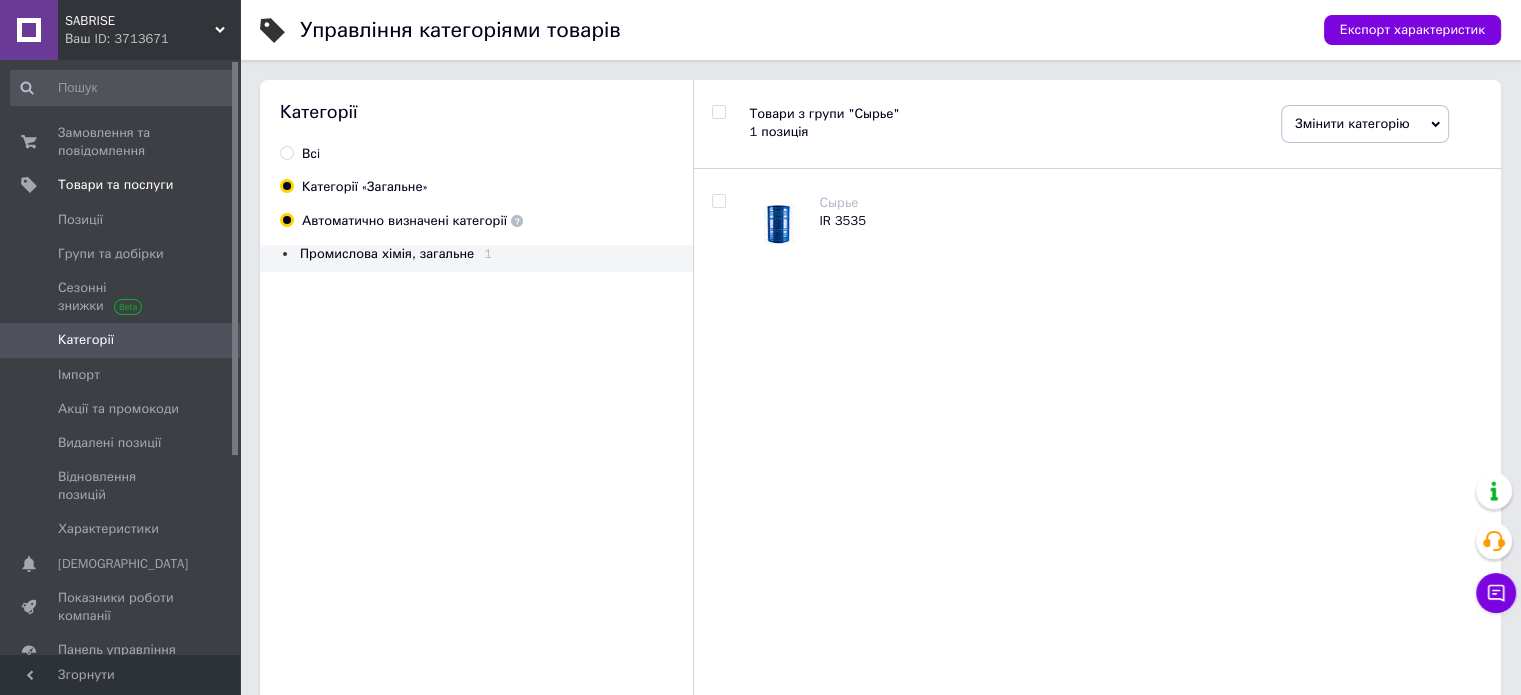 radio on "true" 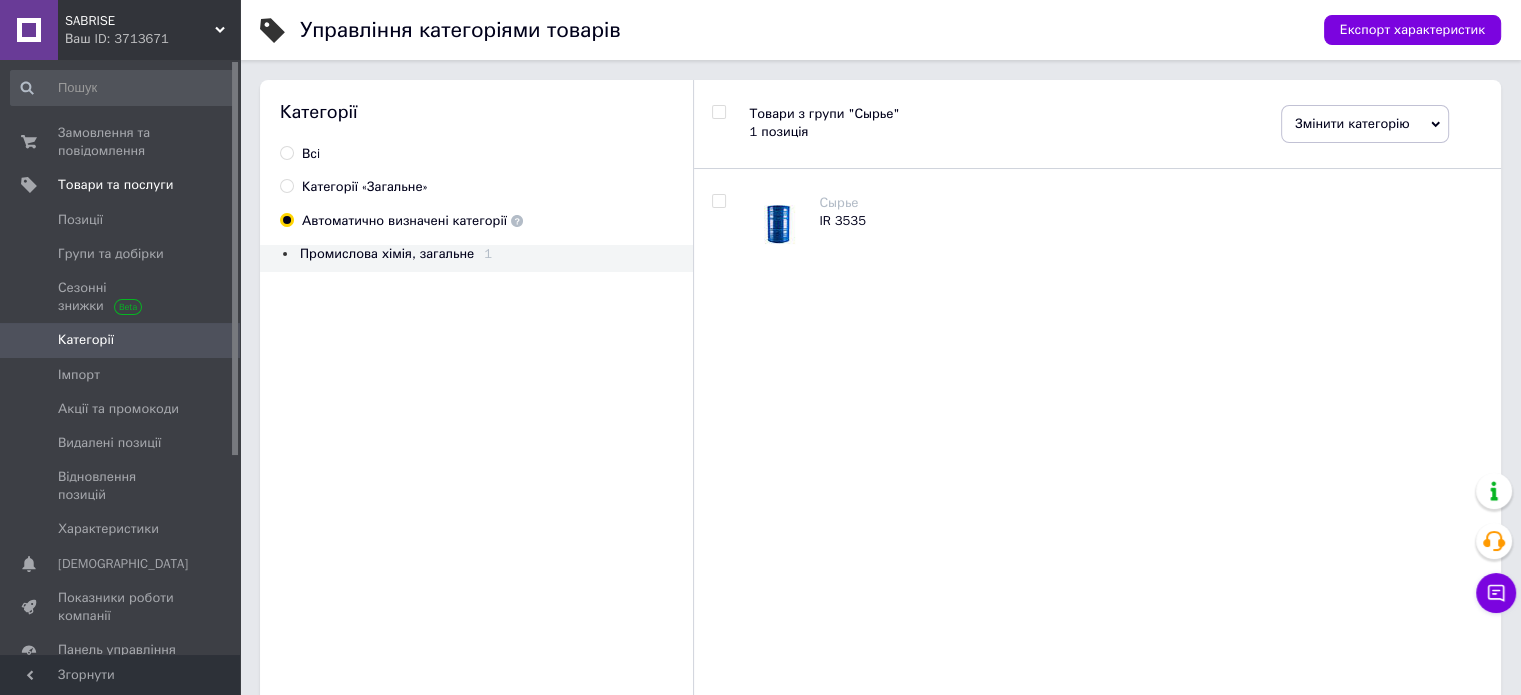 click on "Автоматично визначені категорії" at bounding box center (412, 221) 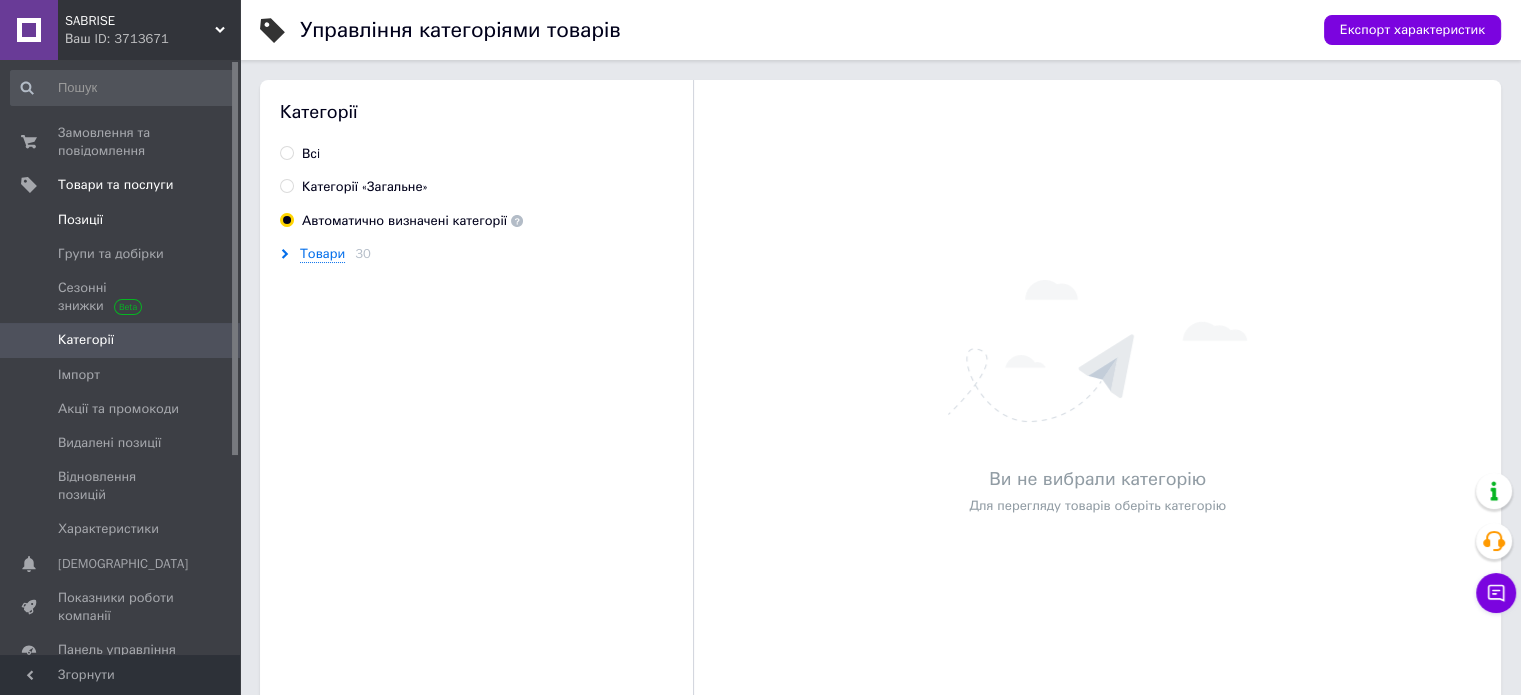 click on "Позиції" at bounding box center (80, 220) 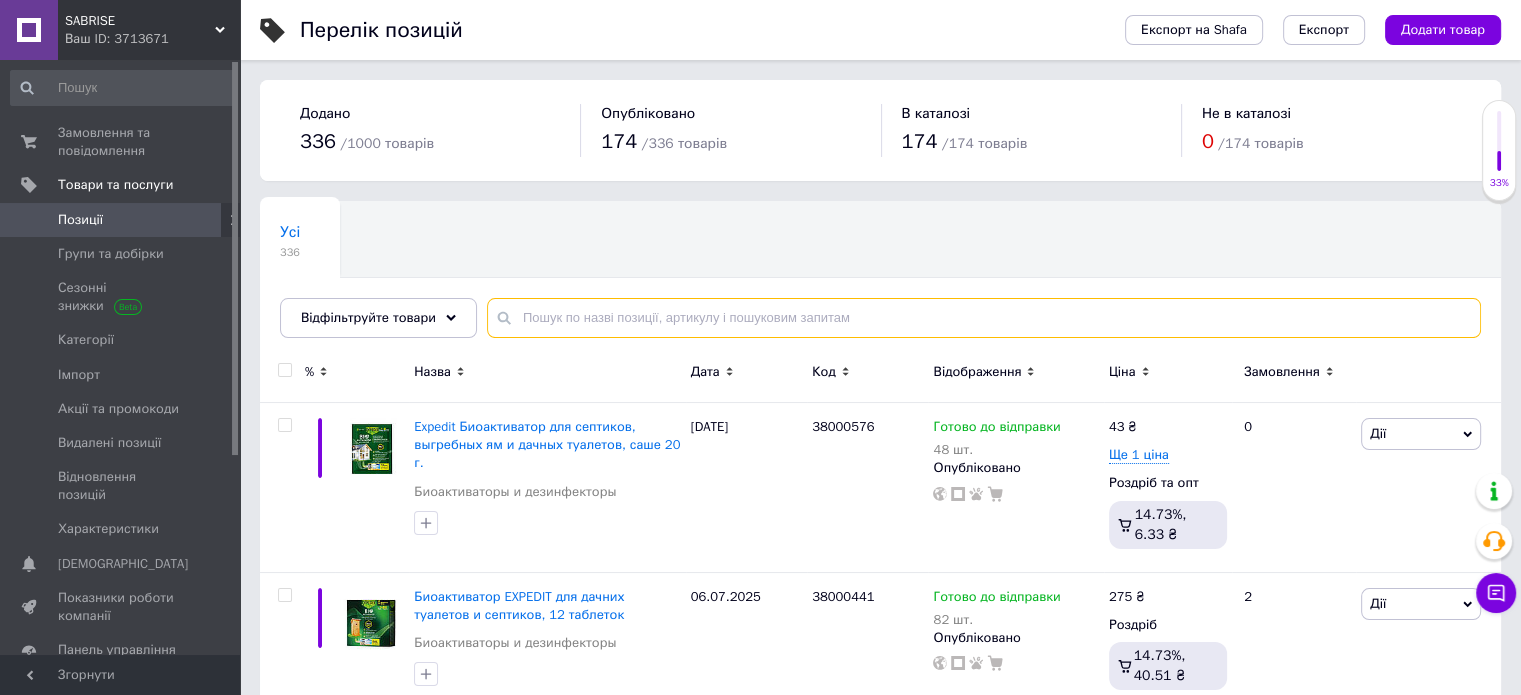 click at bounding box center [984, 318] 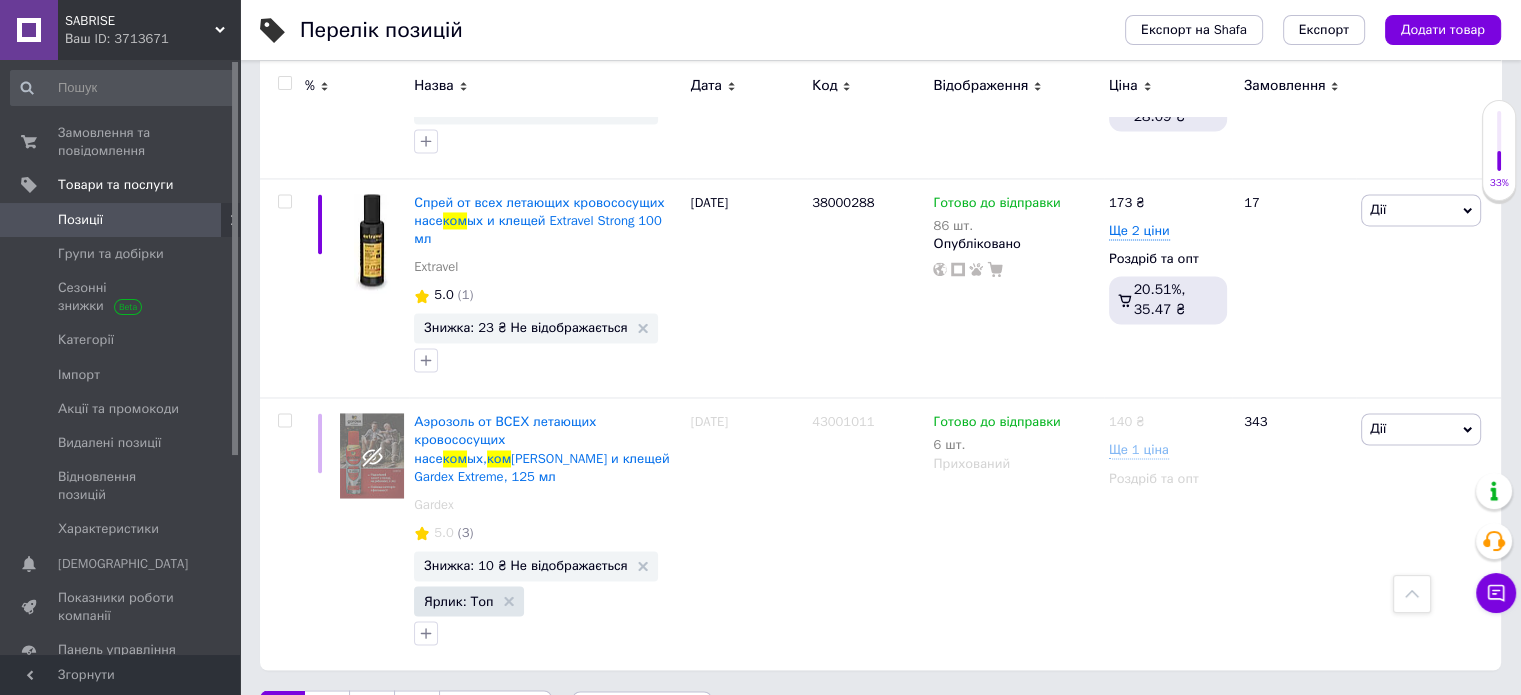 scroll, scrollTop: 3202, scrollLeft: 0, axis: vertical 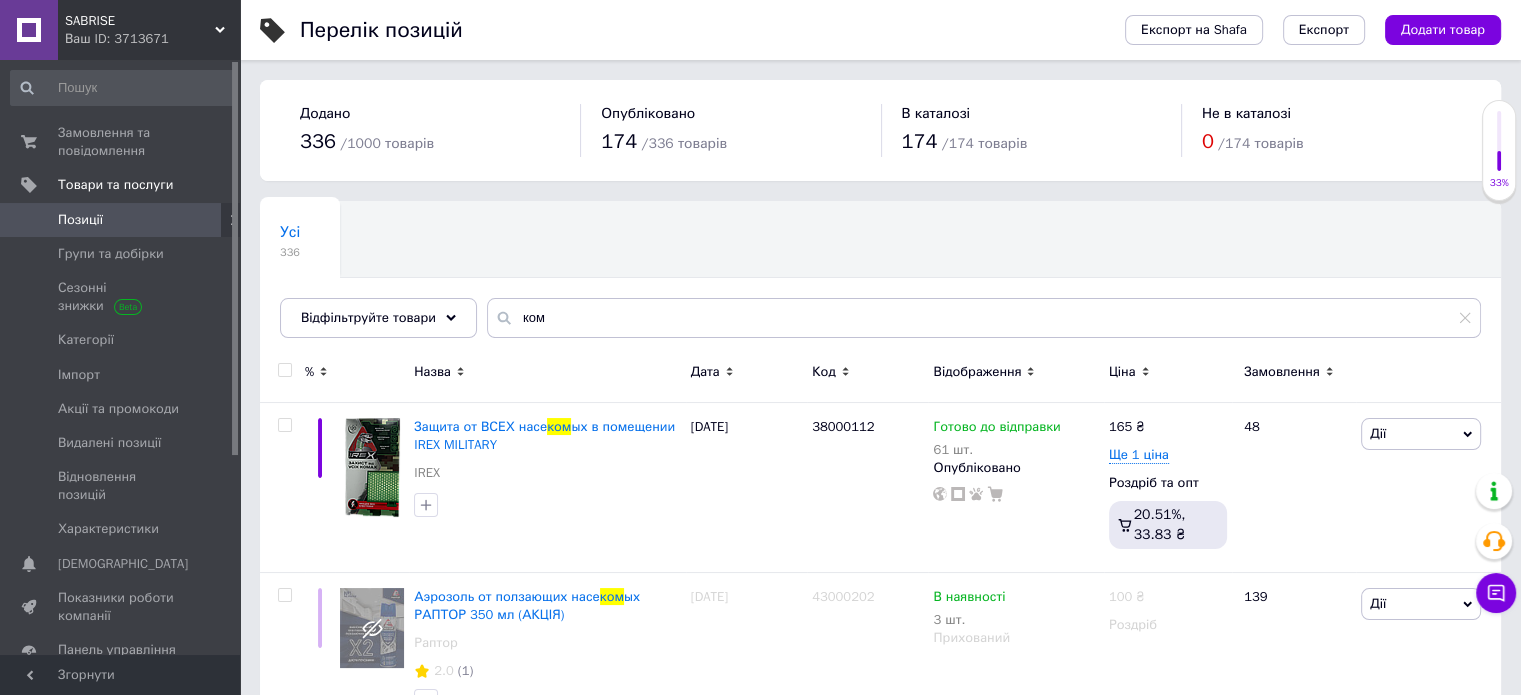 click on "Усі 336 Ok Відфільтровано...  Зберегти" at bounding box center [880, 279] 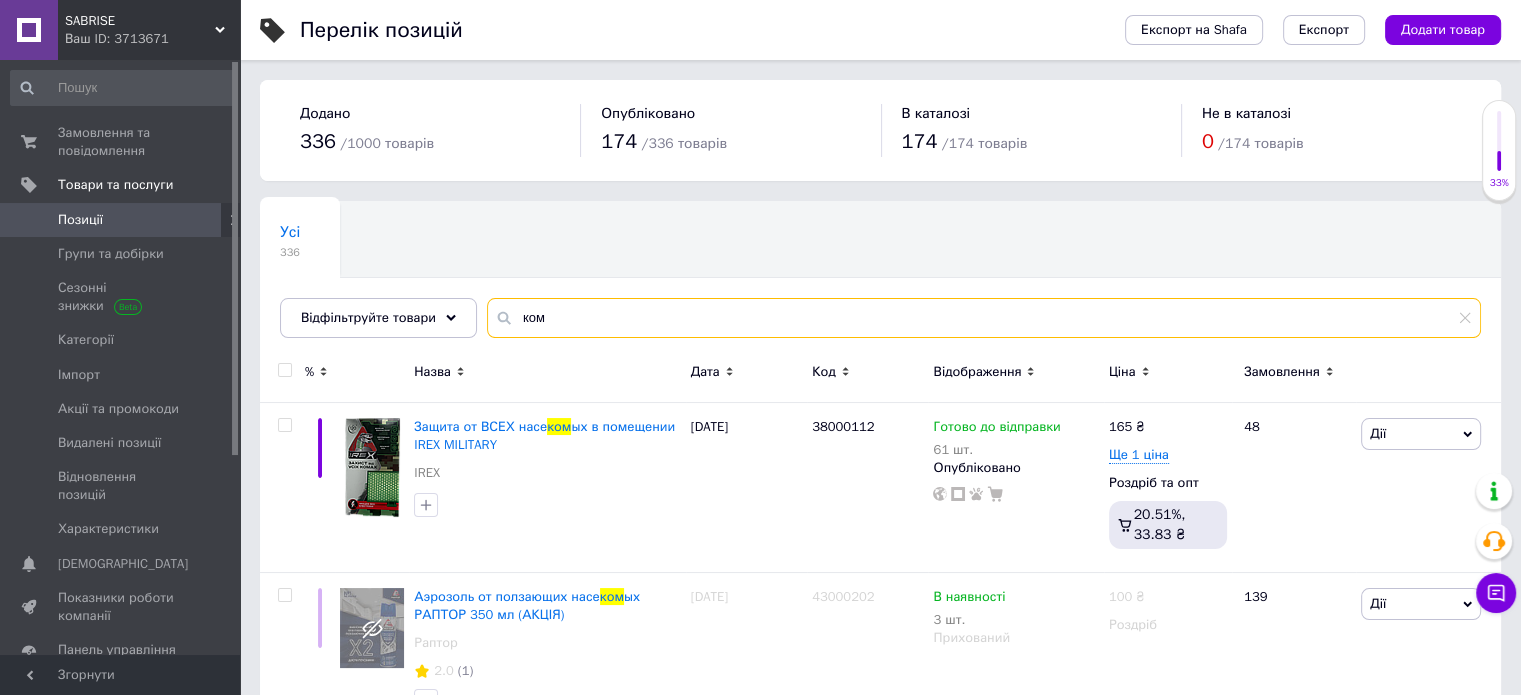click on "ком" at bounding box center [984, 318] 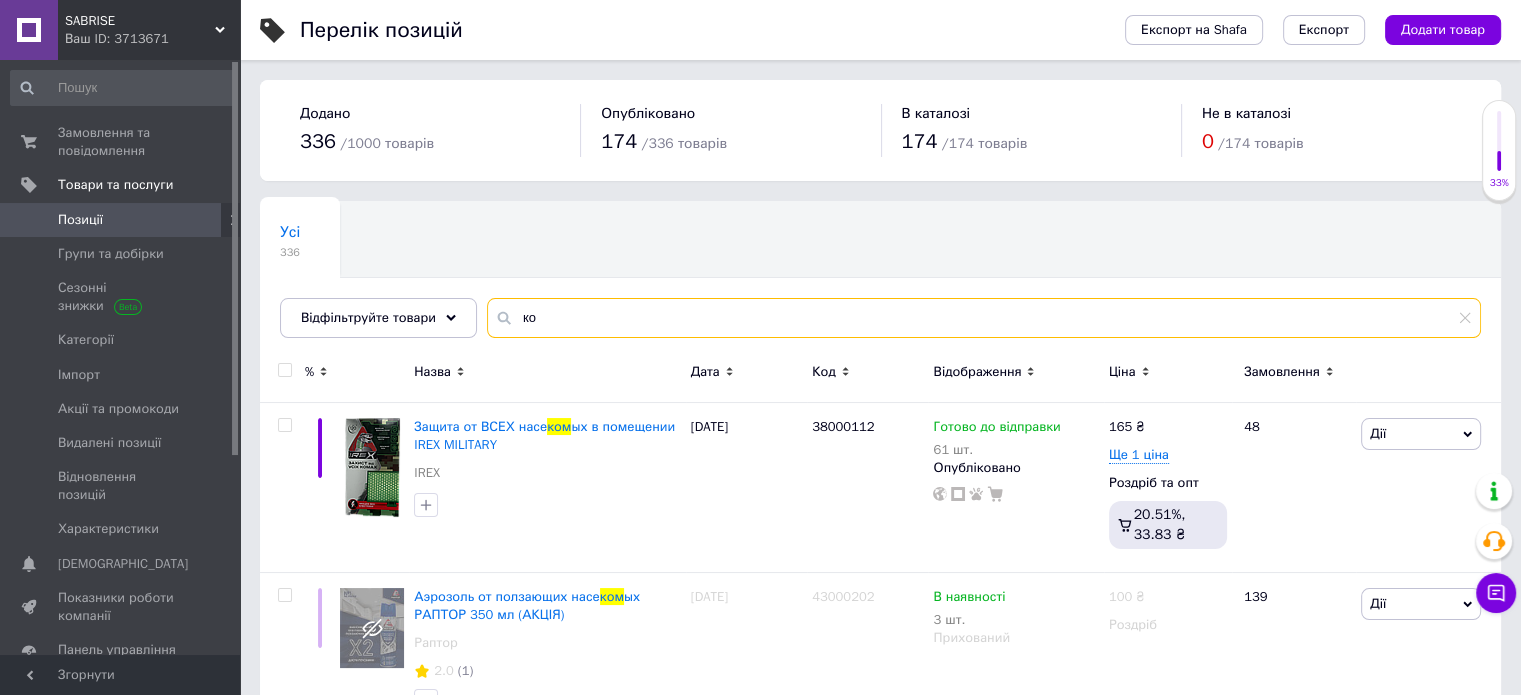 type on "к" 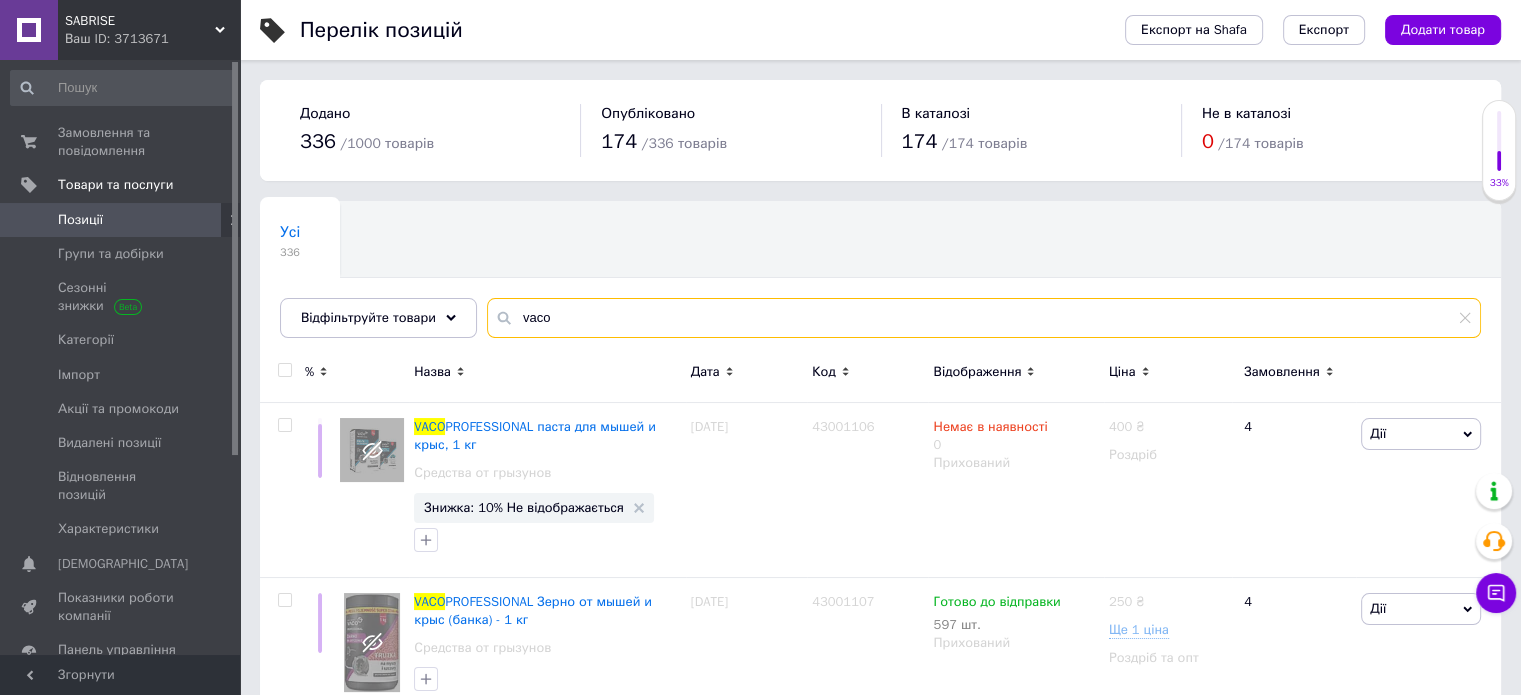 type on "vaco" 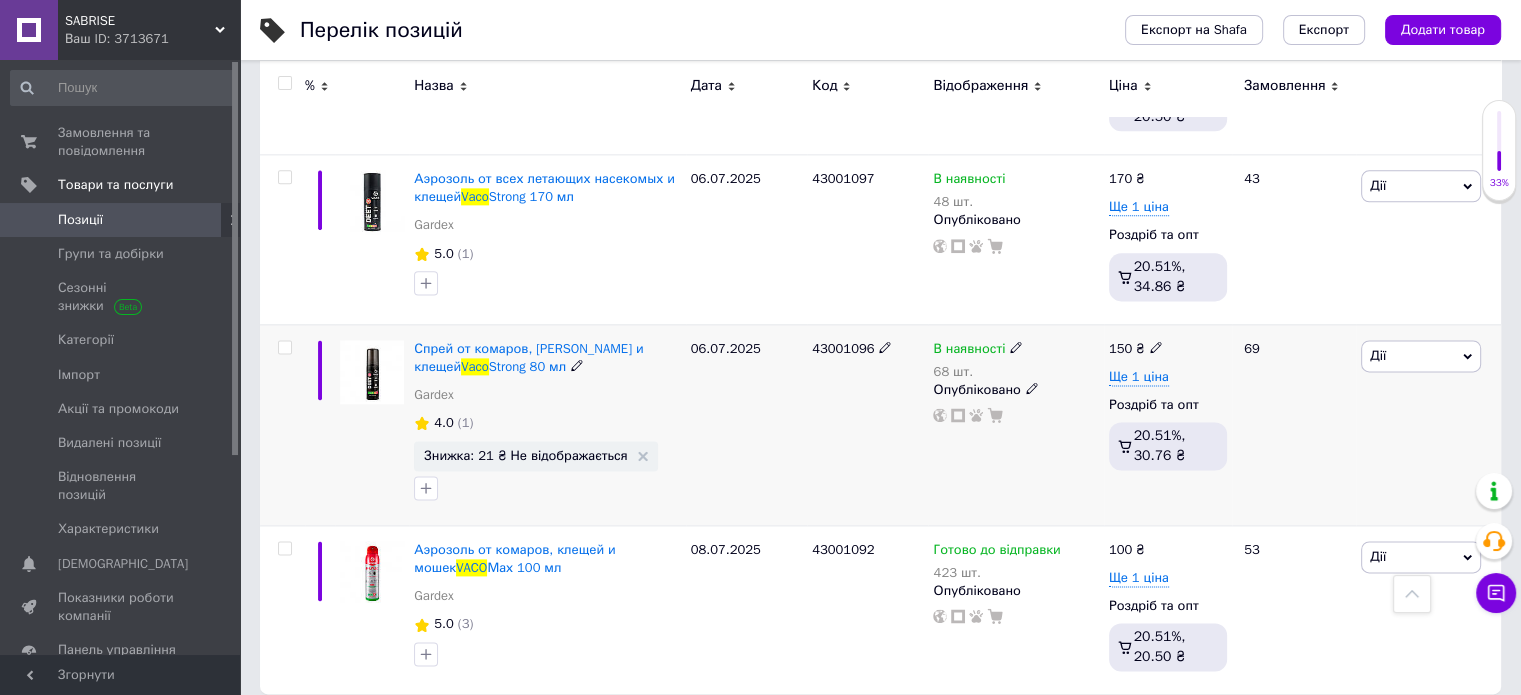 scroll, scrollTop: 2584, scrollLeft: 0, axis: vertical 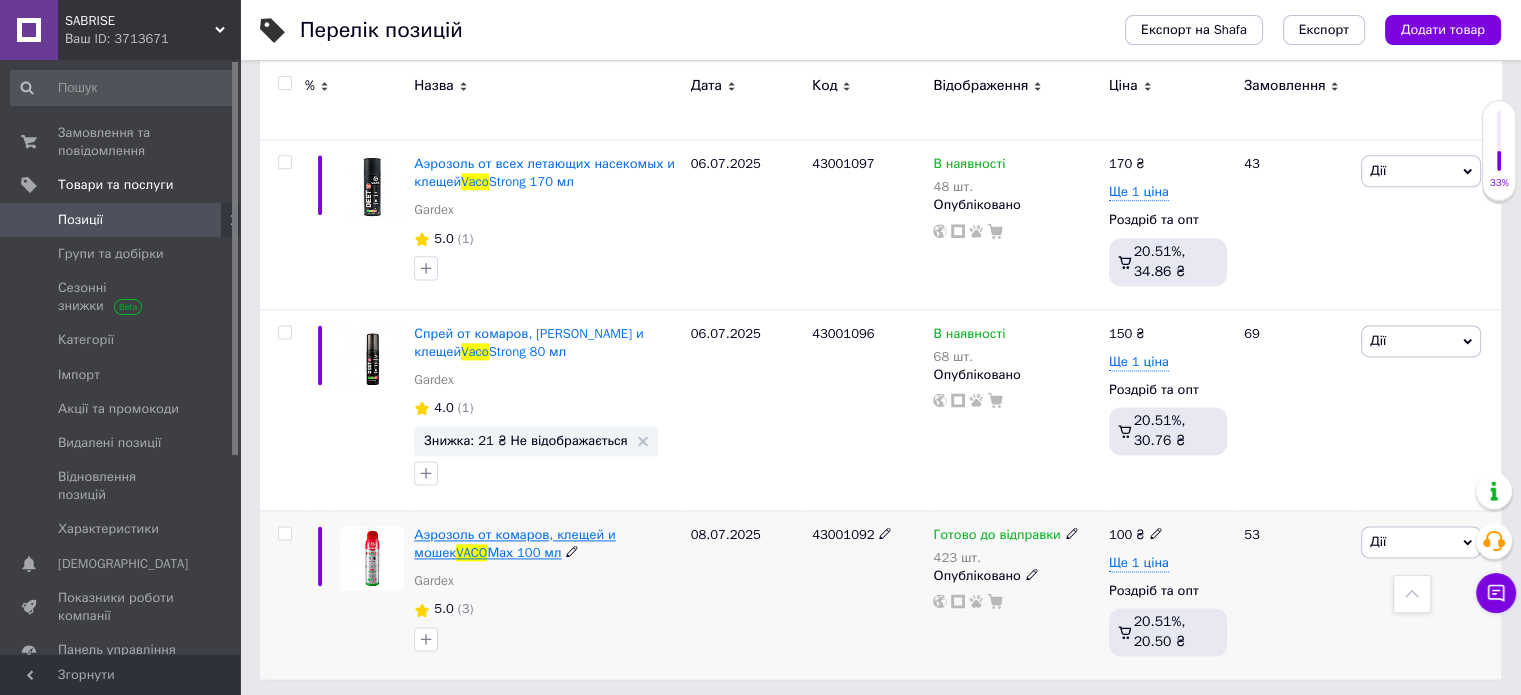 click on "Аэрозоль от комаров, клещей и мошек" at bounding box center (514, 543) 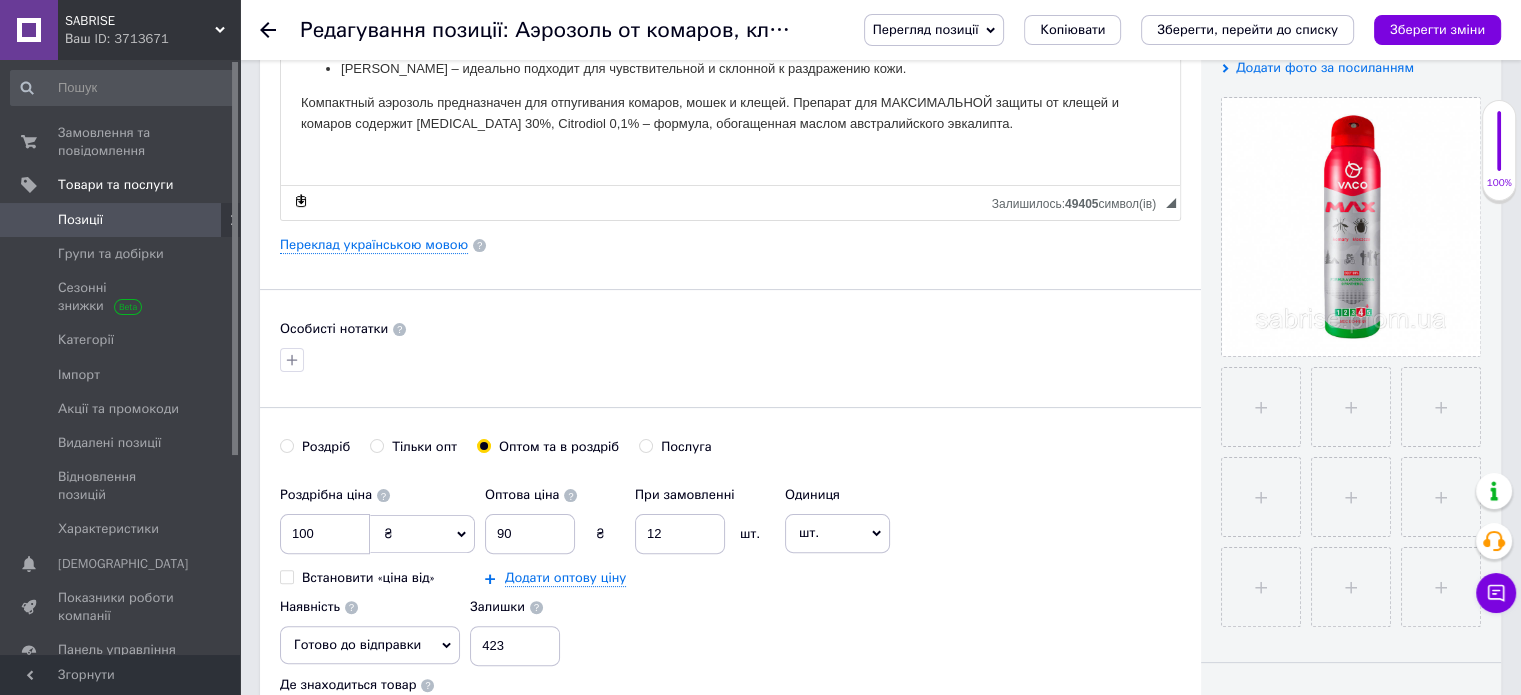 scroll, scrollTop: 600, scrollLeft: 0, axis: vertical 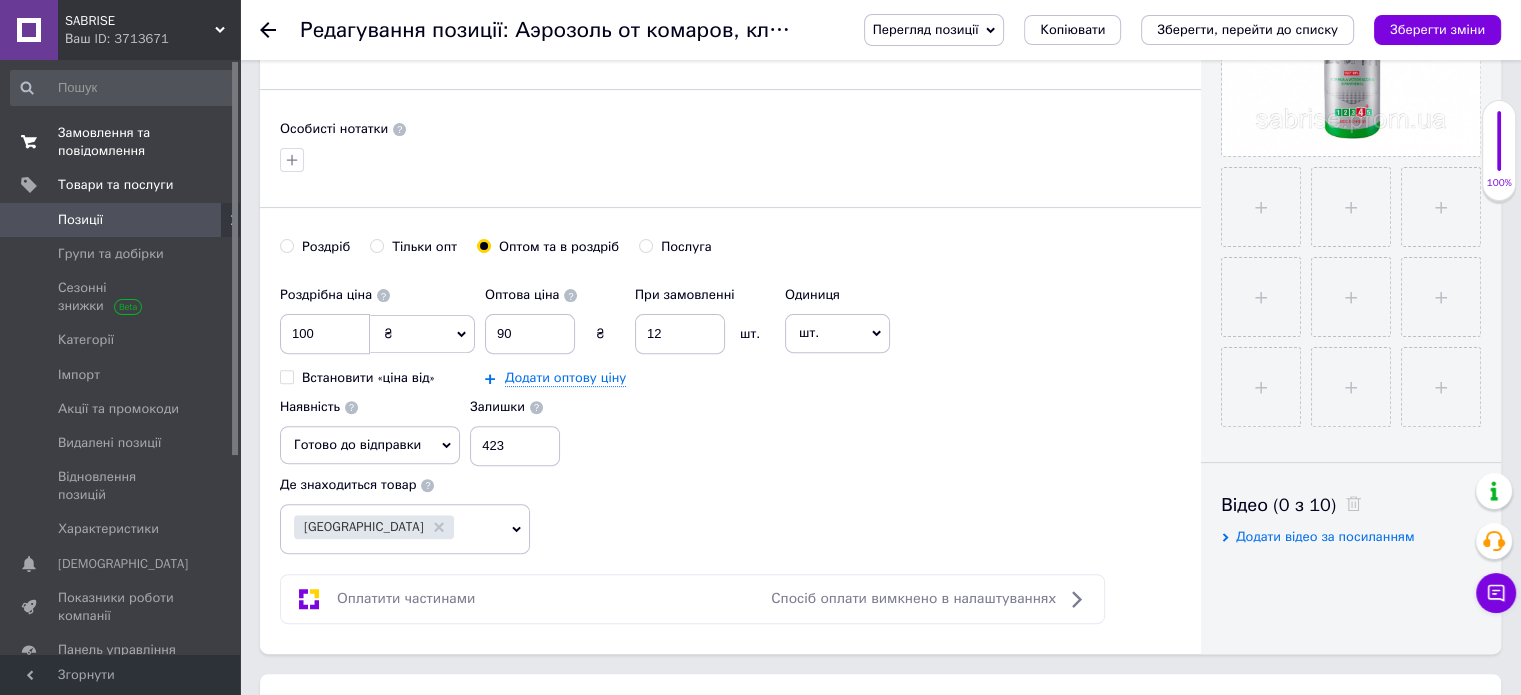 click on "Замовлення та повідомлення" at bounding box center (121, 142) 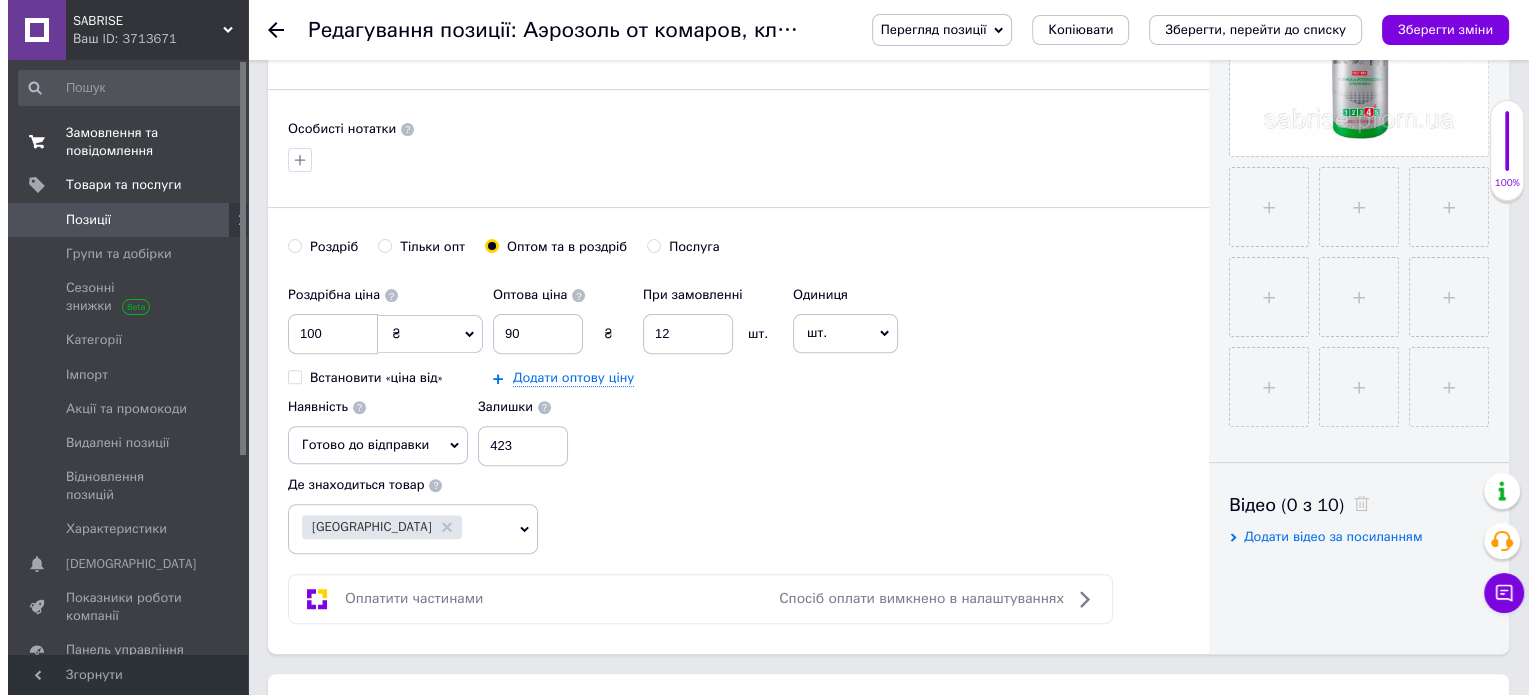 scroll, scrollTop: 0, scrollLeft: 0, axis: both 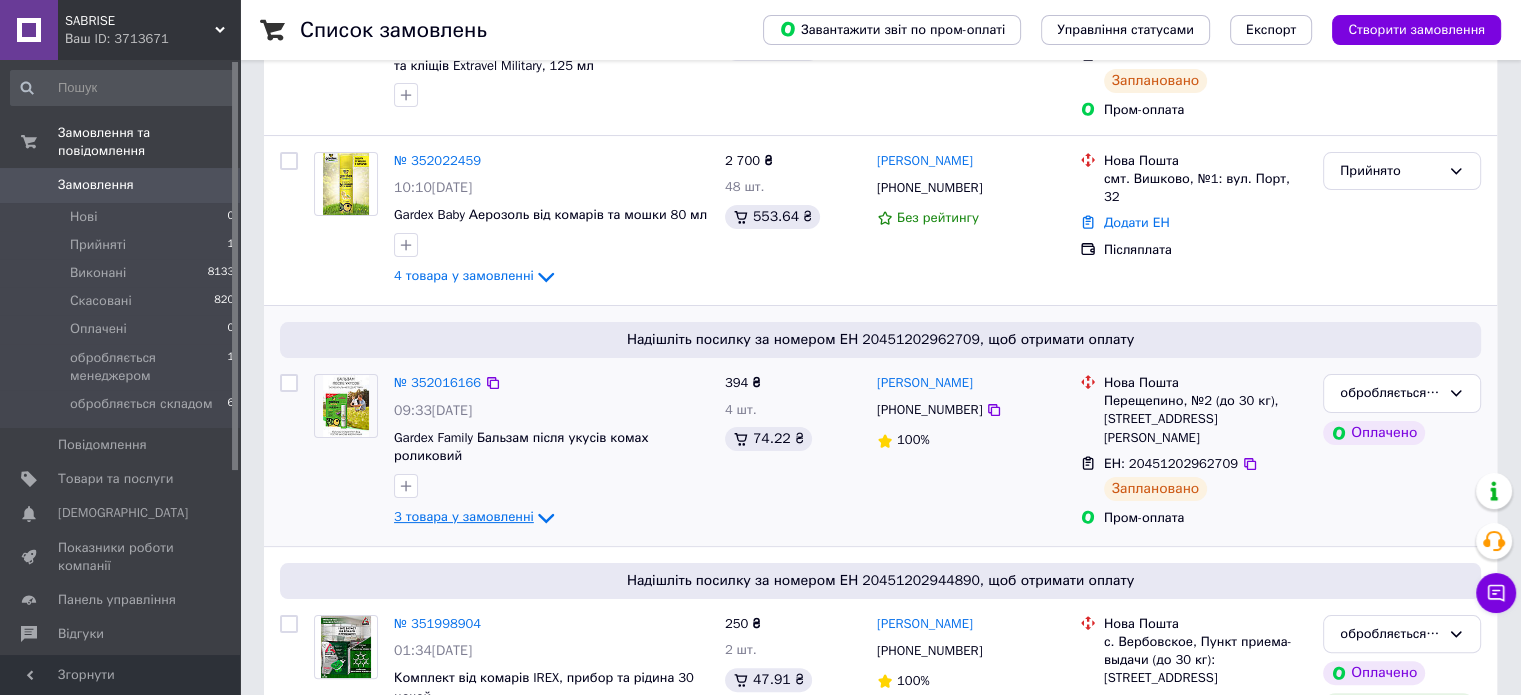 click 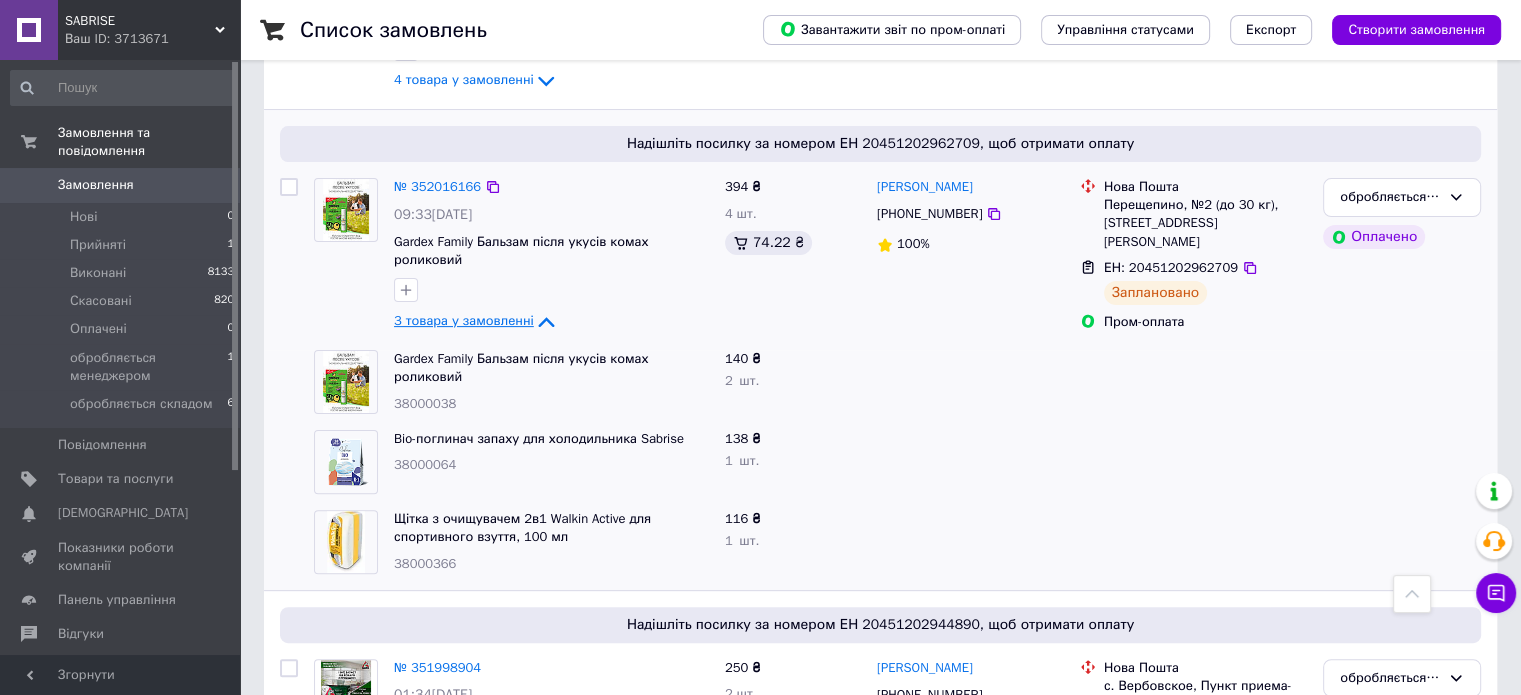 scroll, scrollTop: 400, scrollLeft: 0, axis: vertical 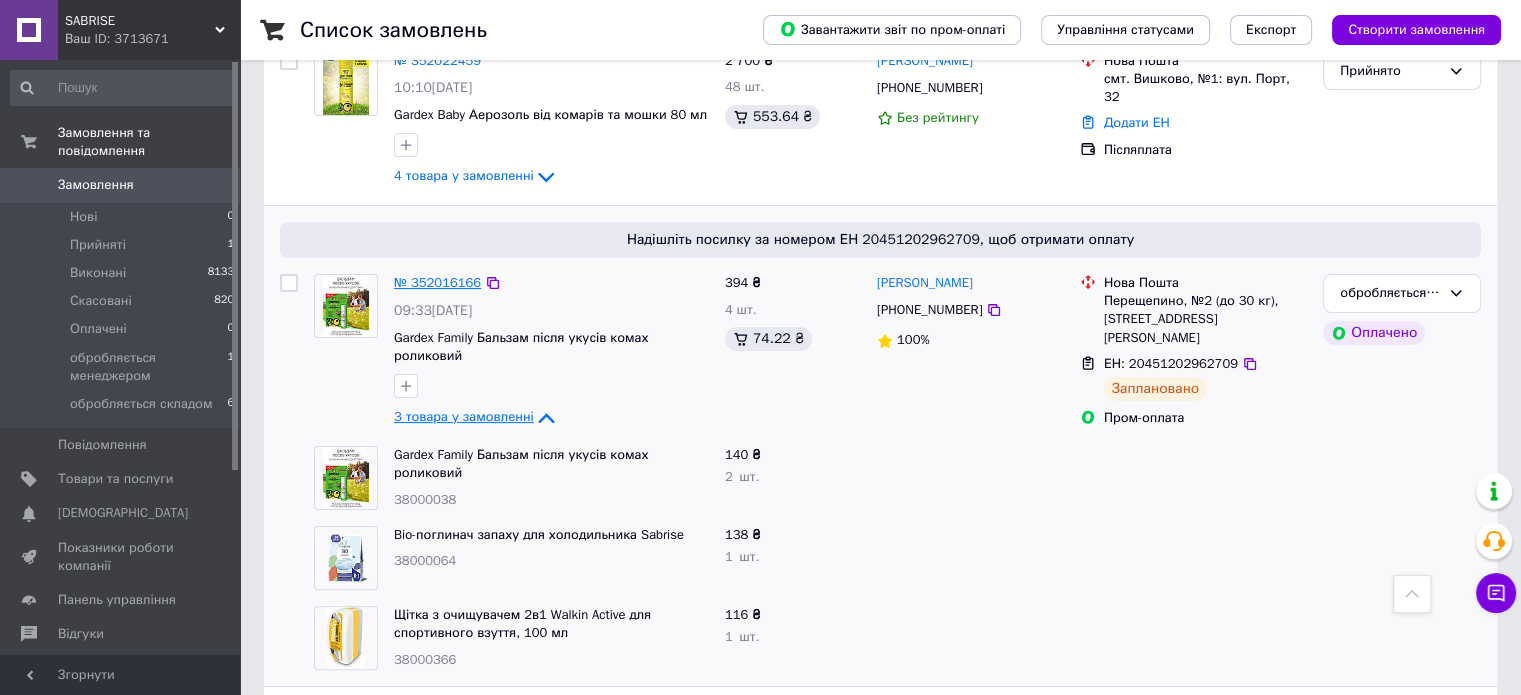 click on "№ 352016166" at bounding box center [437, 282] 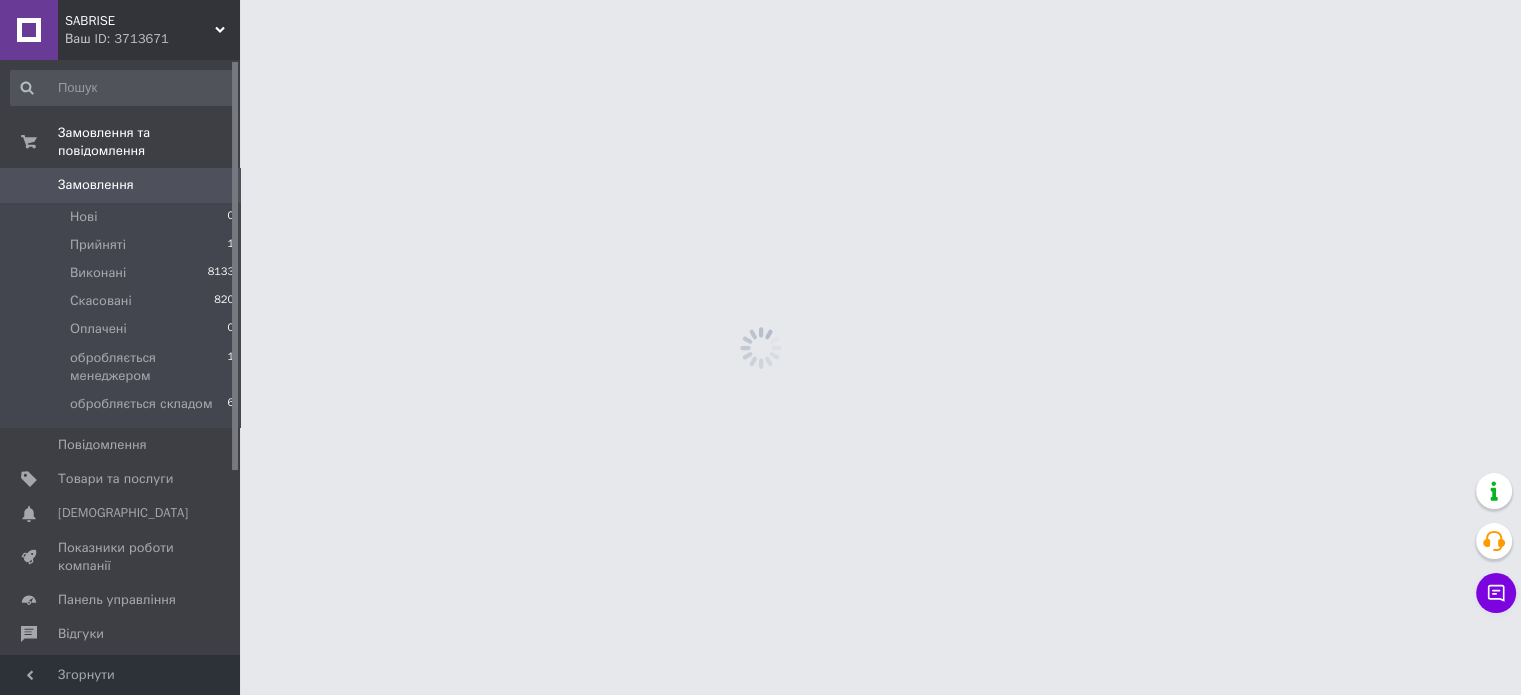 scroll, scrollTop: 0, scrollLeft: 0, axis: both 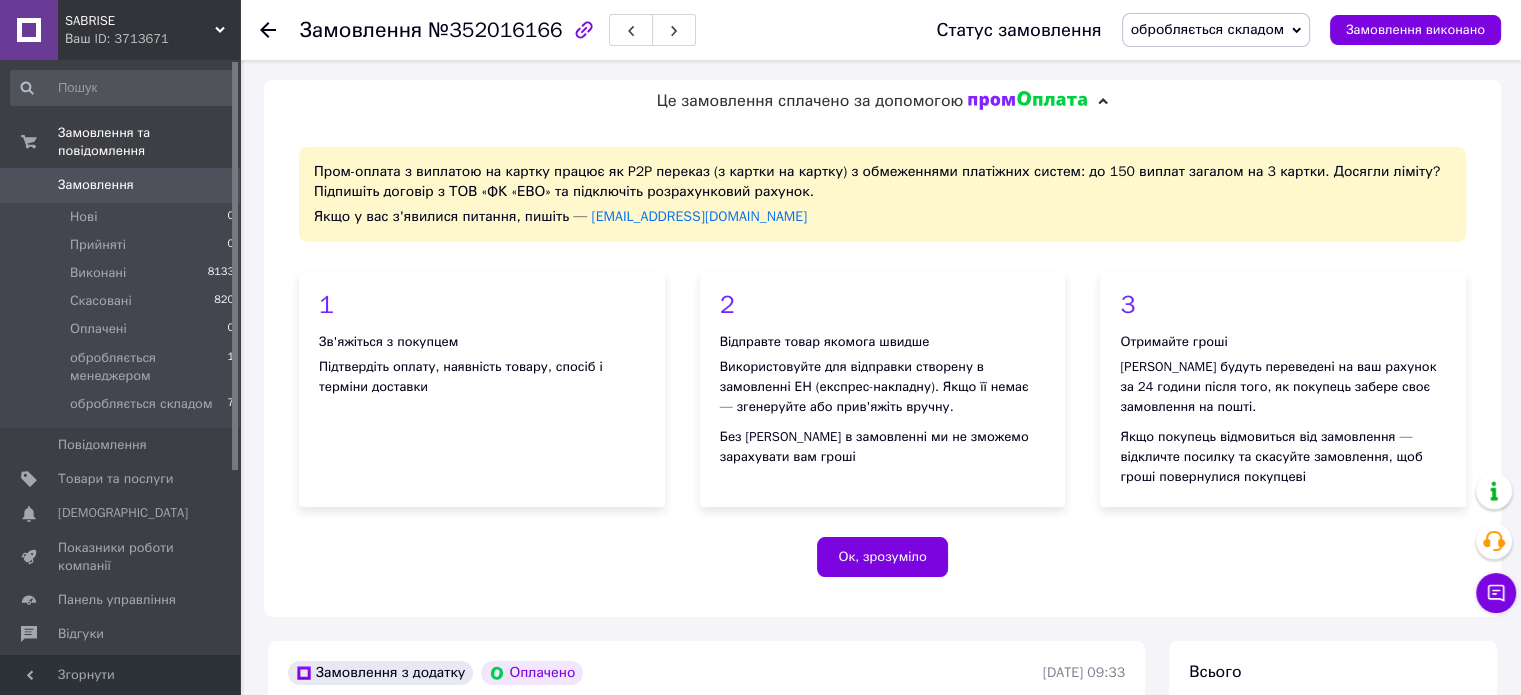 click on "обробляється складом" at bounding box center [1207, 29] 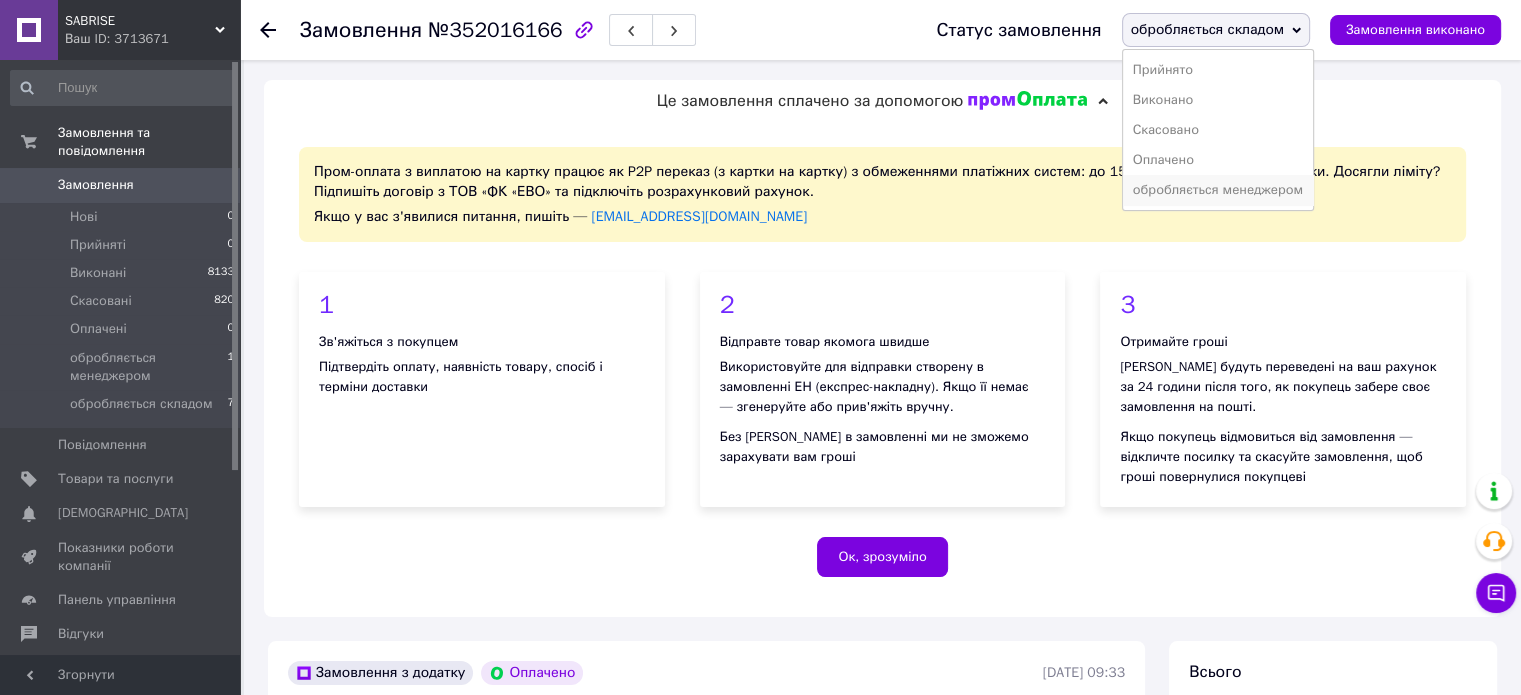 click on "обробляється менеджером" at bounding box center (1218, 190) 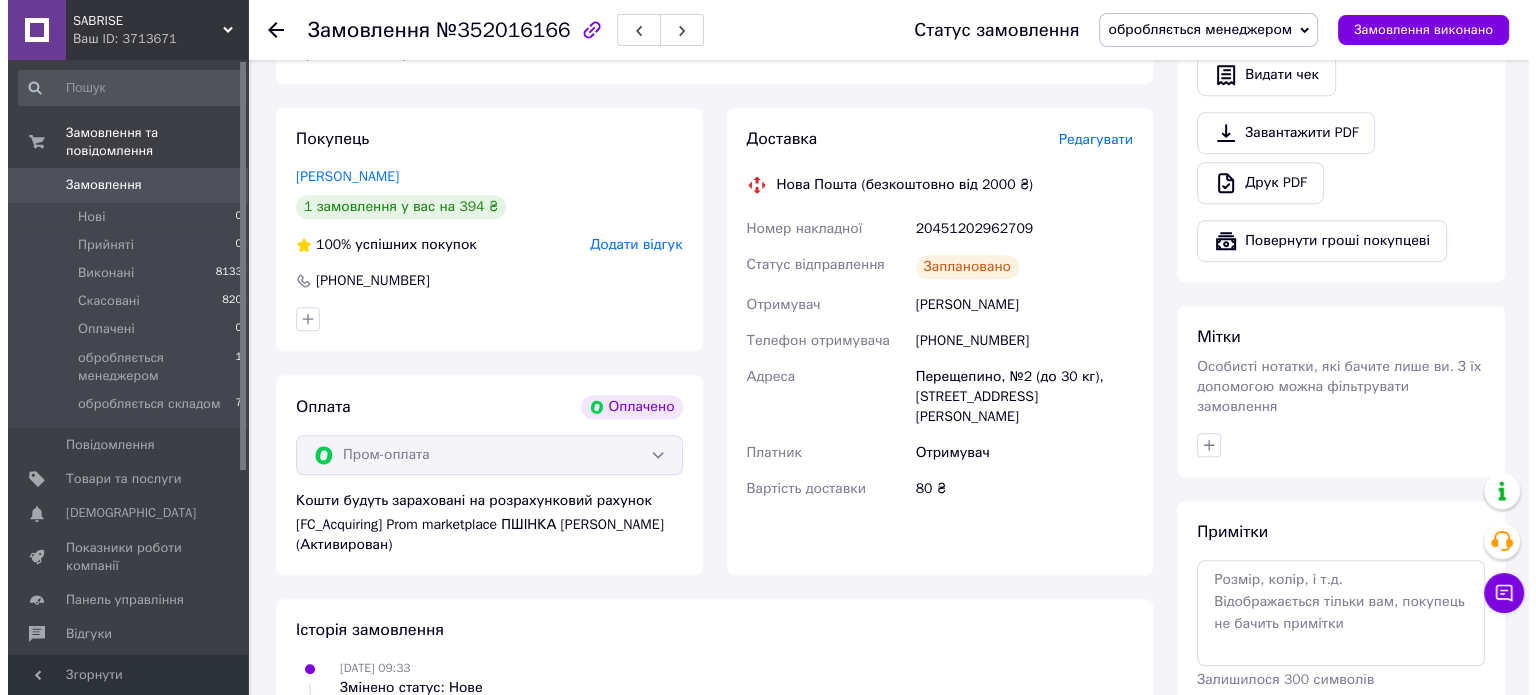 scroll, scrollTop: 1300, scrollLeft: 0, axis: vertical 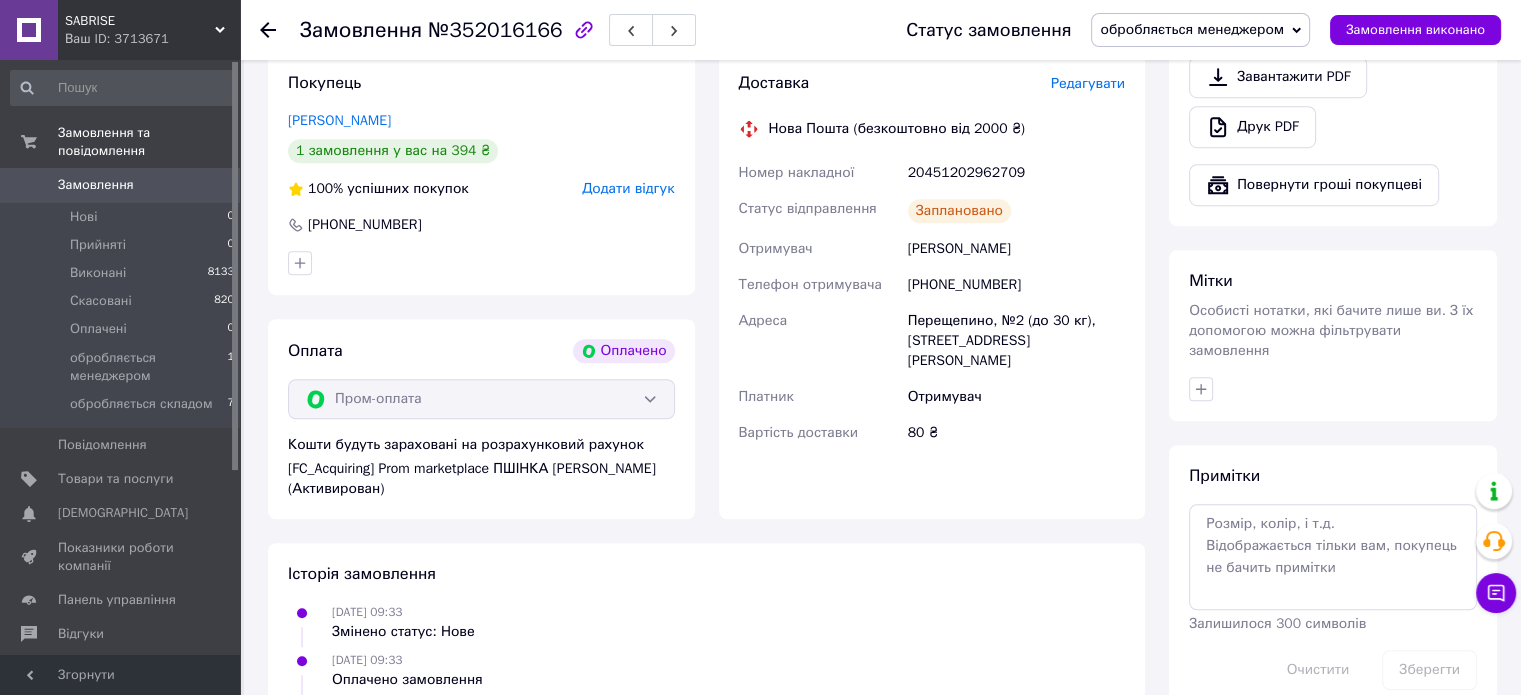 click on "Редагувати" at bounding box center (1088, 83) 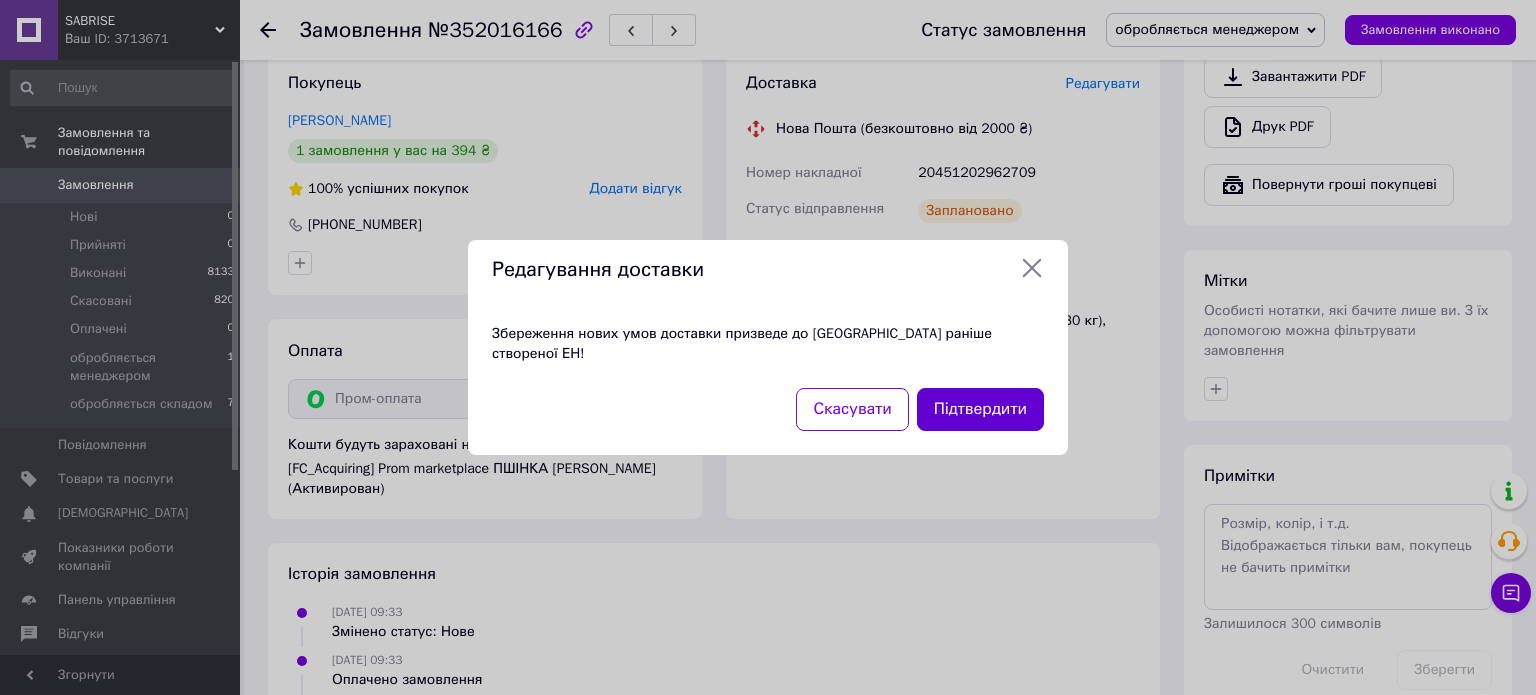click on "Підтвердити" at bounding box center [980, 409] 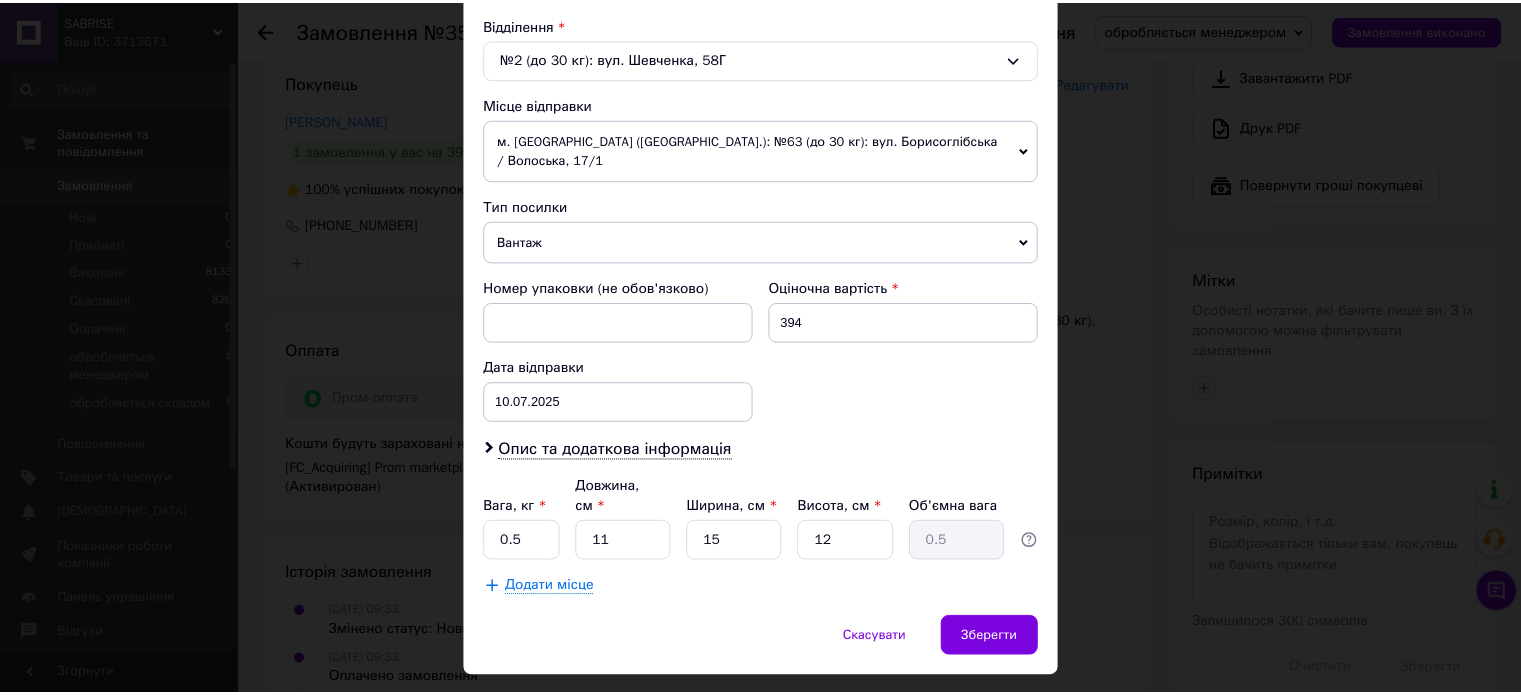 scroll, scrollTop: 627, scrollLeft: 0, axis: vertical 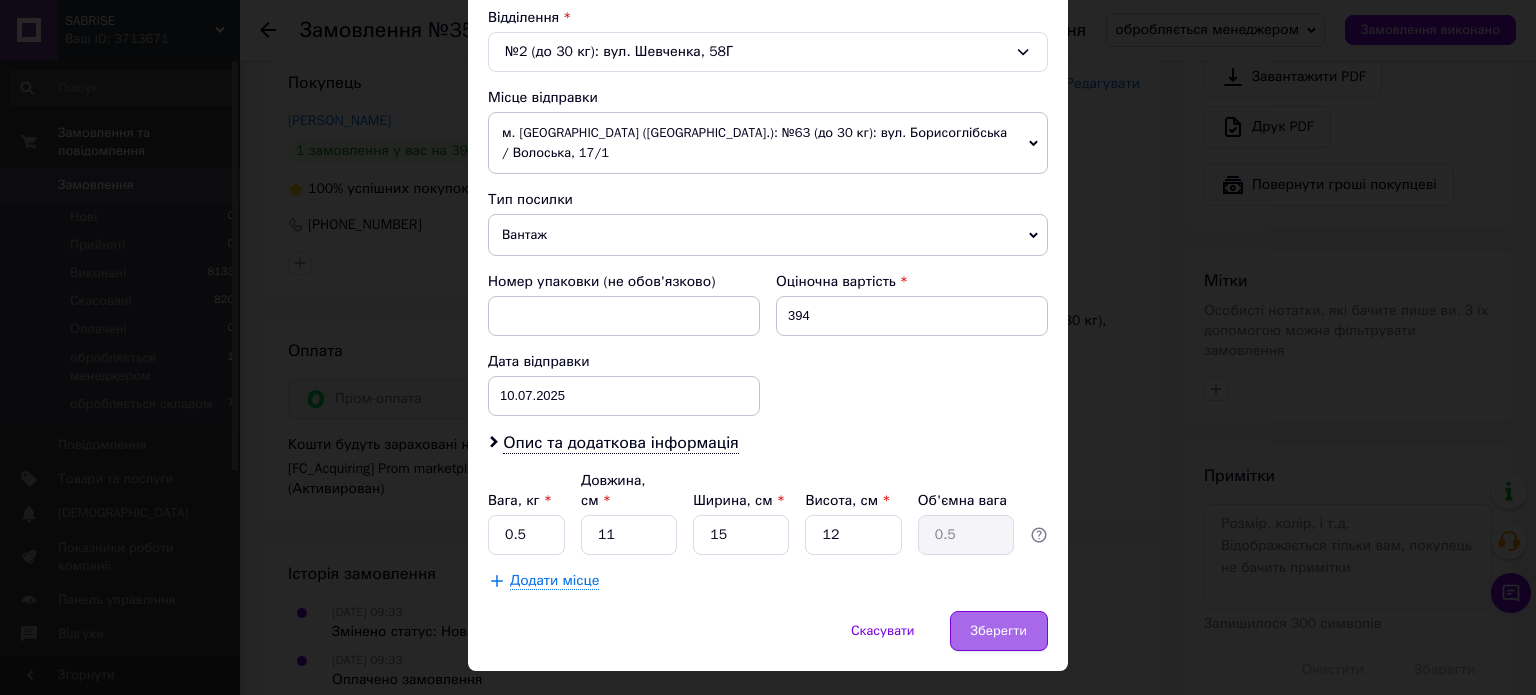 click on "Зберегти" at bounding box center (999, 631) 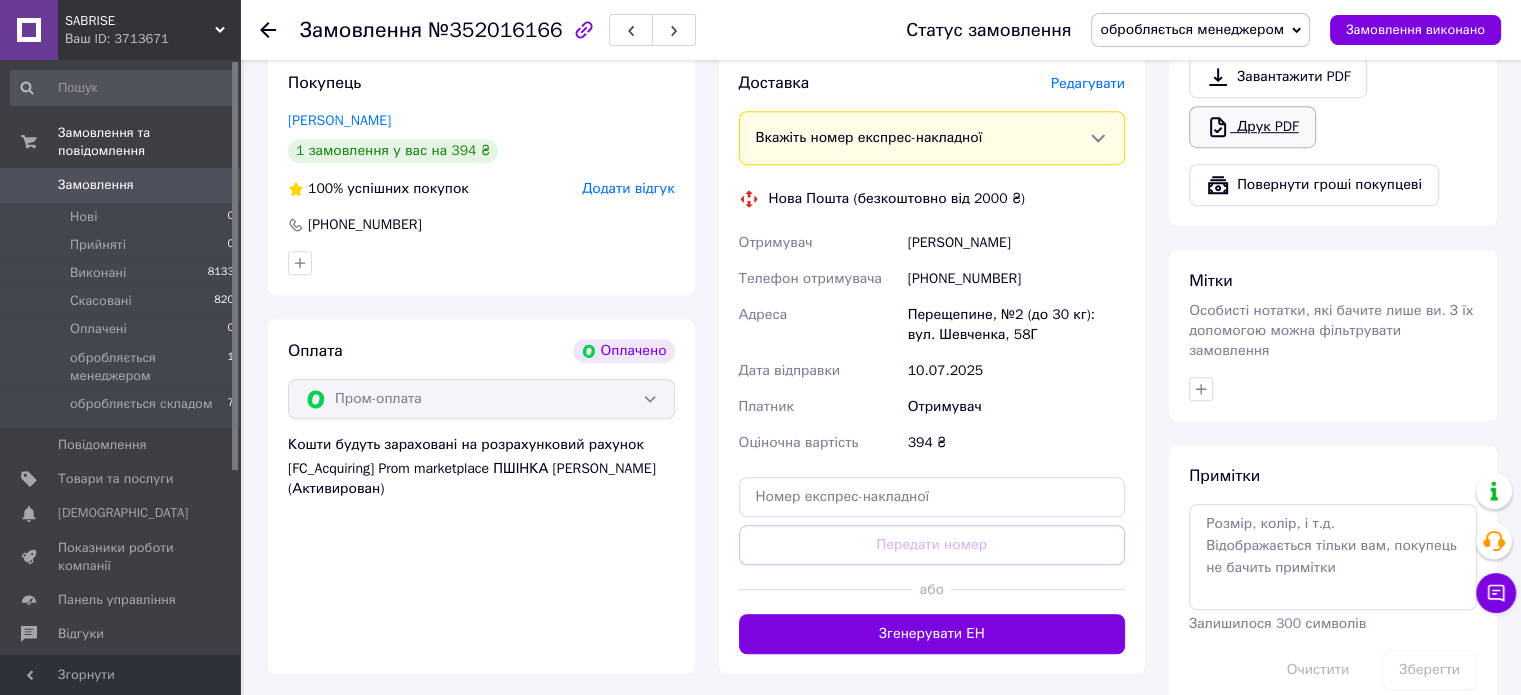 click on "Друк PDF" at bounding box center (1252, 127) 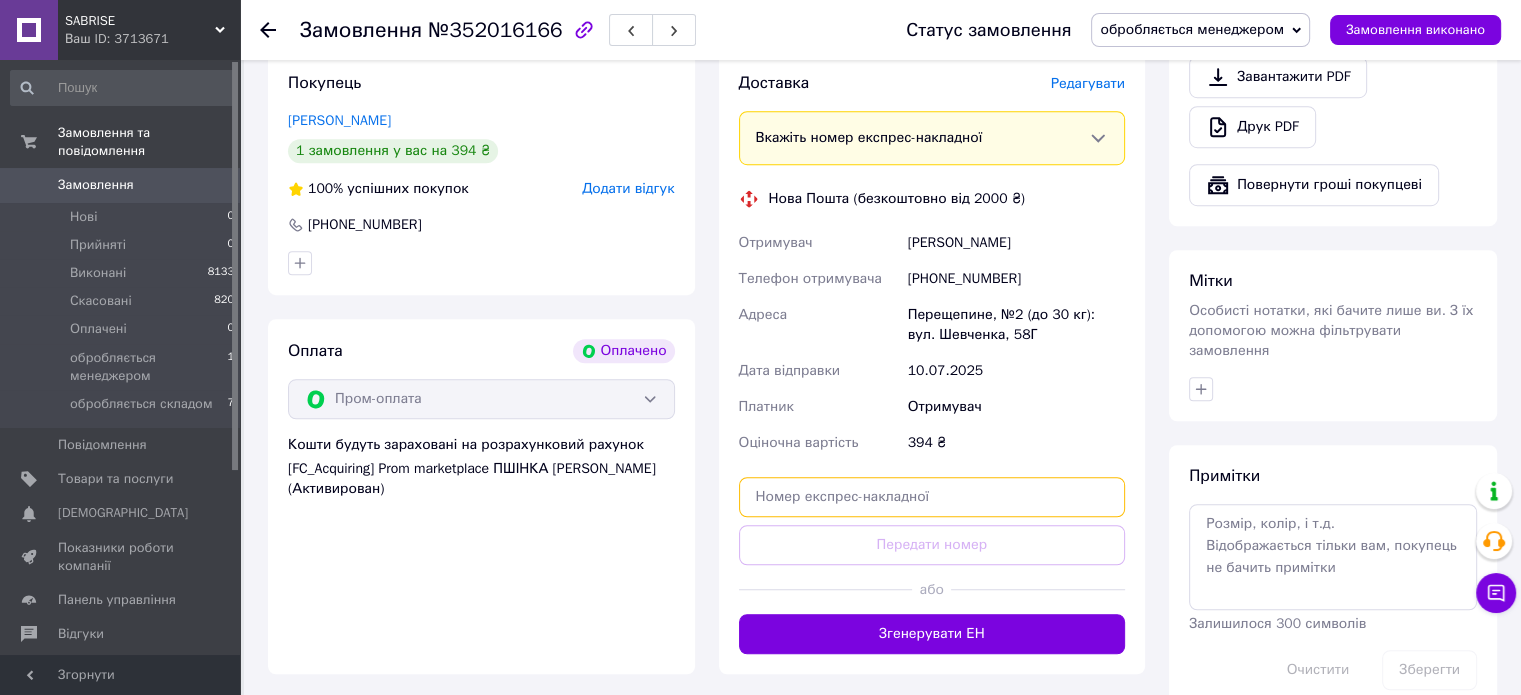 paste on "20451203043877" 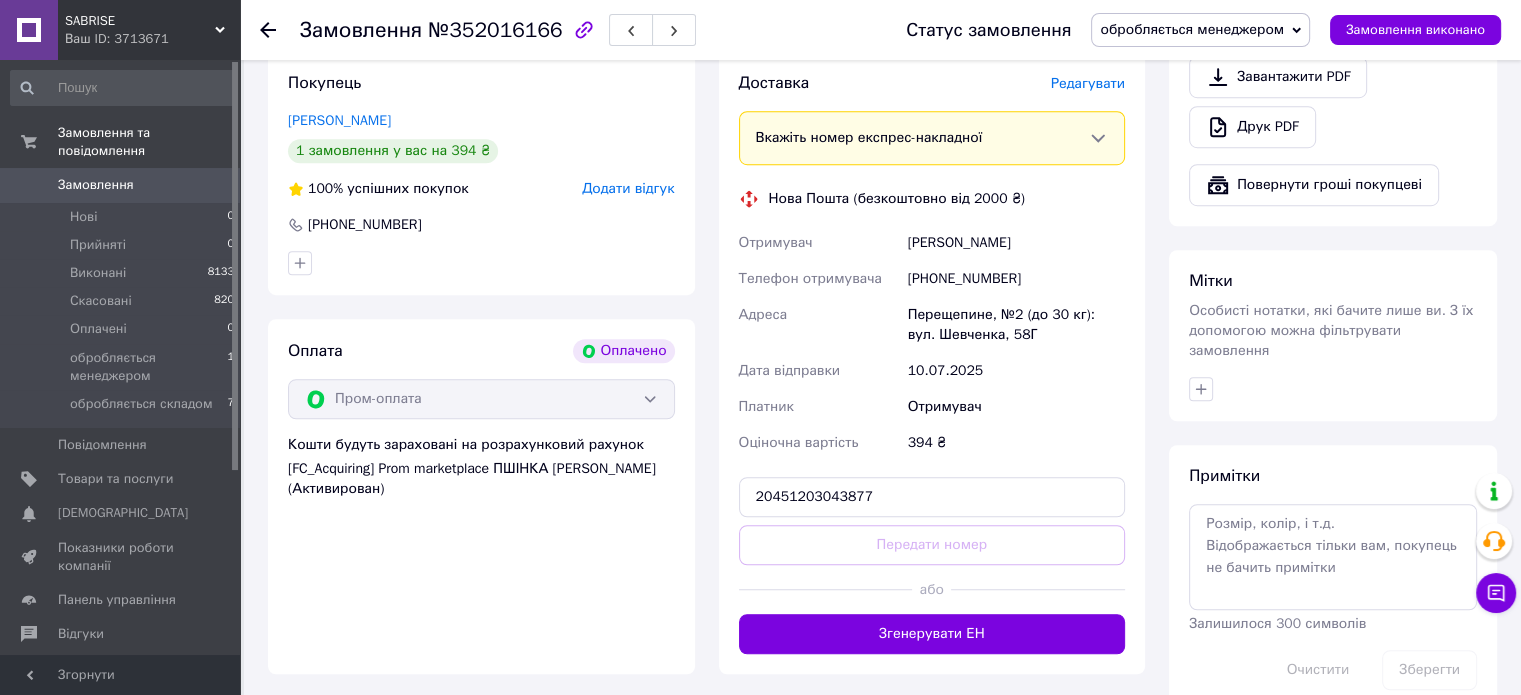 click on "Телефон отримувача" at bounding box center (819, 279) 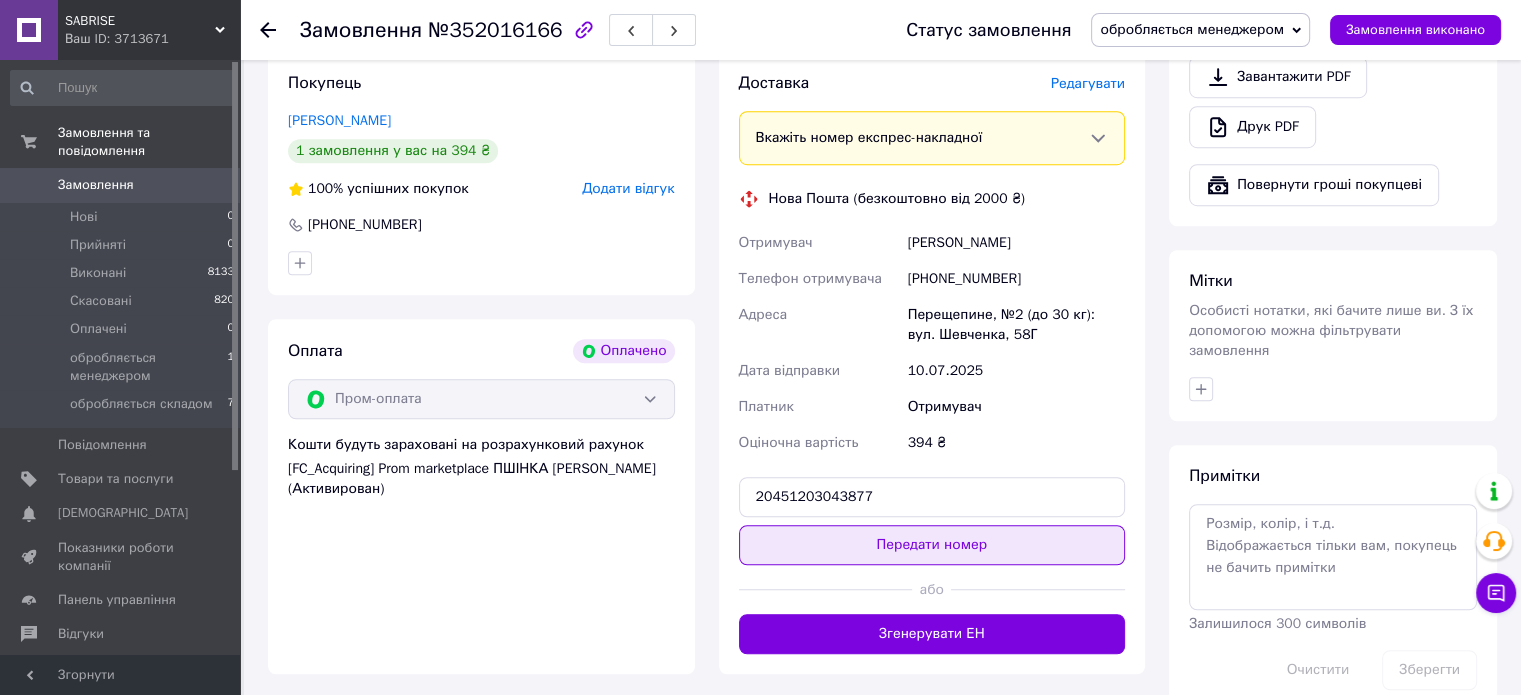 click on "Передати номер" at bounding box center (932, 545) 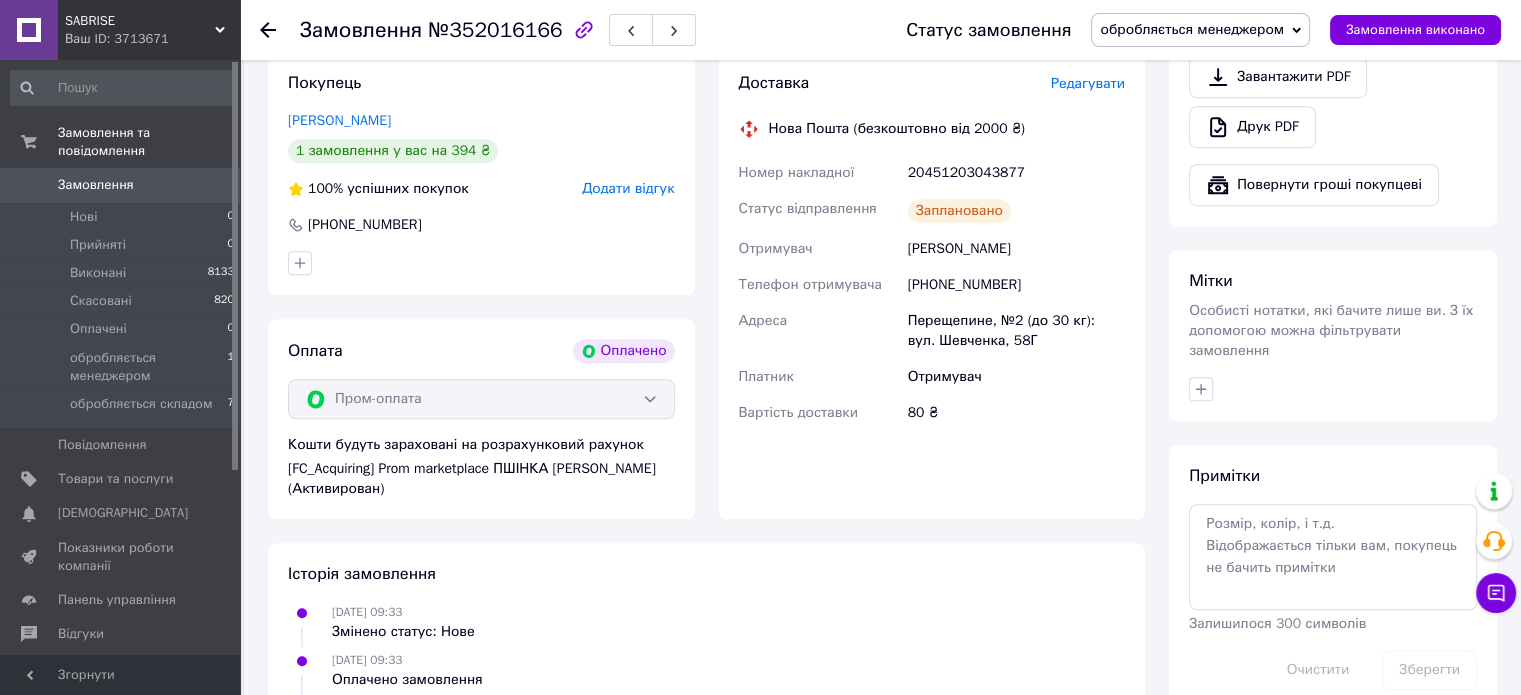 scroll, scrollTop: 24, scrollLeft: 0, axis: vertical 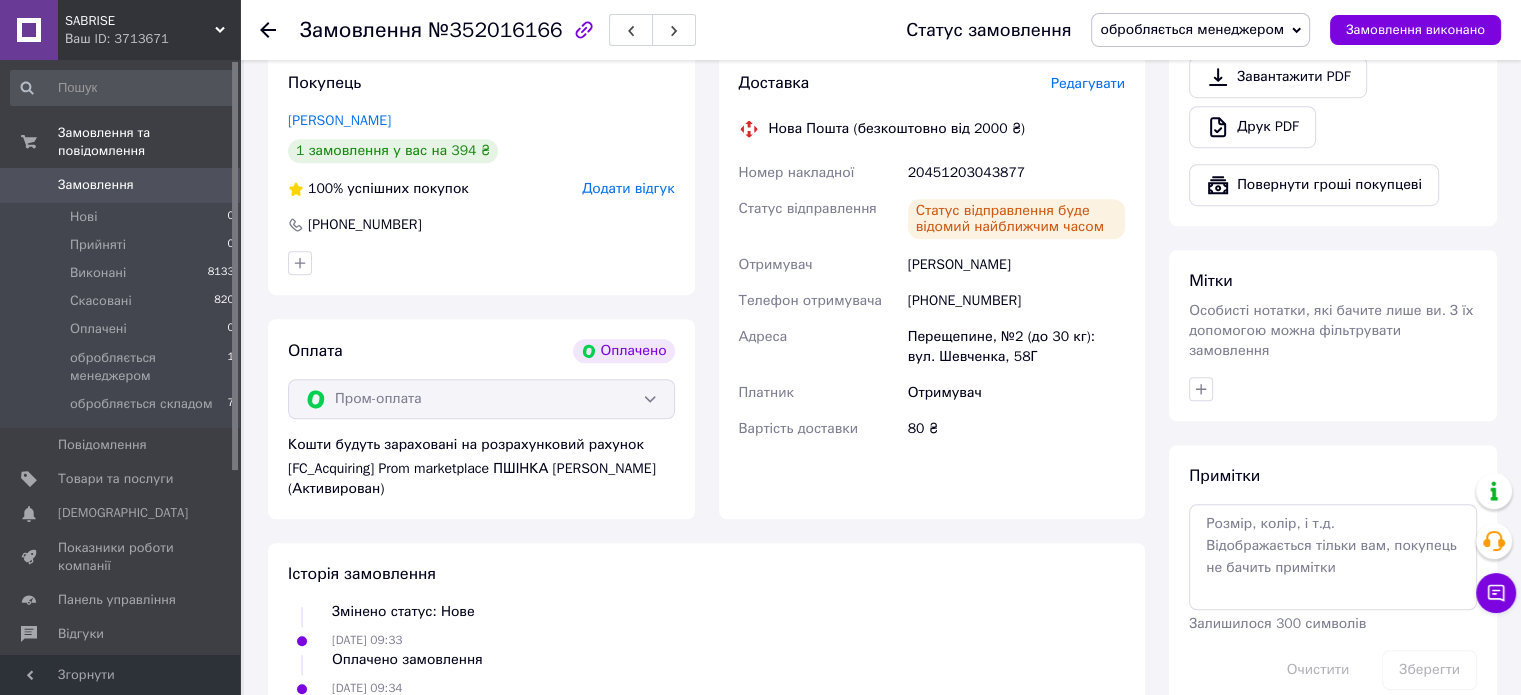 click on "обробляється менеджером" at bounding box center (1192, 29) 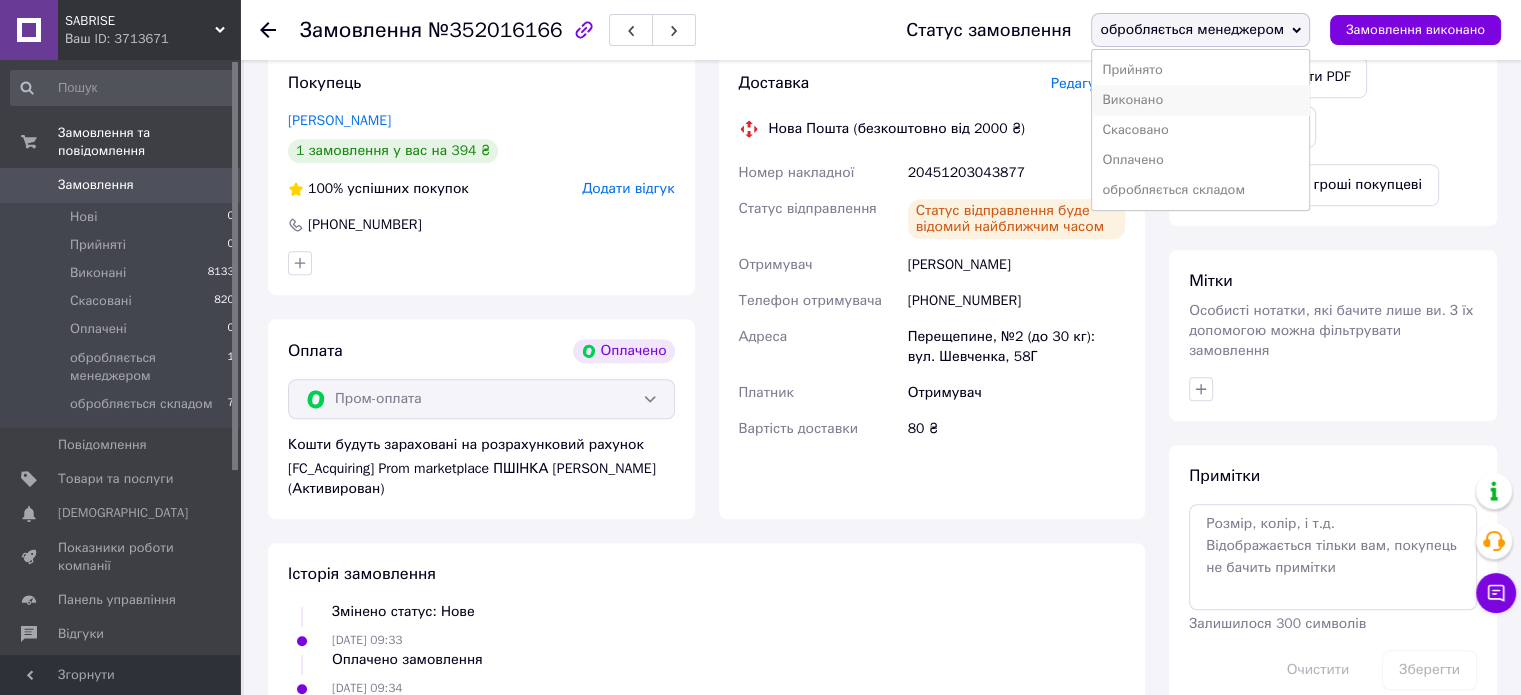 click on "Виконано" at bounding box center (1200, 100) 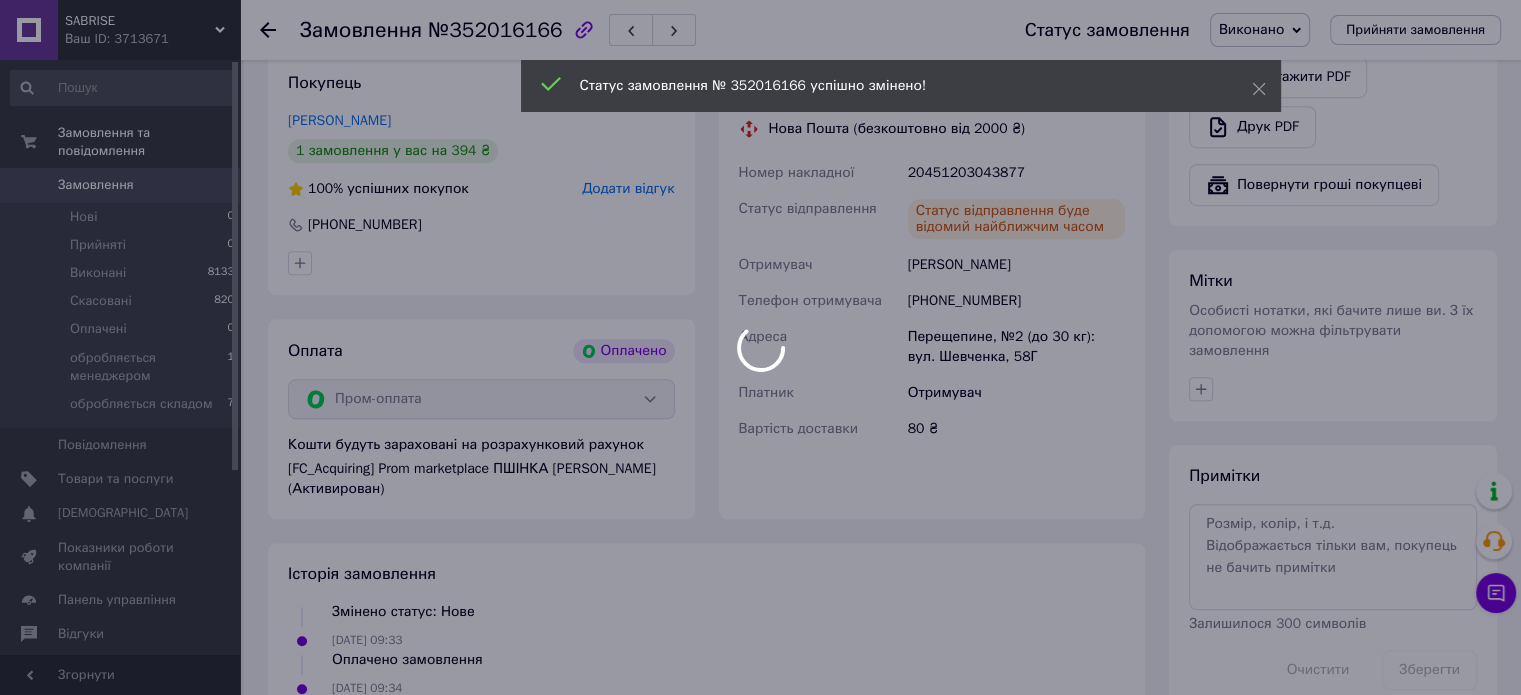 scroll, scrollTop: 72, scrollLeft: 0, axis: vertical 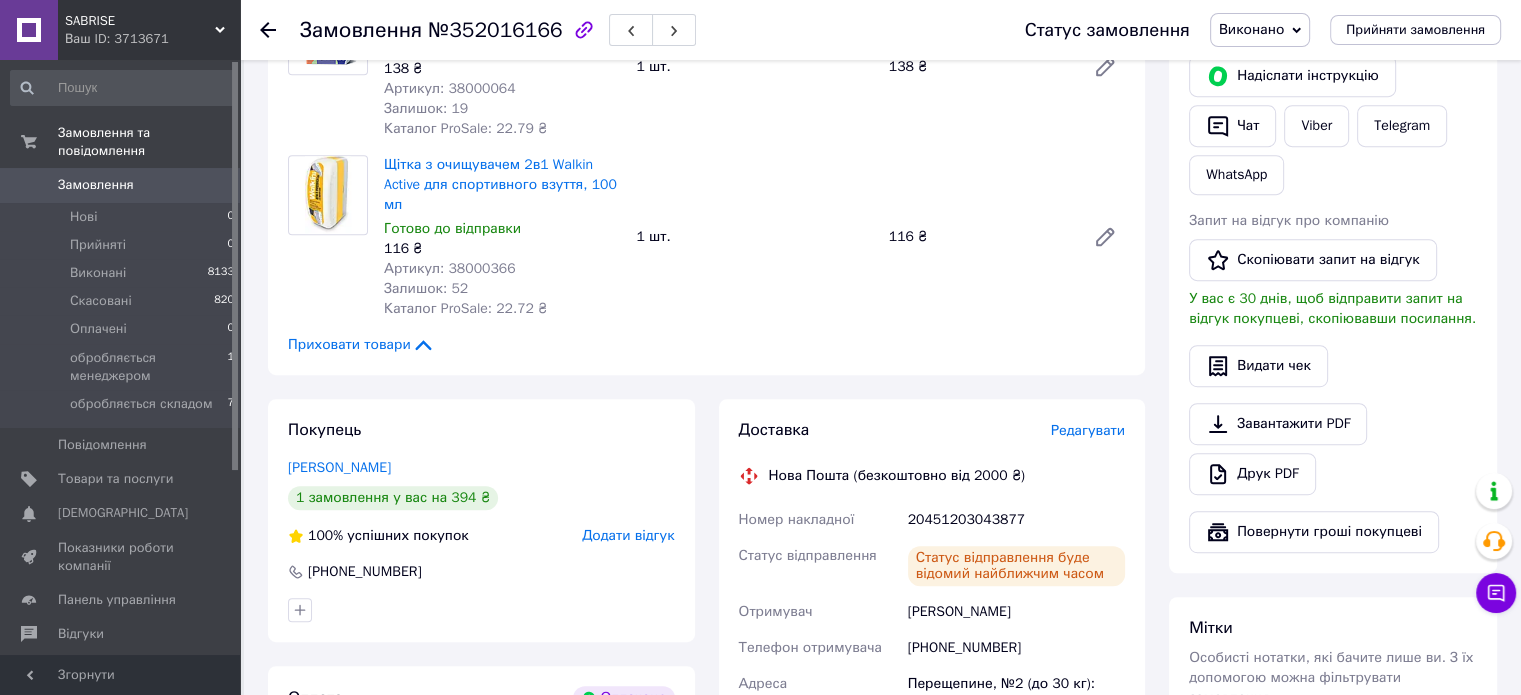 click 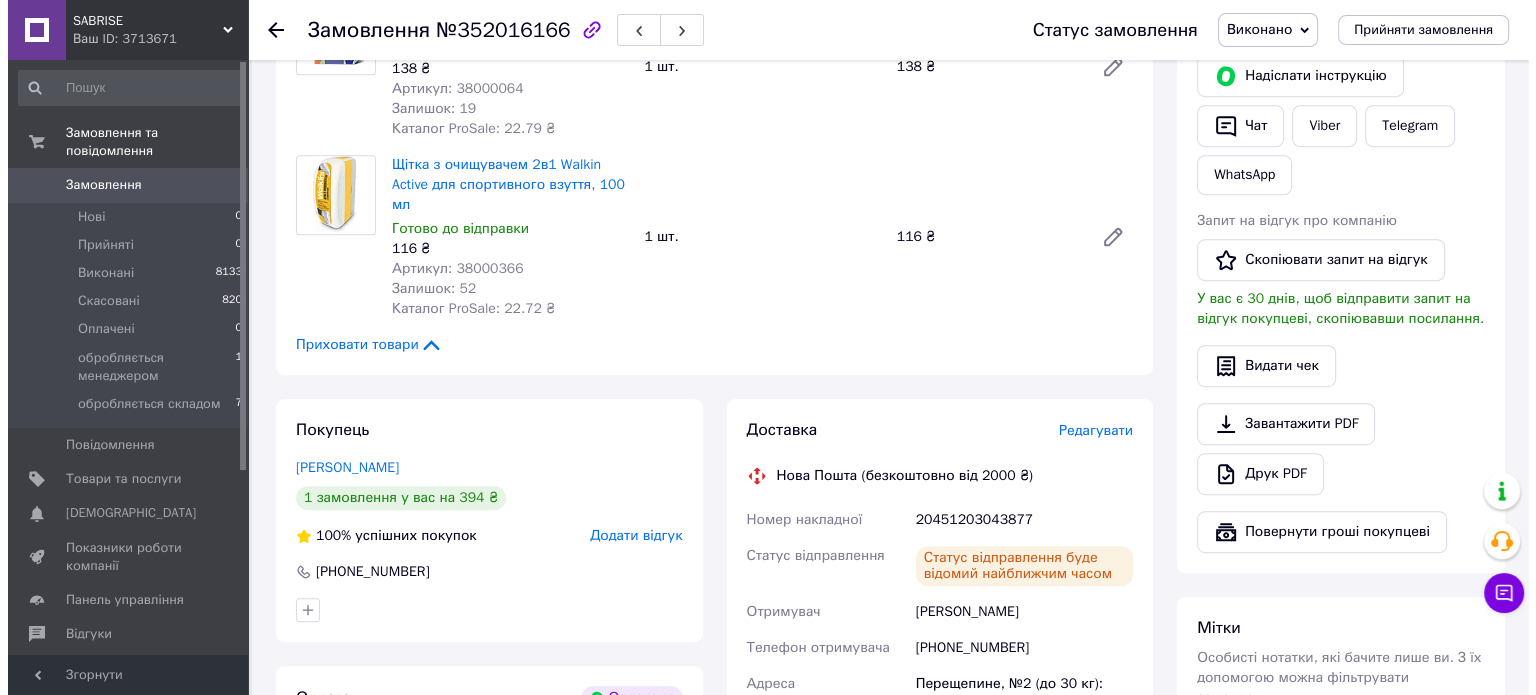 scroll, scrollTop: 0, scrollLeft: 0, axis: both 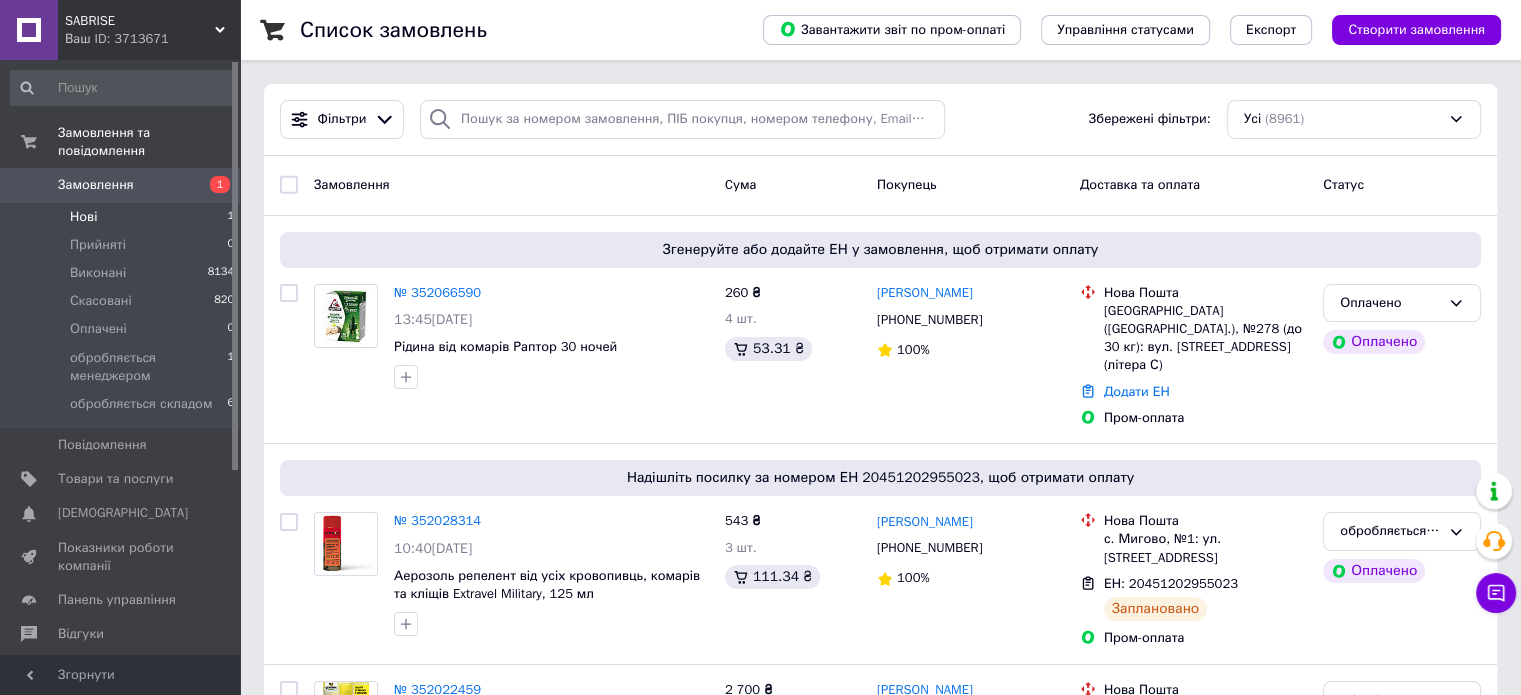 click on "Нові 1" at bounding box center (123, 217) 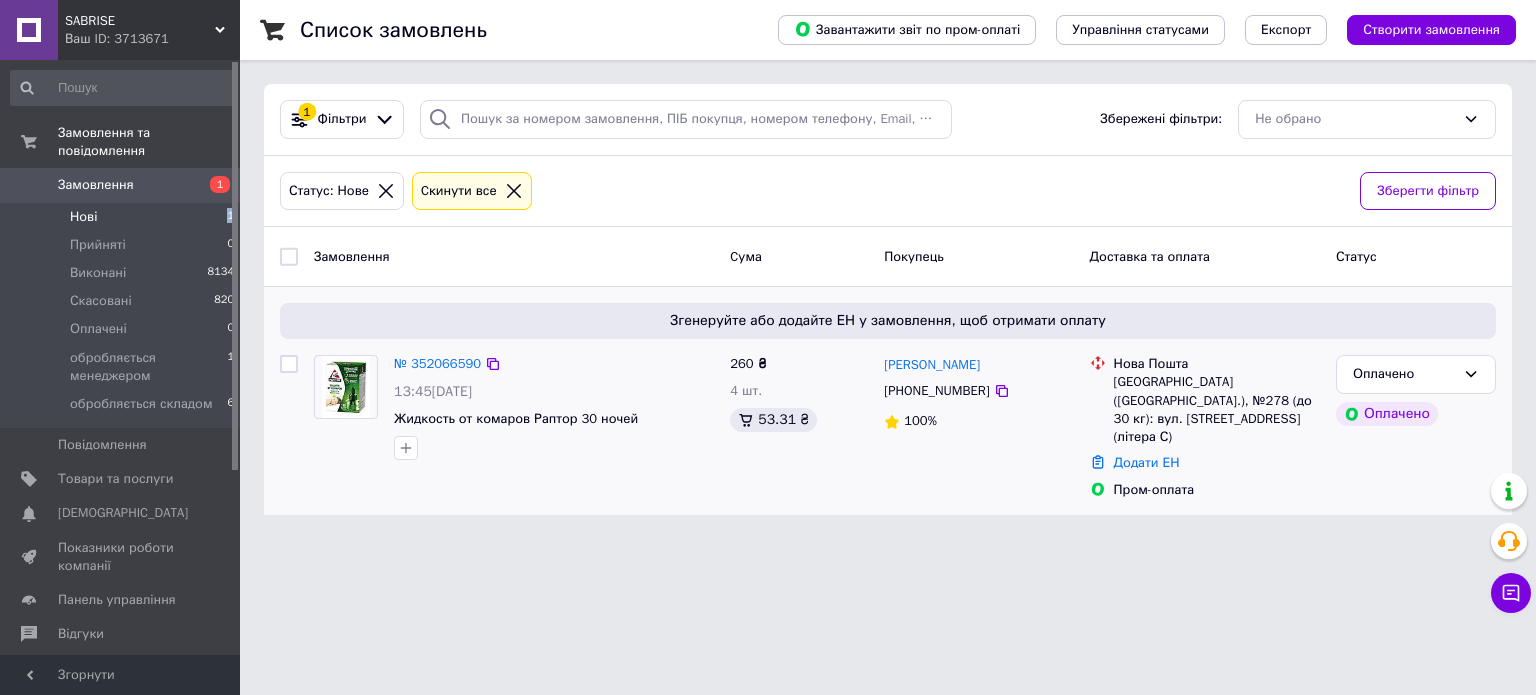 click on "№ 352066590" at bounding box center (437, 363) 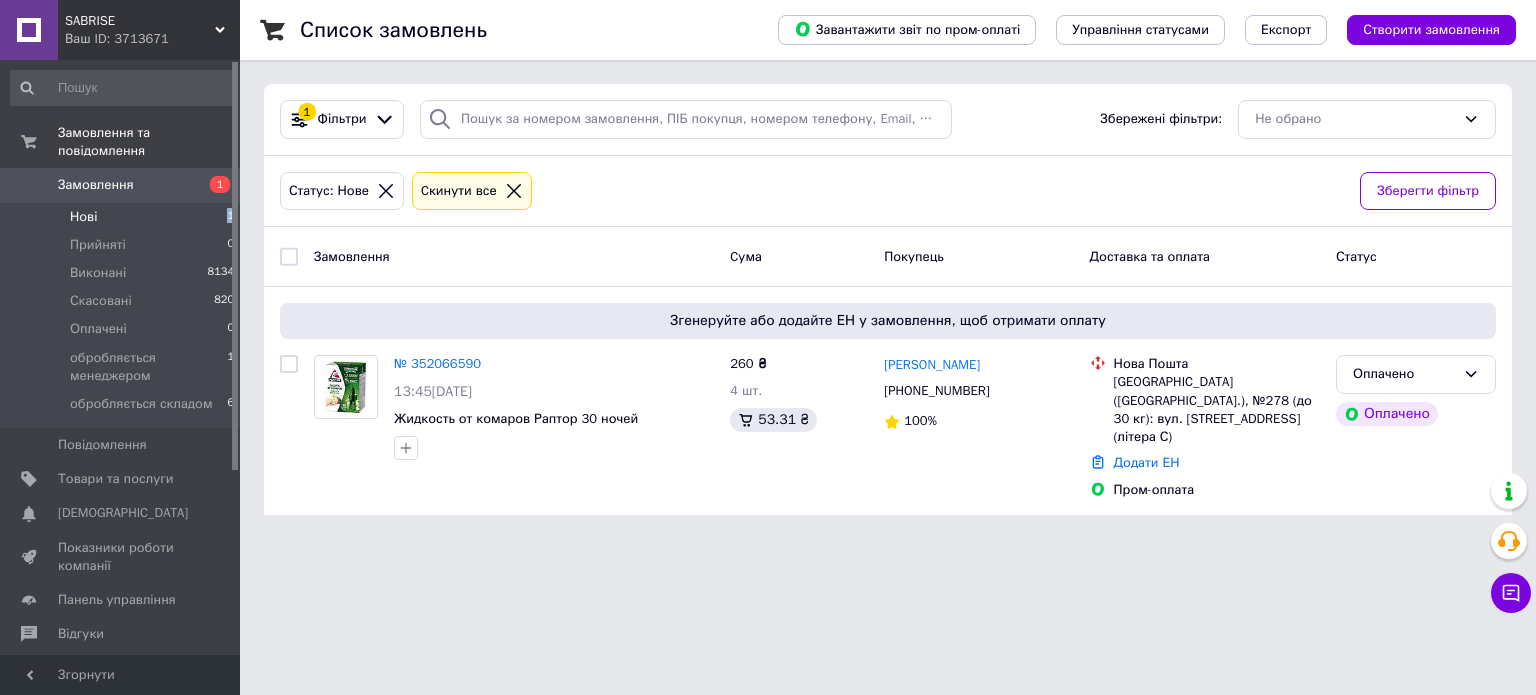 click on "SABRISE Ваш ID: 3713671 Сайт SABRISE Кабінет покупця Перевірити стан системи Сторінка на порталі Довідка Вийти Замовлення та повідомлення Замовлення 1 Нові 1 Прийняті 0 Виконані 8134 Скасовані 820 Оплачені 0 обробляється менеджером 1 обробляється складом 6 Повідомлення 0 Товари та послуги Сповіщення 0 0 Показники роботи компанії Панель управління Відгуки Клієнти Каталог ProSale Аналітика Управління сайтом Гаманець компанії Маркет Налаштування Тарифи та рахунки Prom мікс 1 000 Згорнути
Список замовлень   Експорт 1" at bounding box center [768, 269] 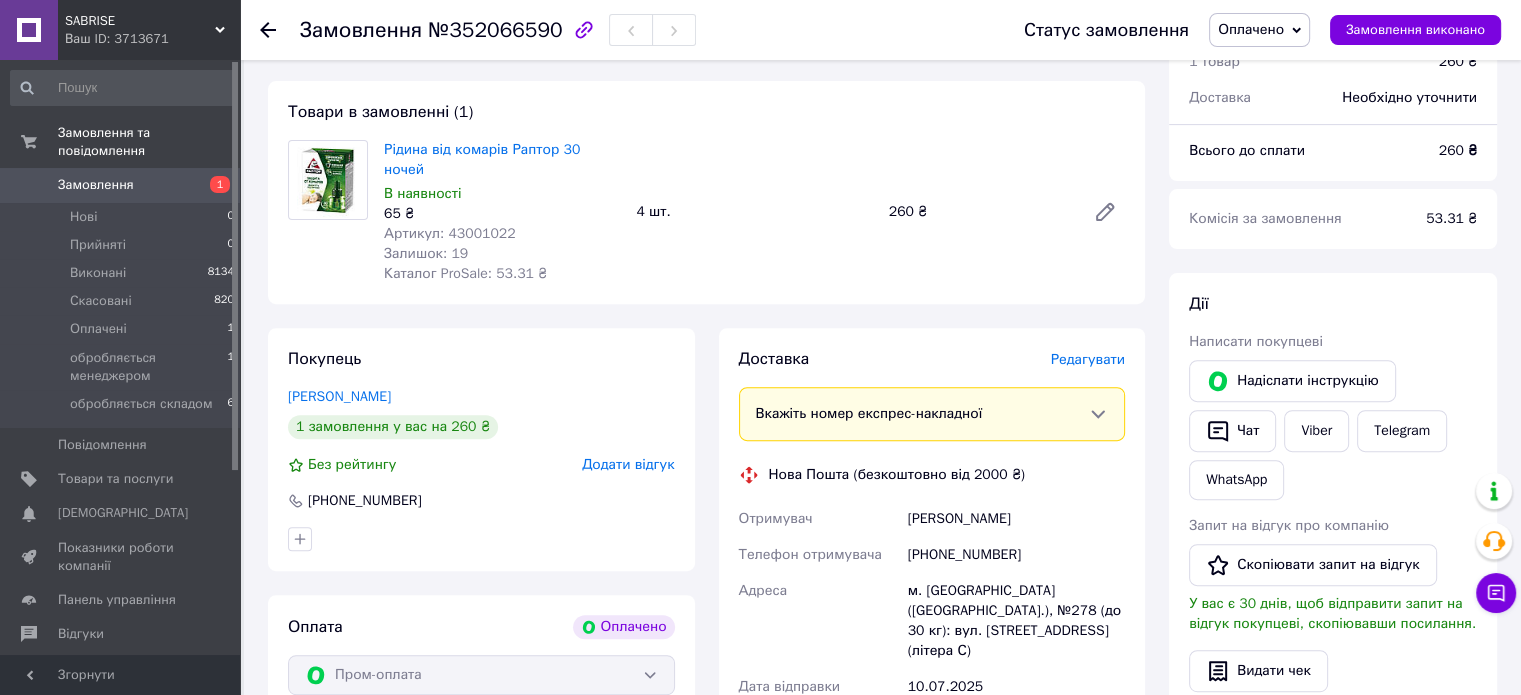 scroll, scrollTop: 700, scrollLeft: 0, axis: vertical 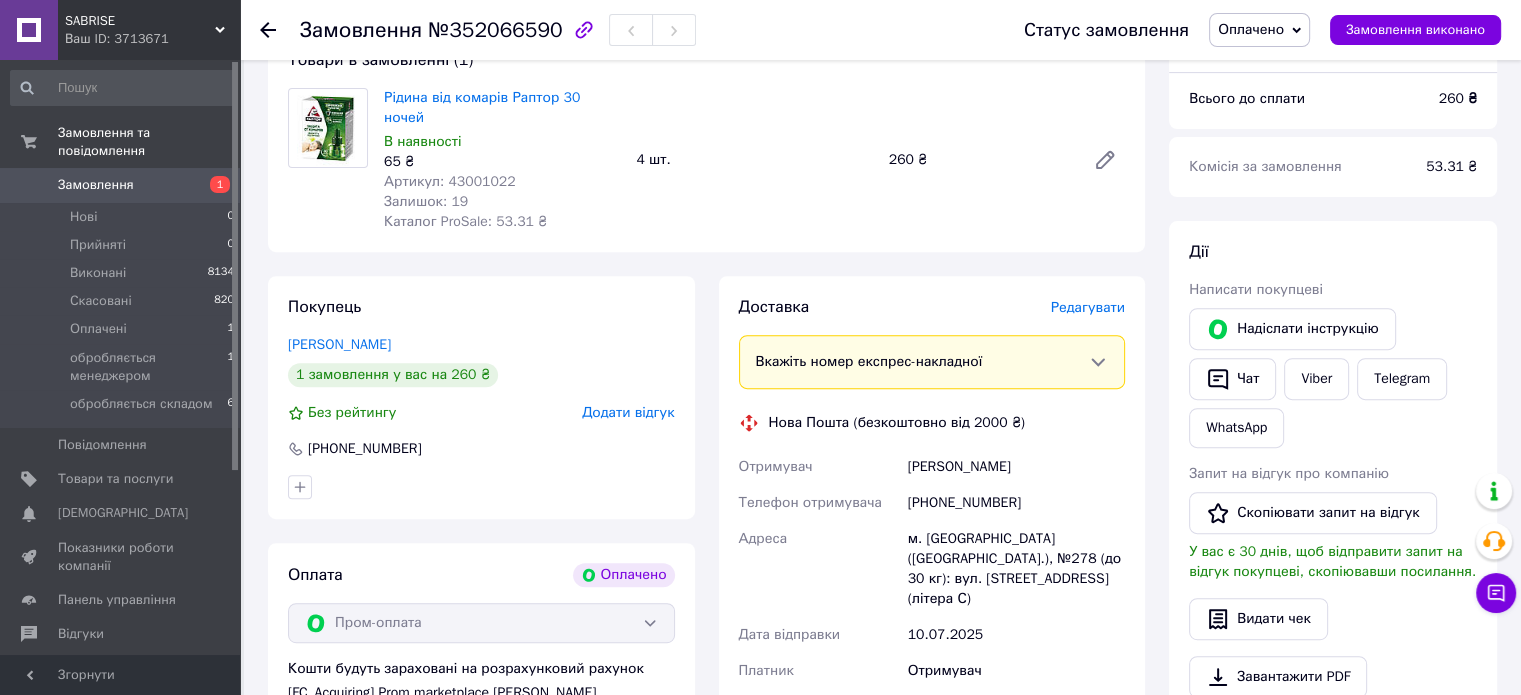 click on "Оплачено" at bounding box center [1251, 29] 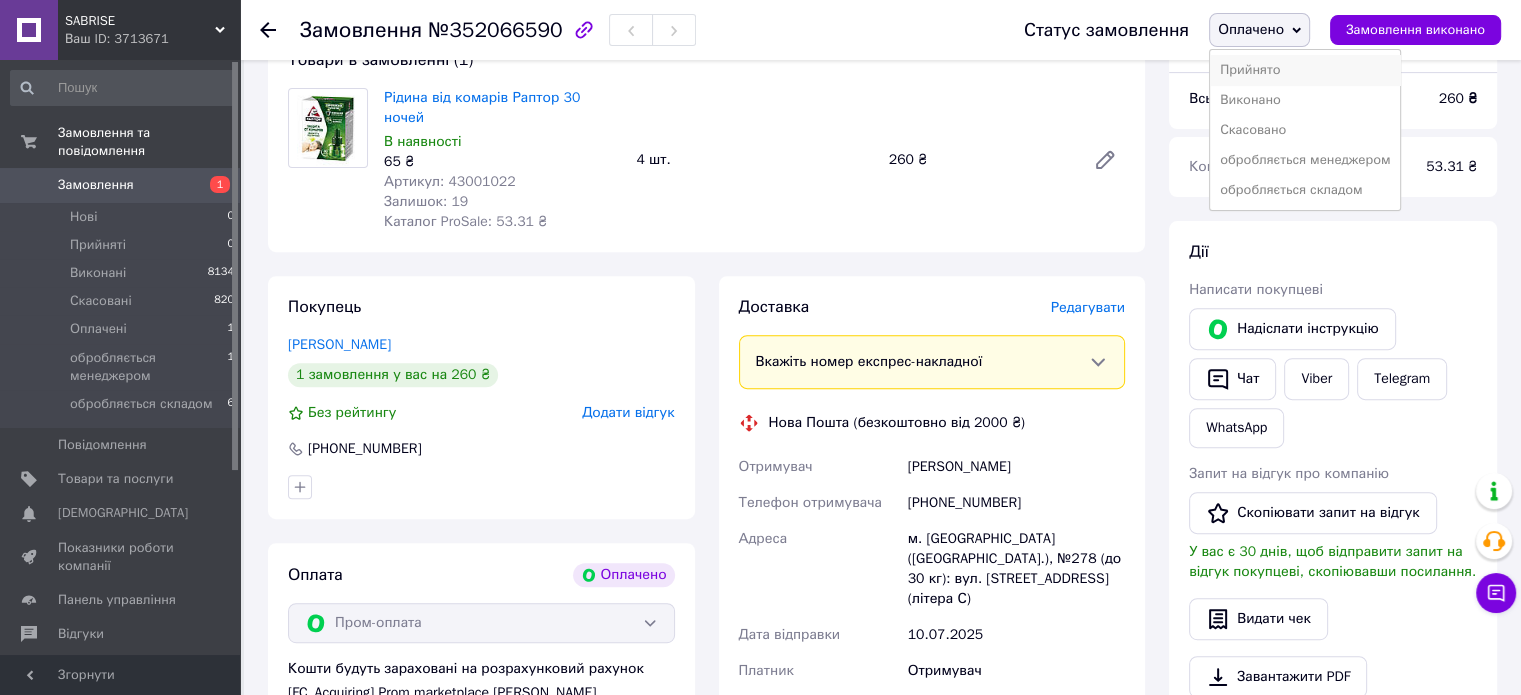 click on "Прийнято" at bounding box center [1305, 70] 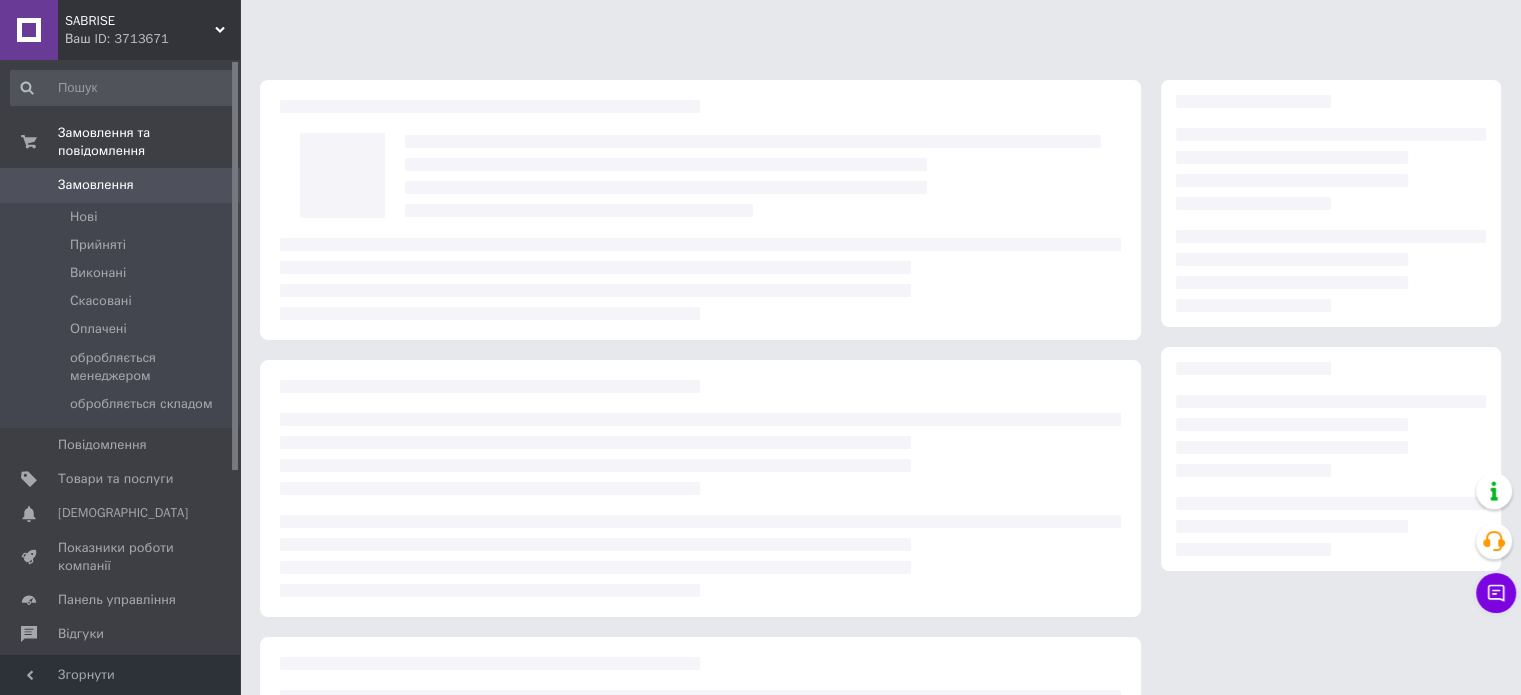 scroll, scrollTop: 219, scrollLeft: 0, axis: vertical 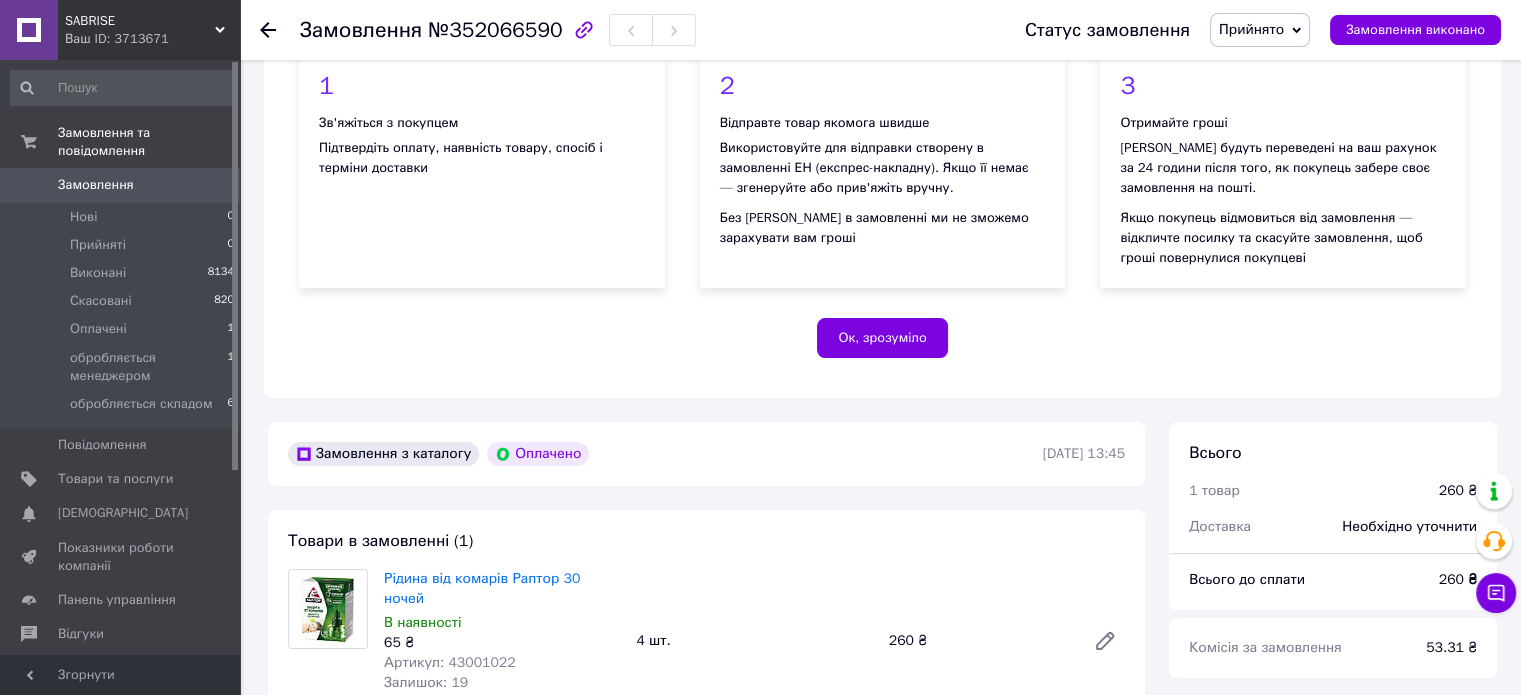 click 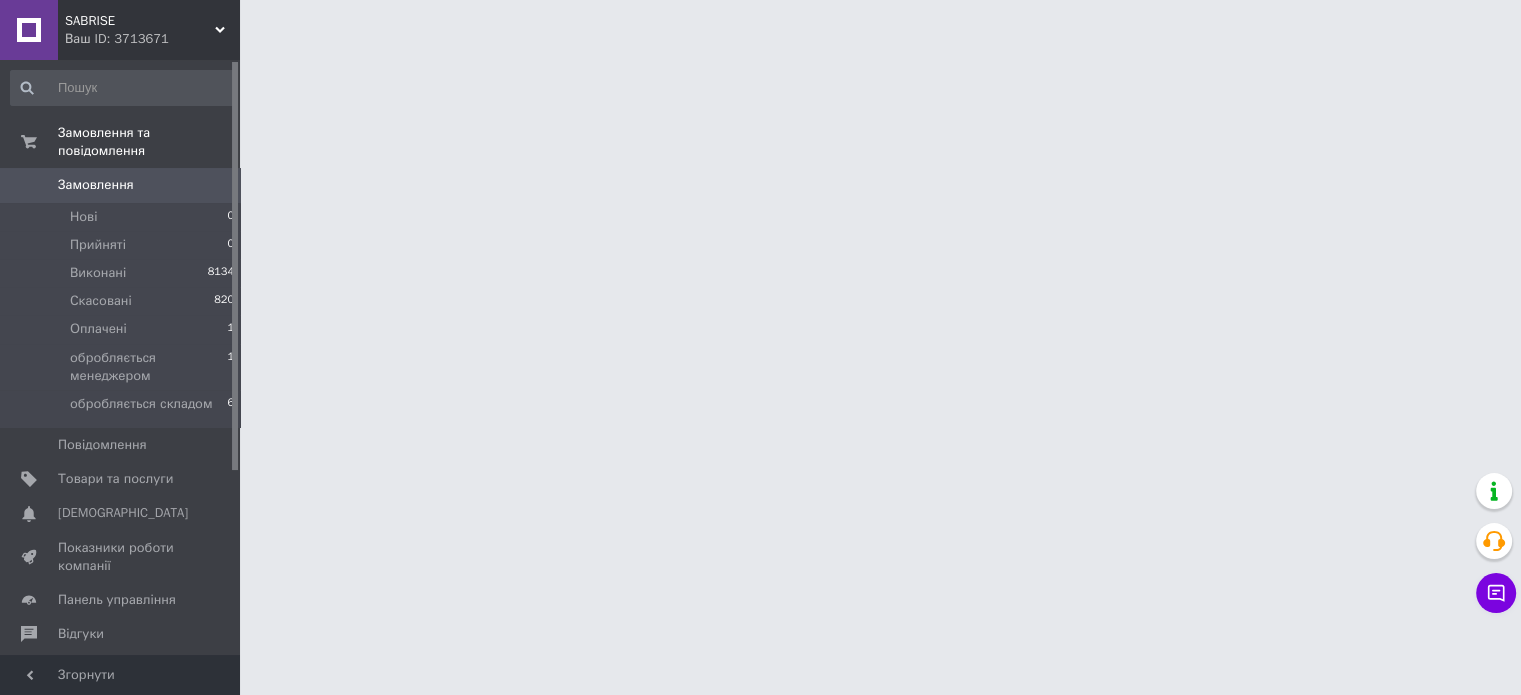 scroll, scrollTop: 0, scrollLeft: 0, axis: both 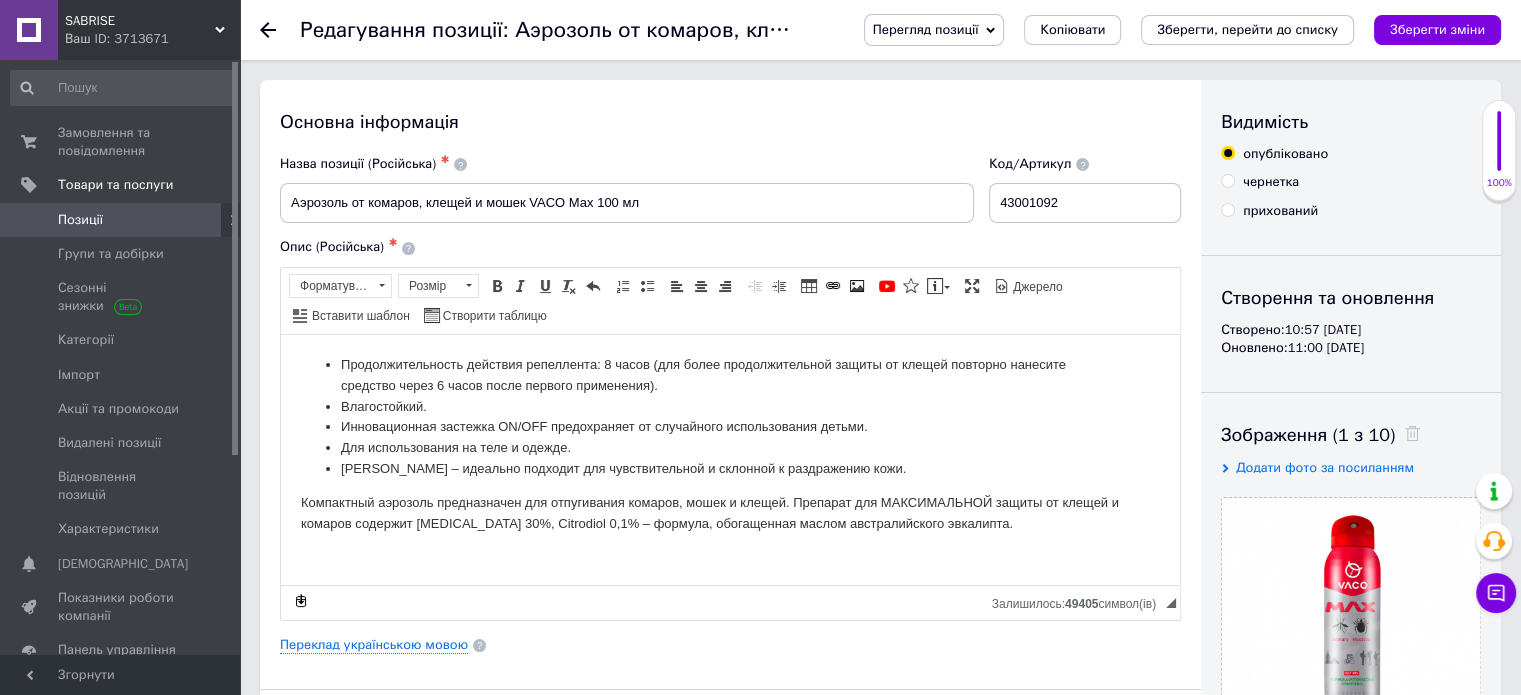 click 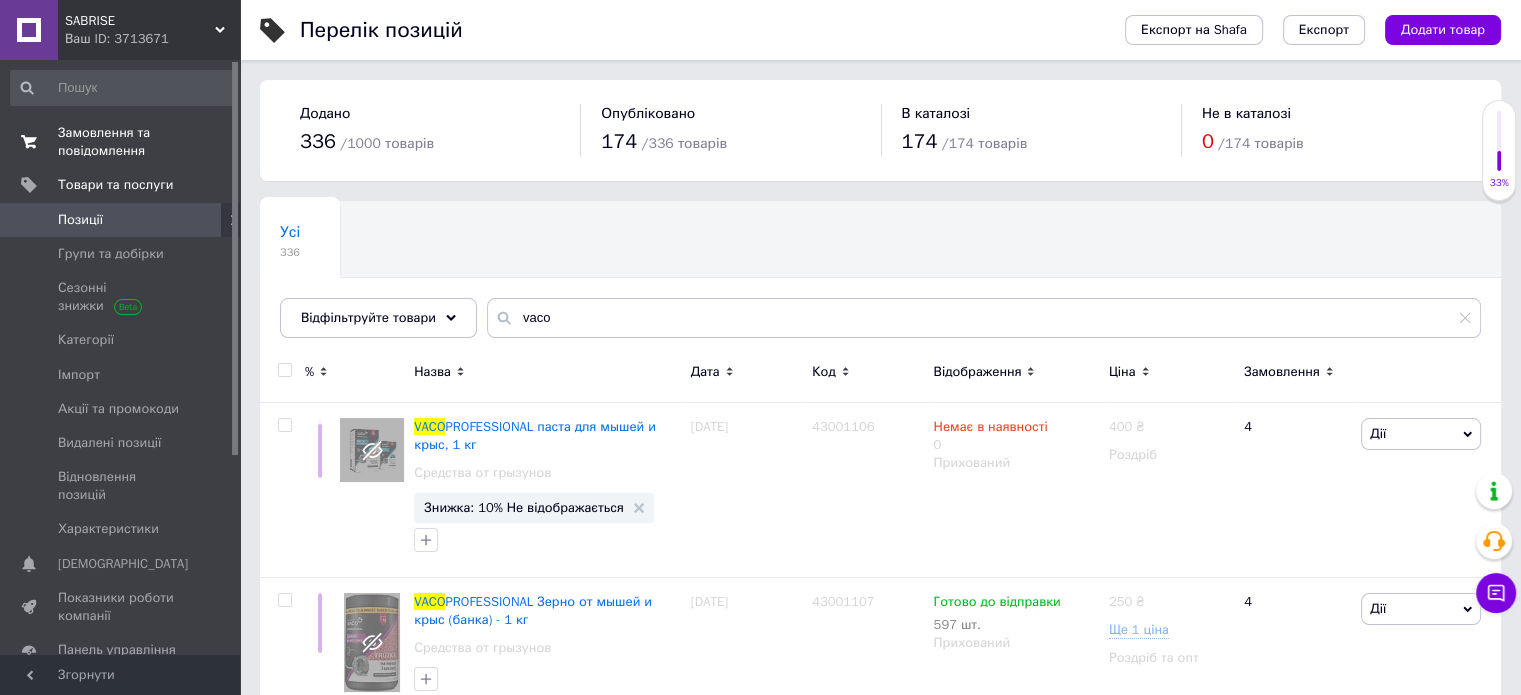 click on "Замовлення та повідомлення" at bounding box center (121, 142) 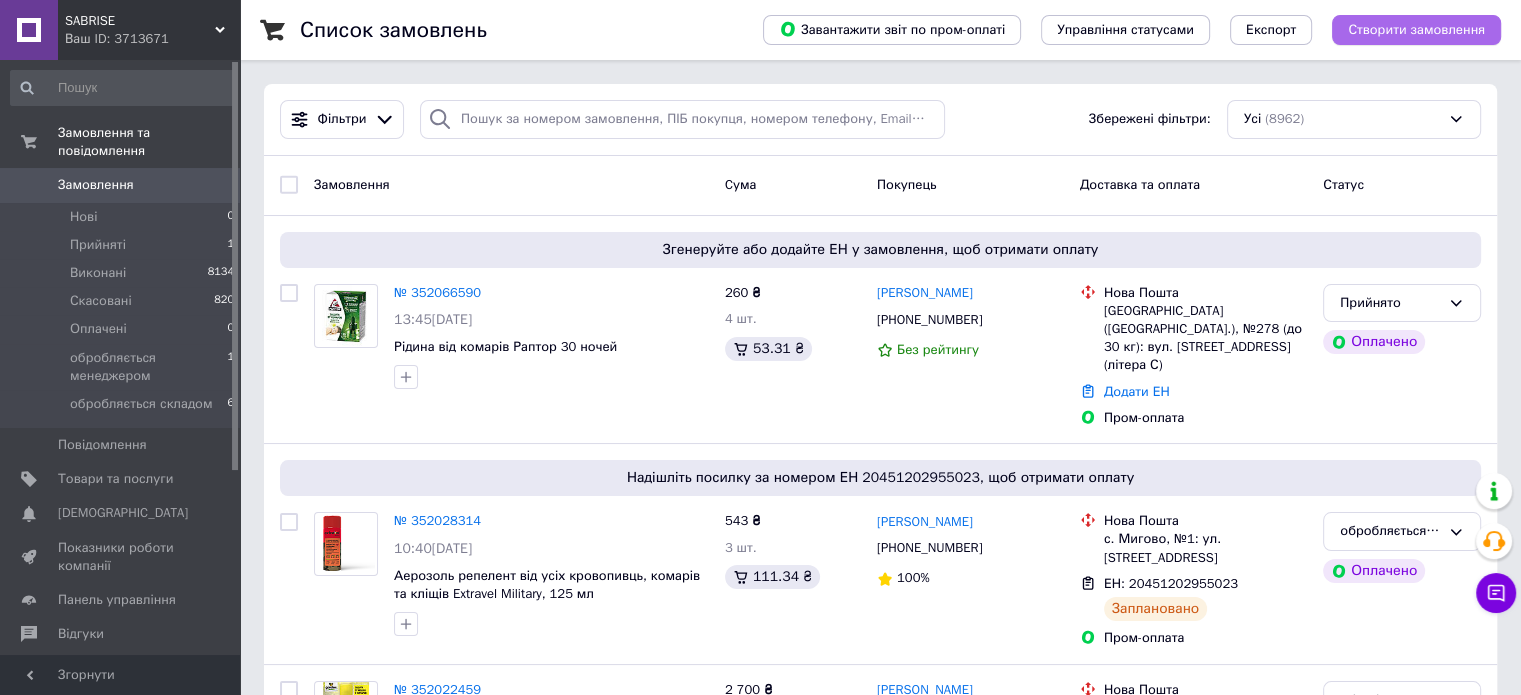 click on "Створити замовлення" at bounding box center [1416, 30] 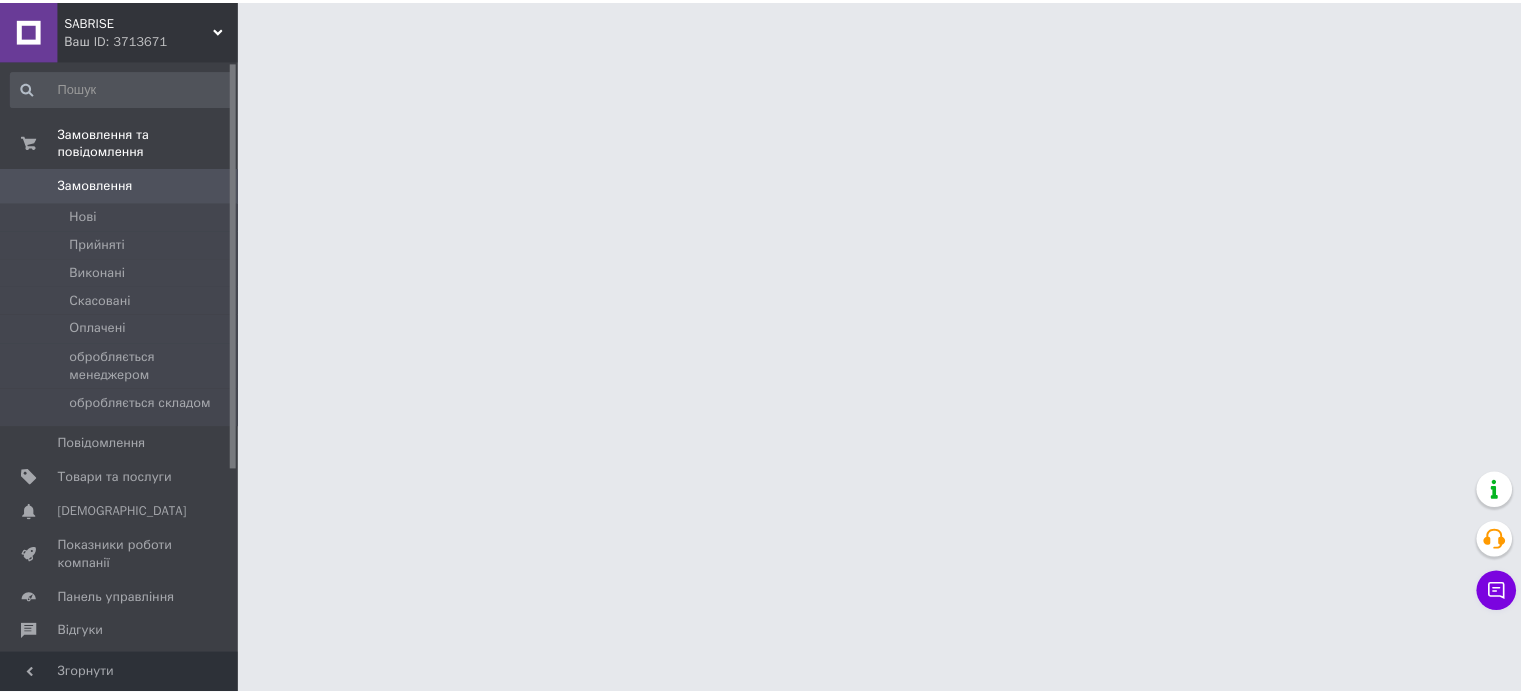 scroll, scrollTop: 0, scrollLeft: 0, axis: both 